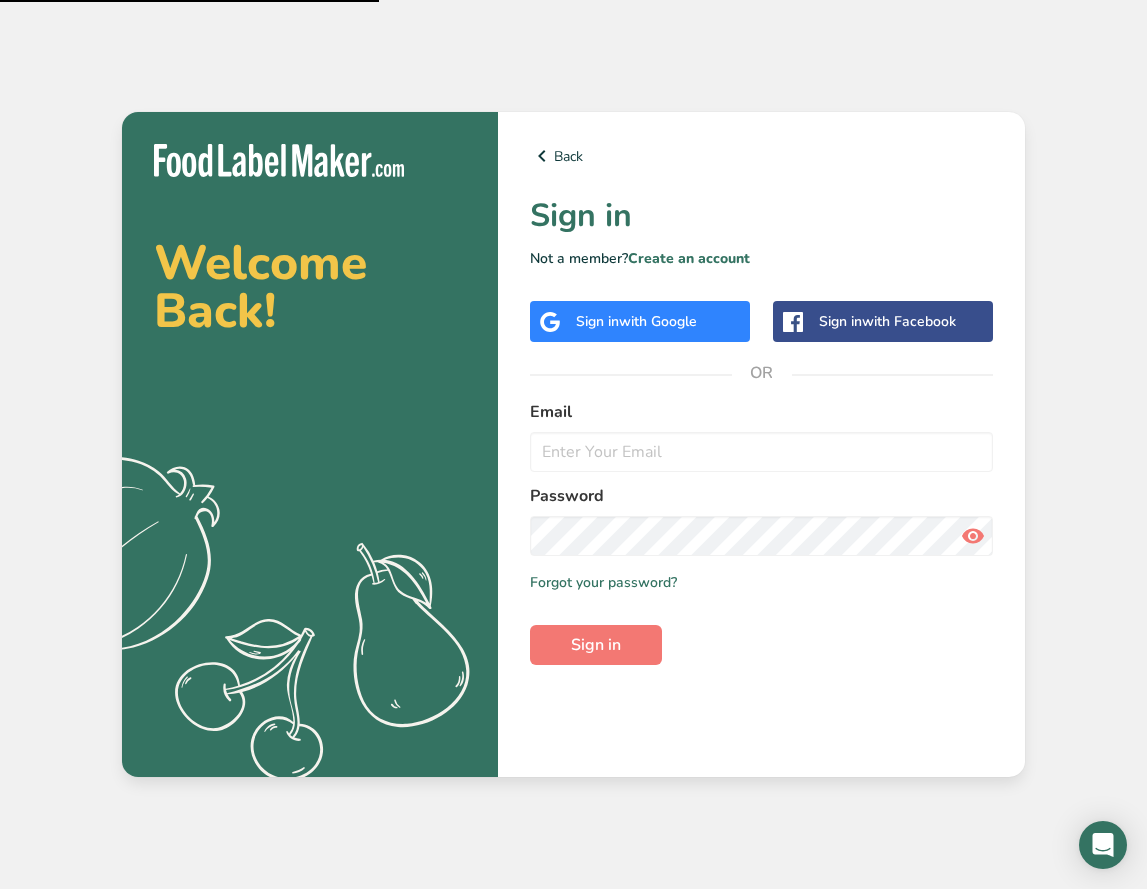 scroll, scrollTop: 0, scrollLeft: 0, axis: both 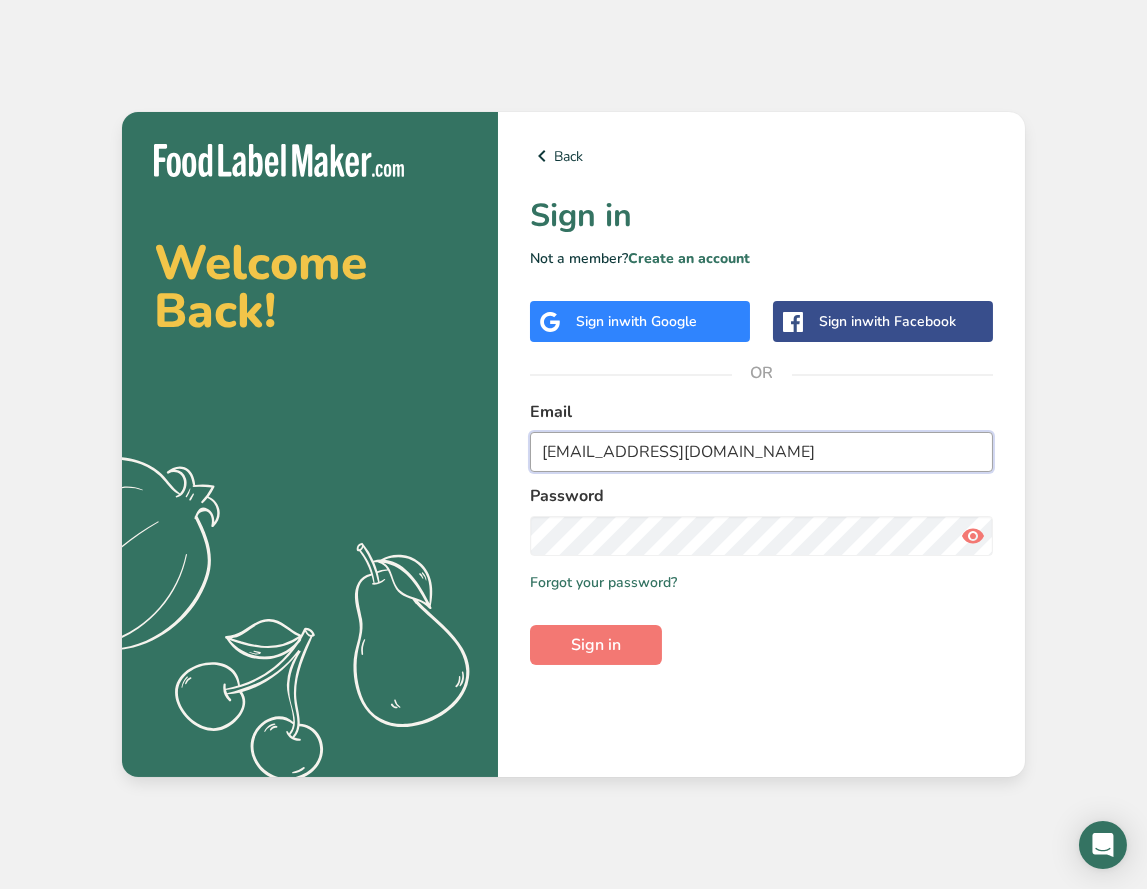 type on "[EMAIL_ADDRESS][DOMAIN_NAME]" 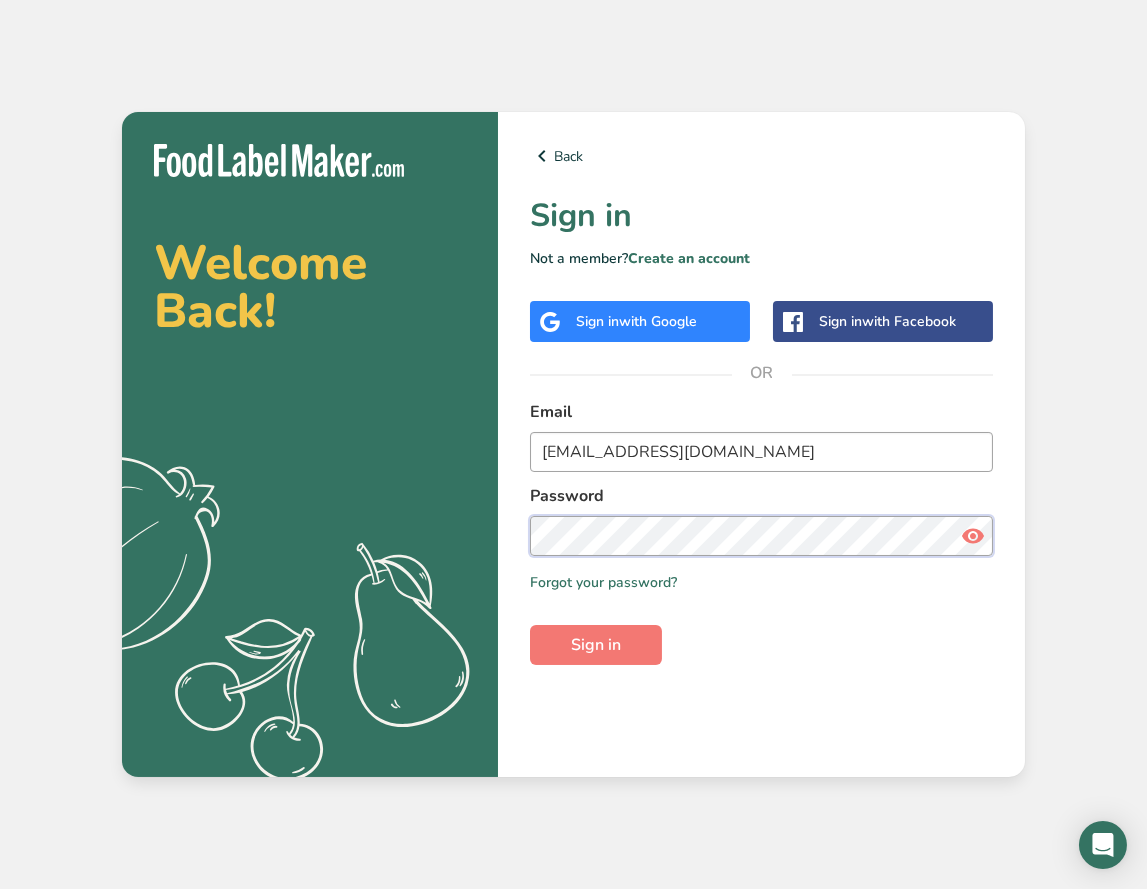 click on "Sign in" at bounding box center [596, 645] 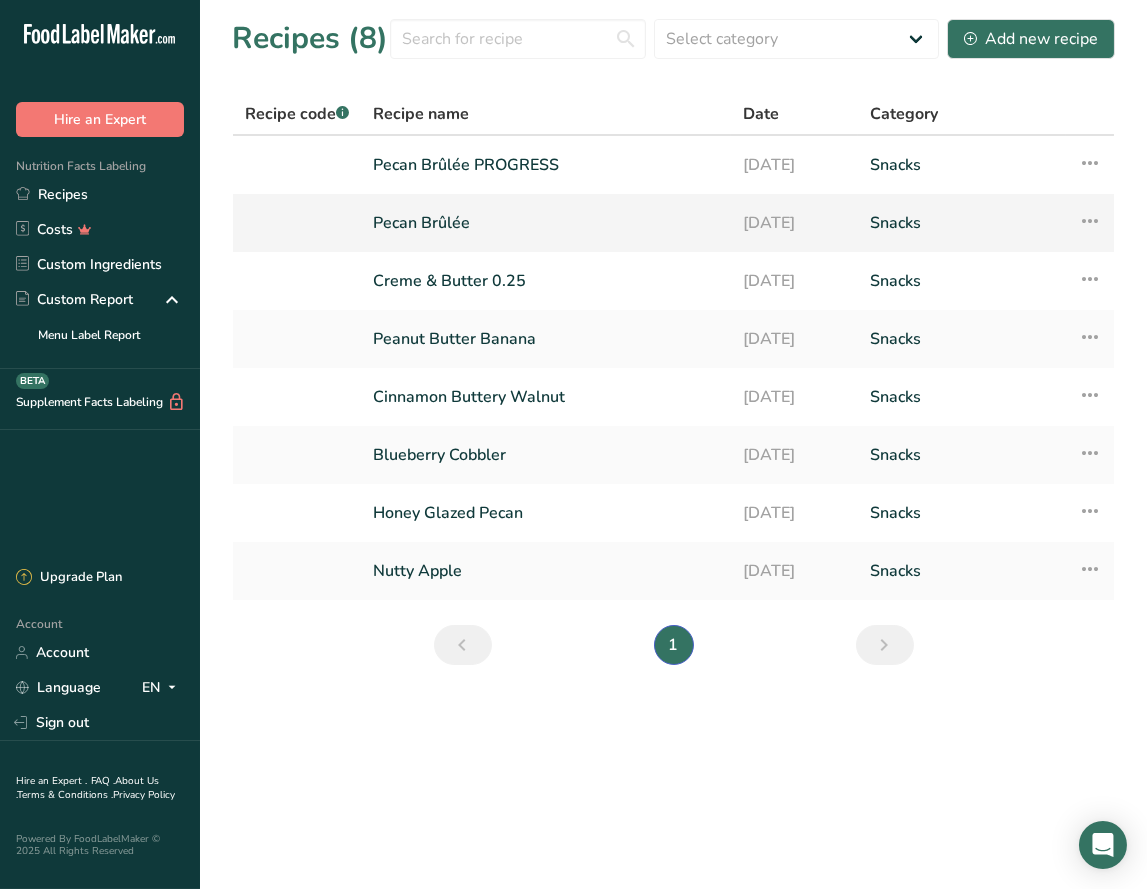 click at bounding box center [1090, 221] 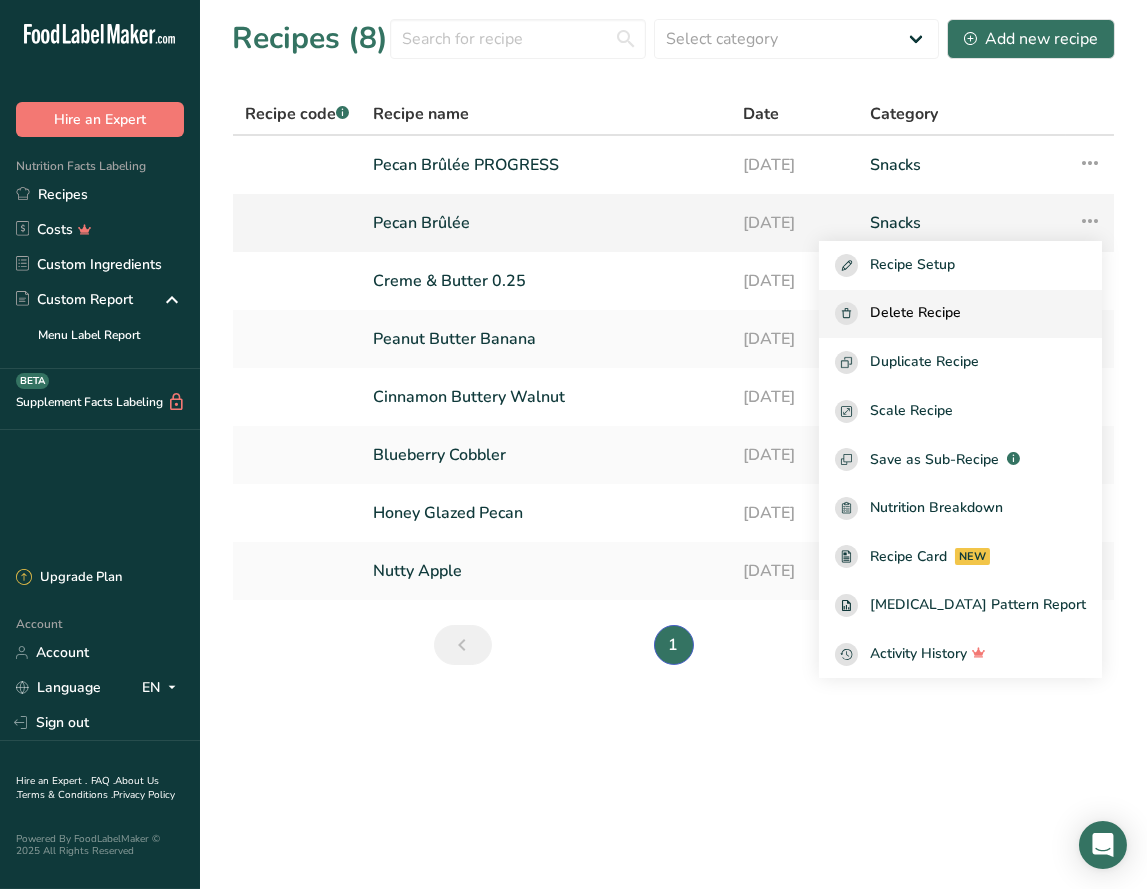 click on "Delete Recipe" at bounding box center (915, 313) 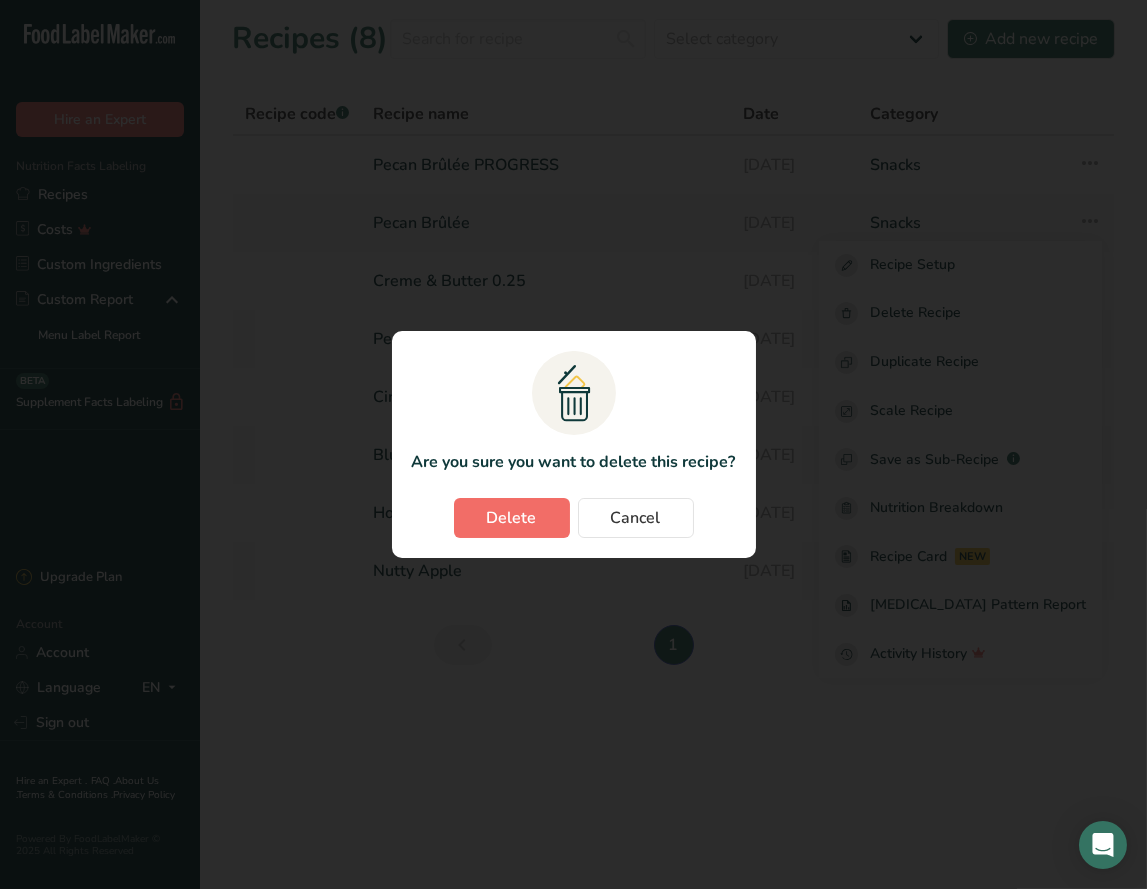 click on "Delete" at bounding box center (512, 518) 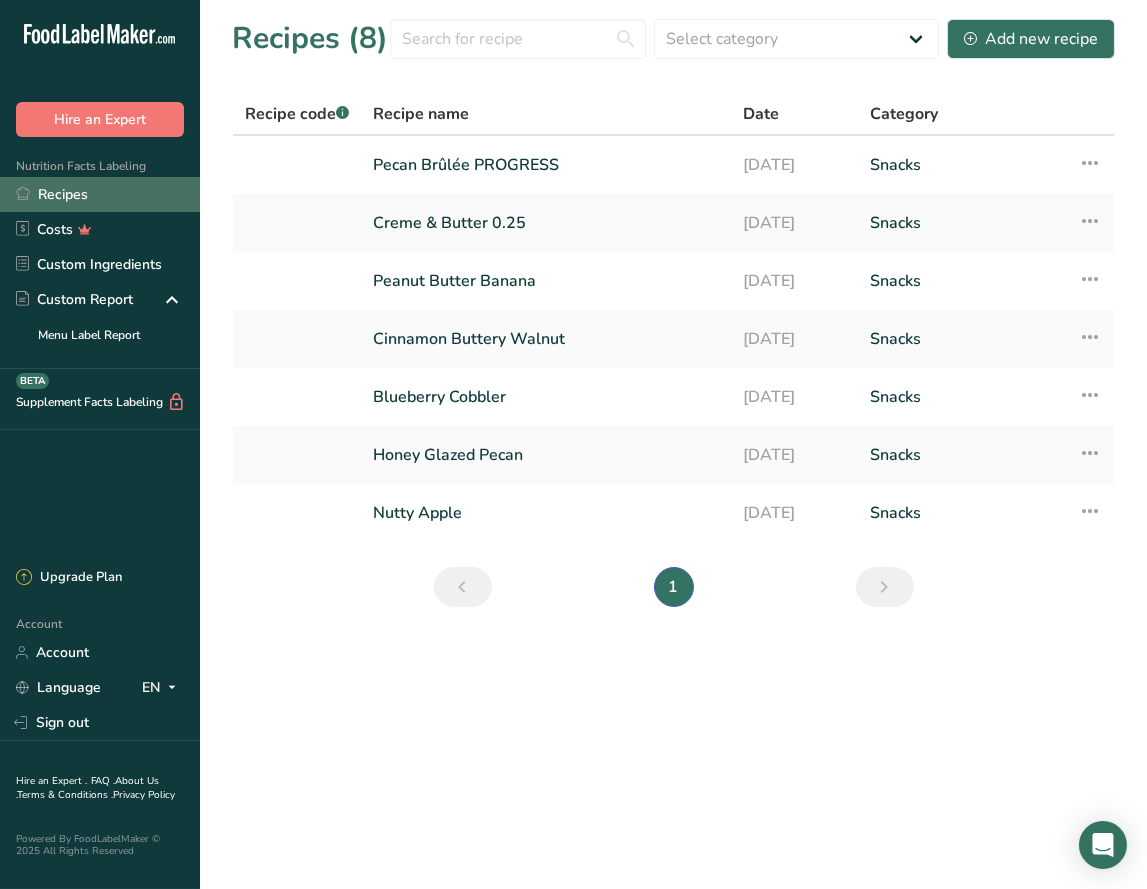 click on "Recipes" at bounding box center [100, 194] 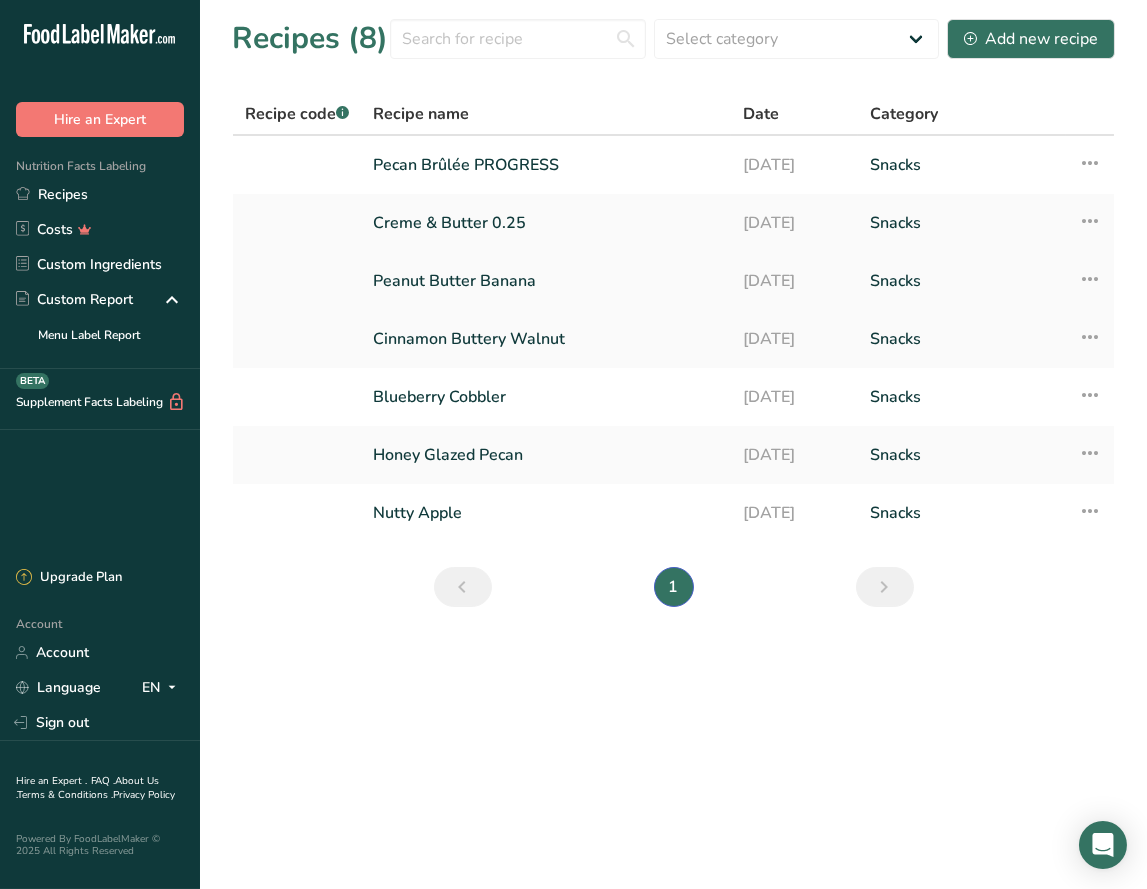 click on "Peanut Butter Banana" at bounding box center (546, 281) 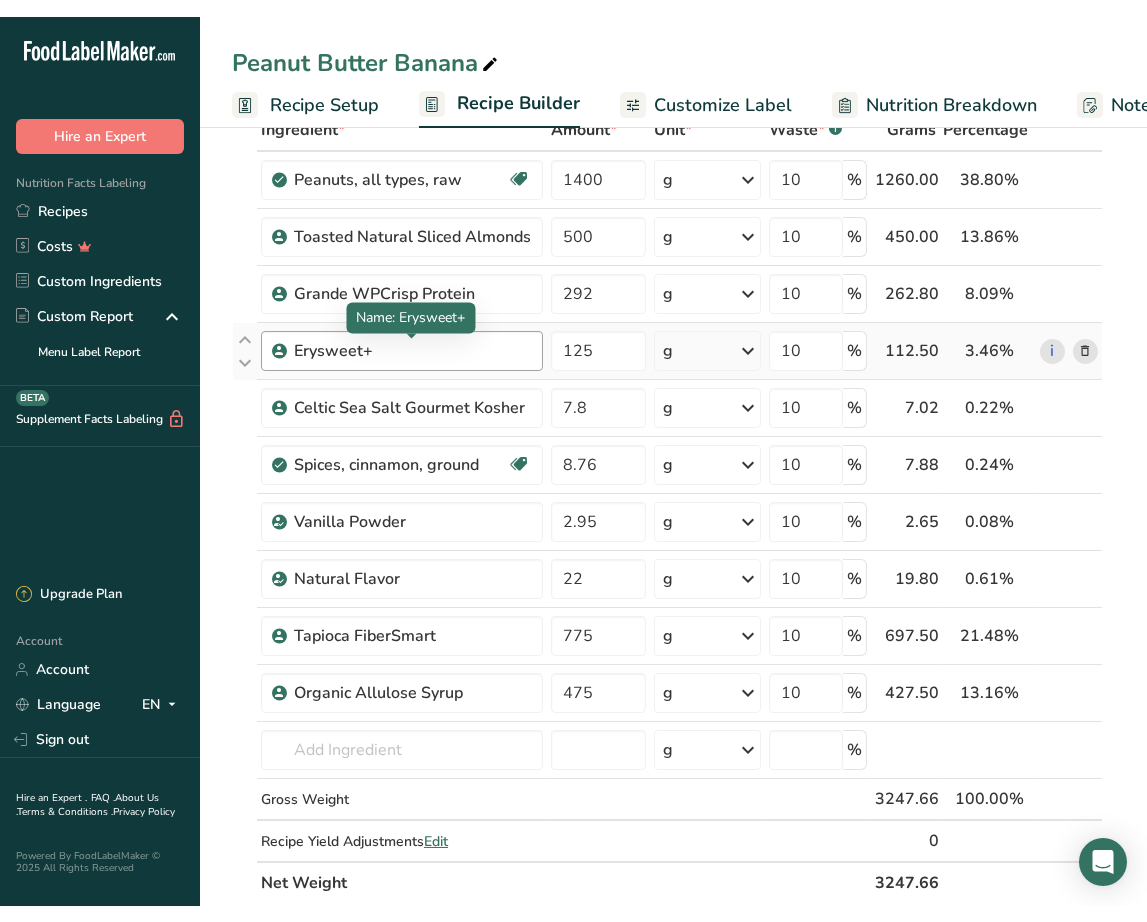 scroll, scrollTop: 175, scrollLeft: 0, axis: vertical 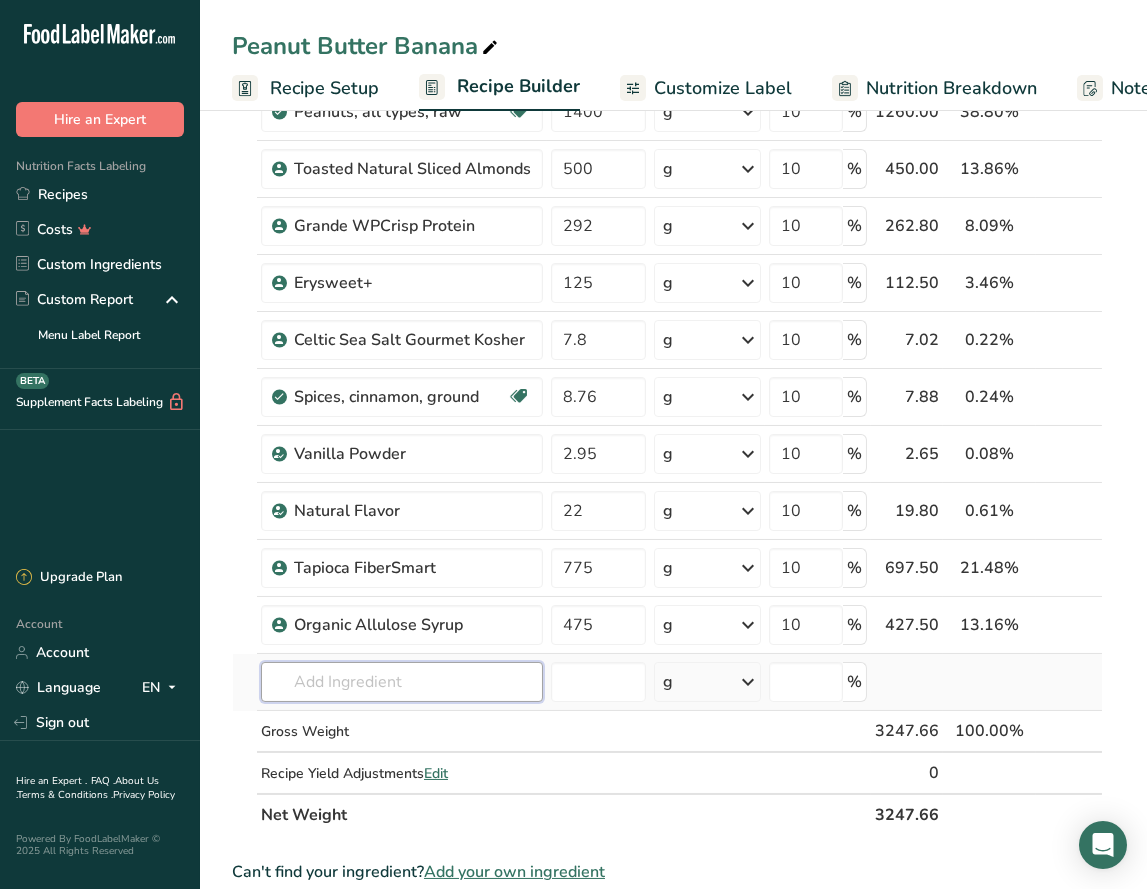 click at bounding box center [402, 682] 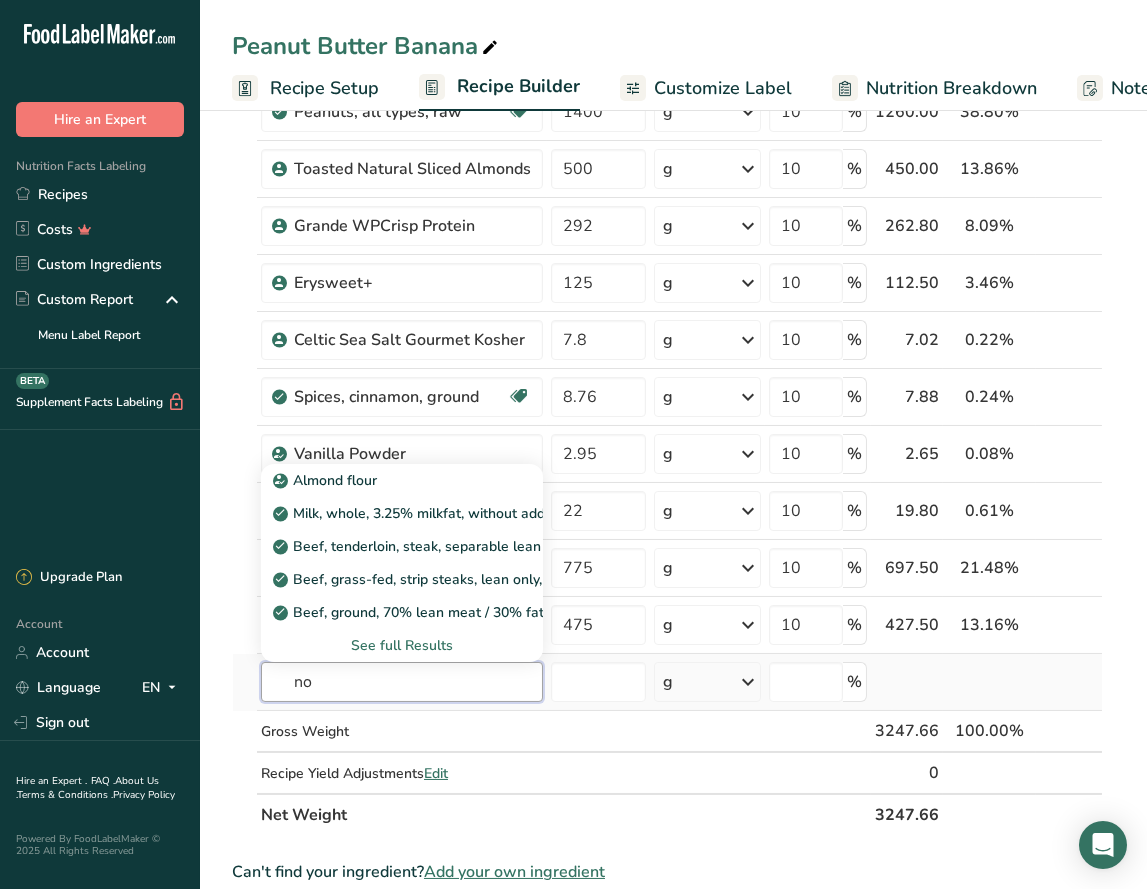 type on "n" 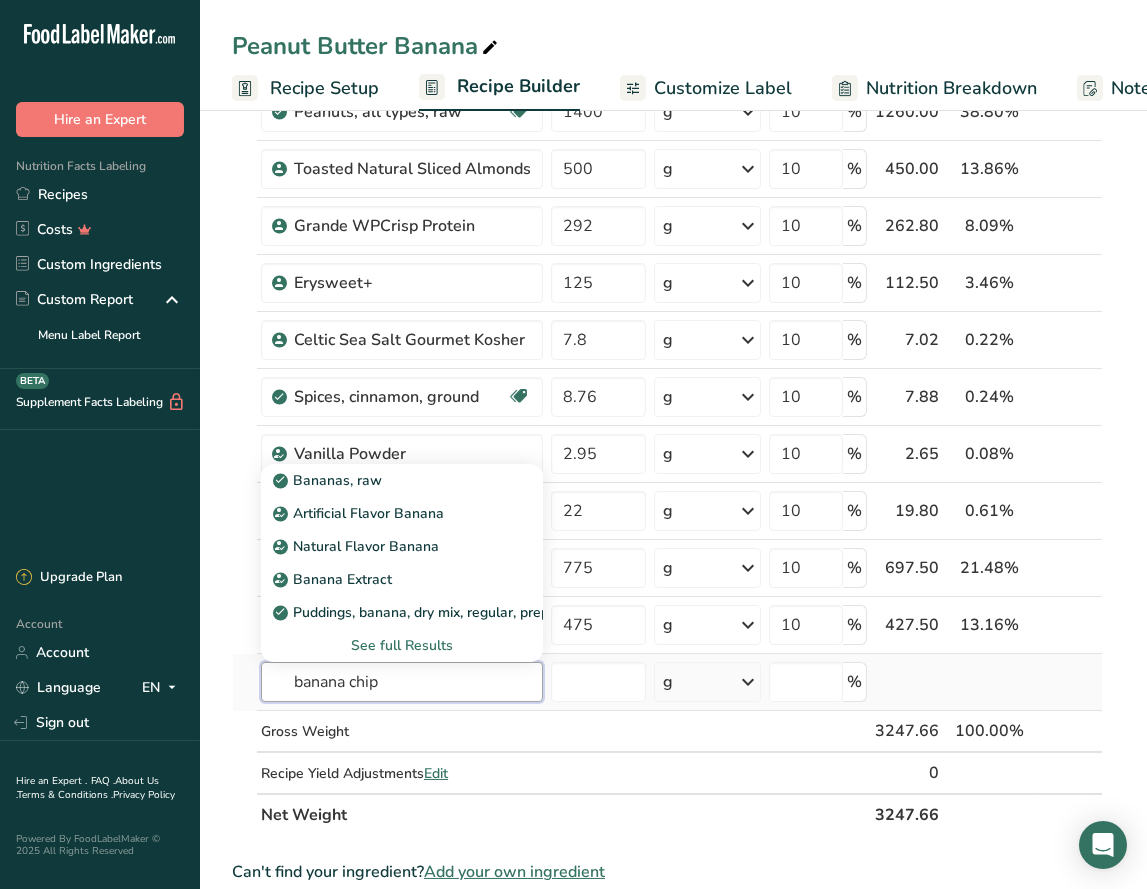 type on "banana chips" 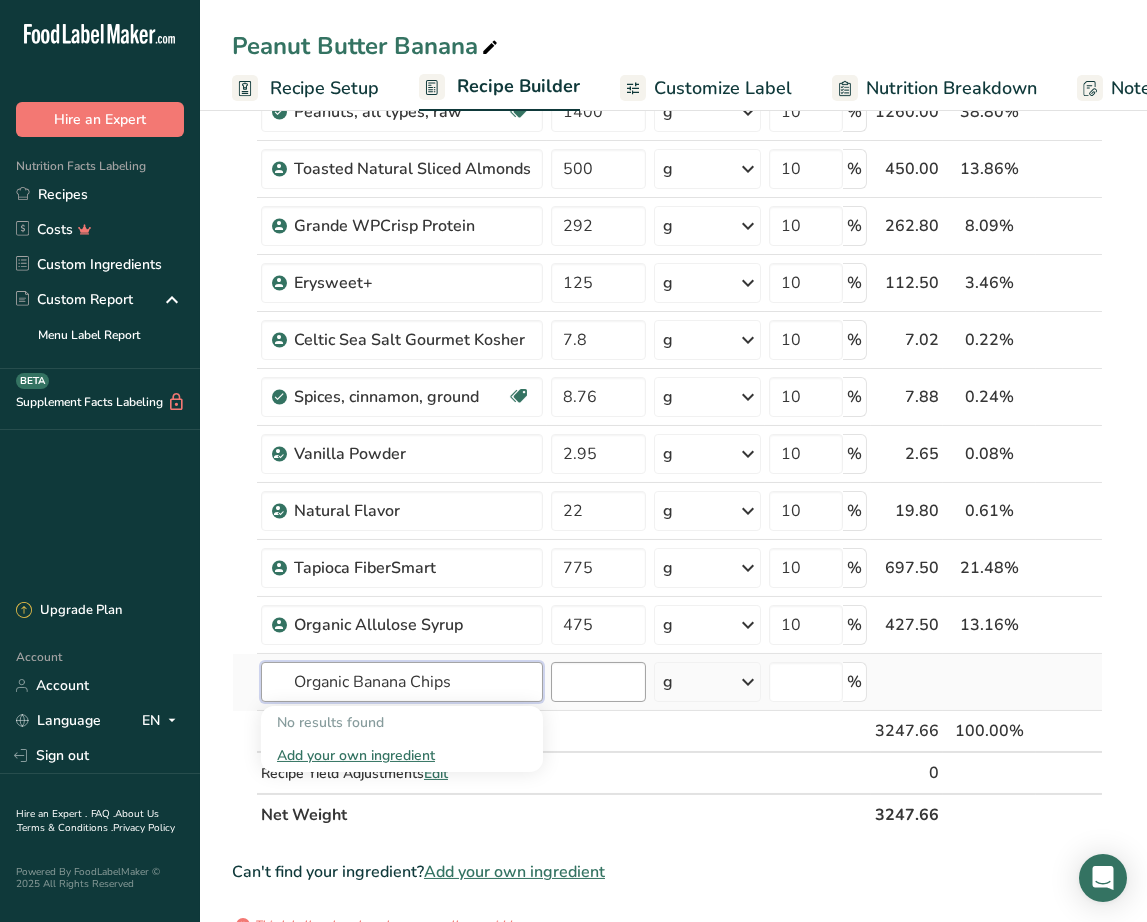 type on "Organic Banana Chips" 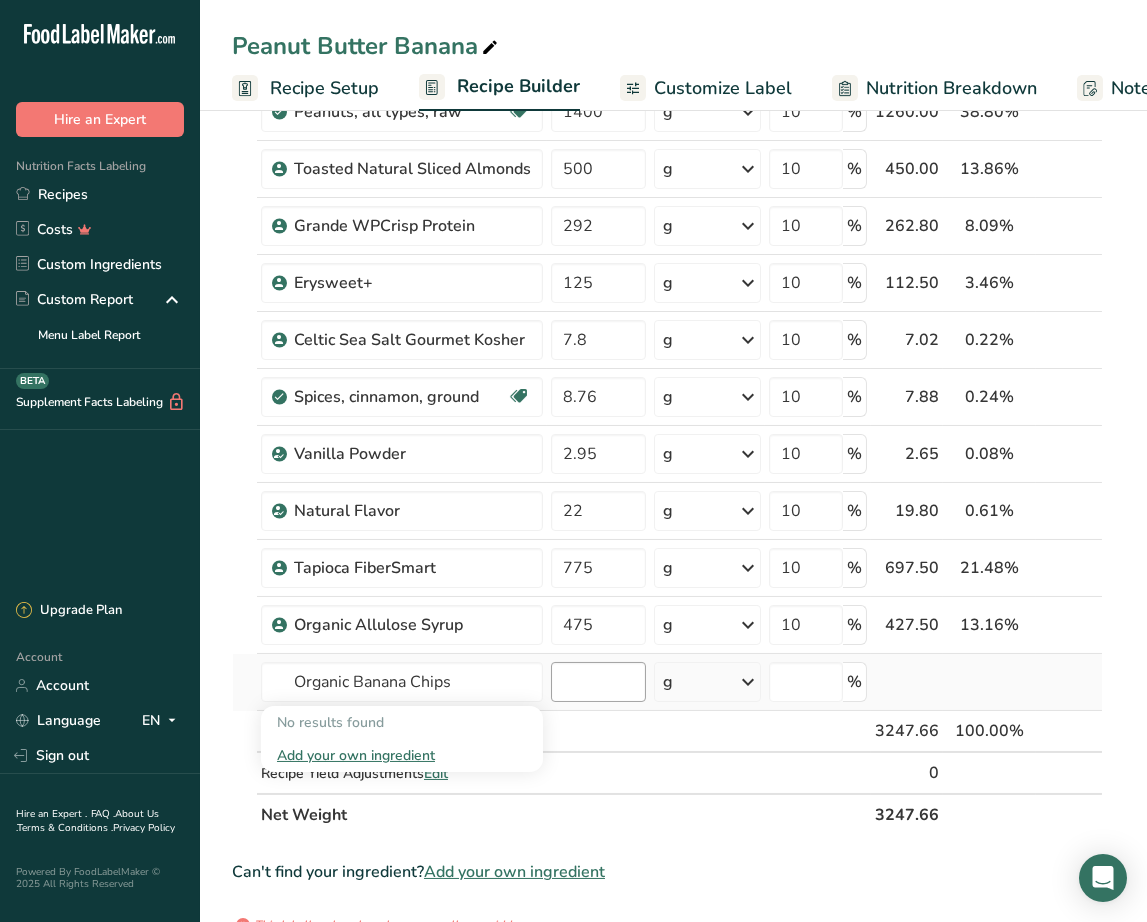 type 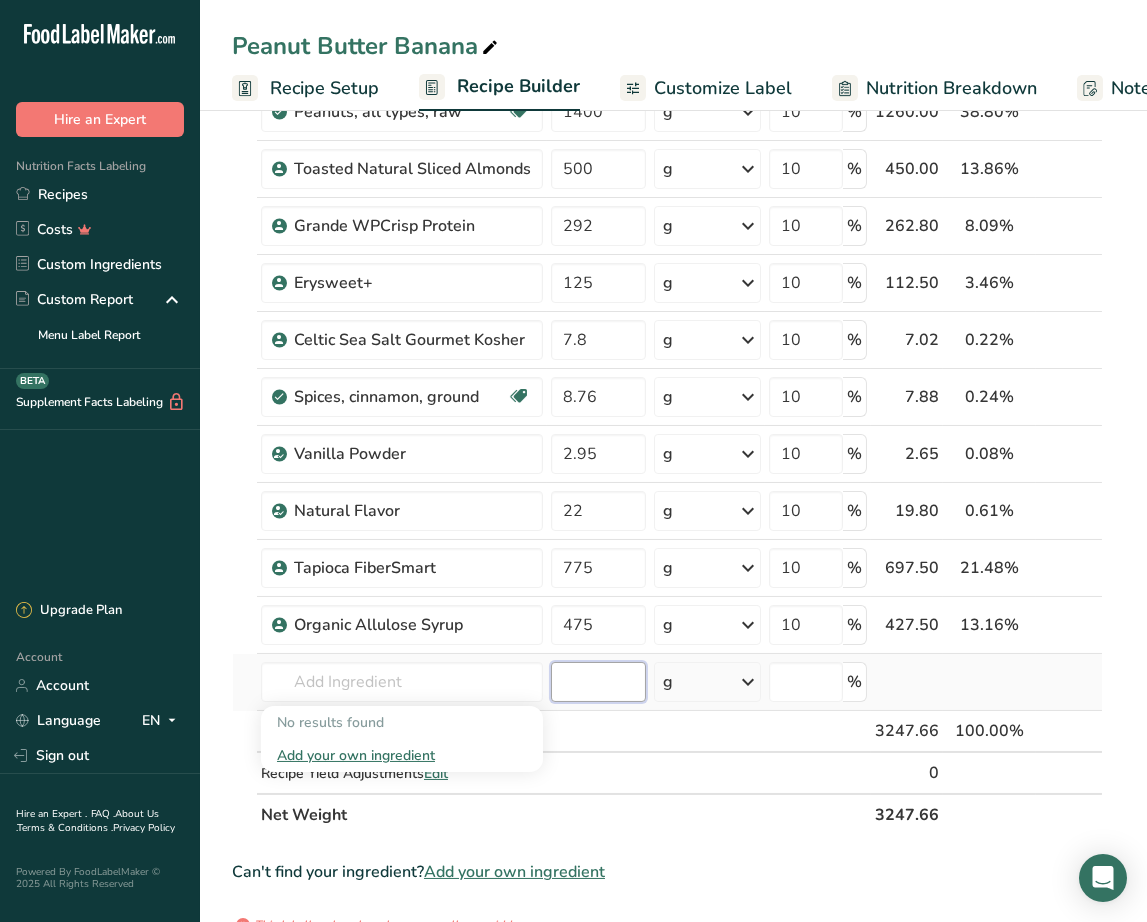 click at bounding box center (598, 682) 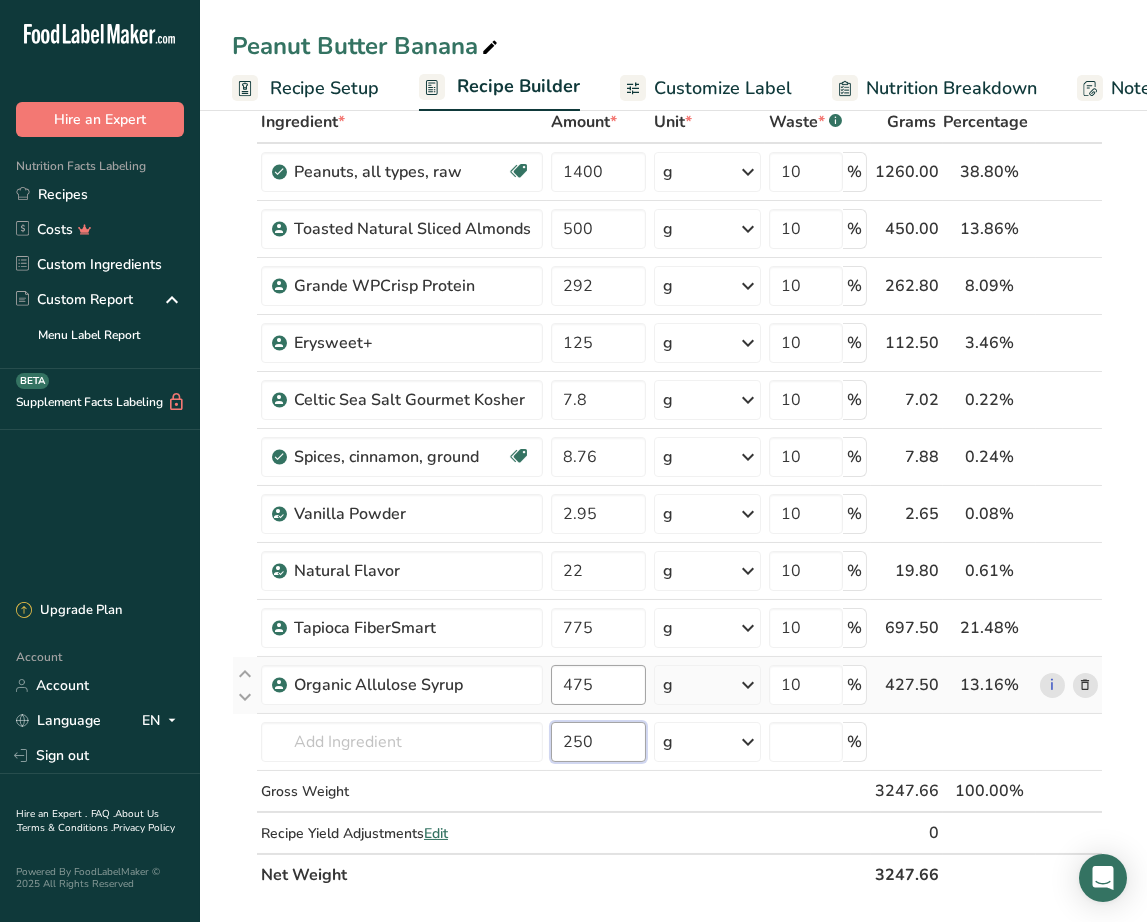 scroll, scrollTop: 114, scrollLeft: 0, axis: vertical 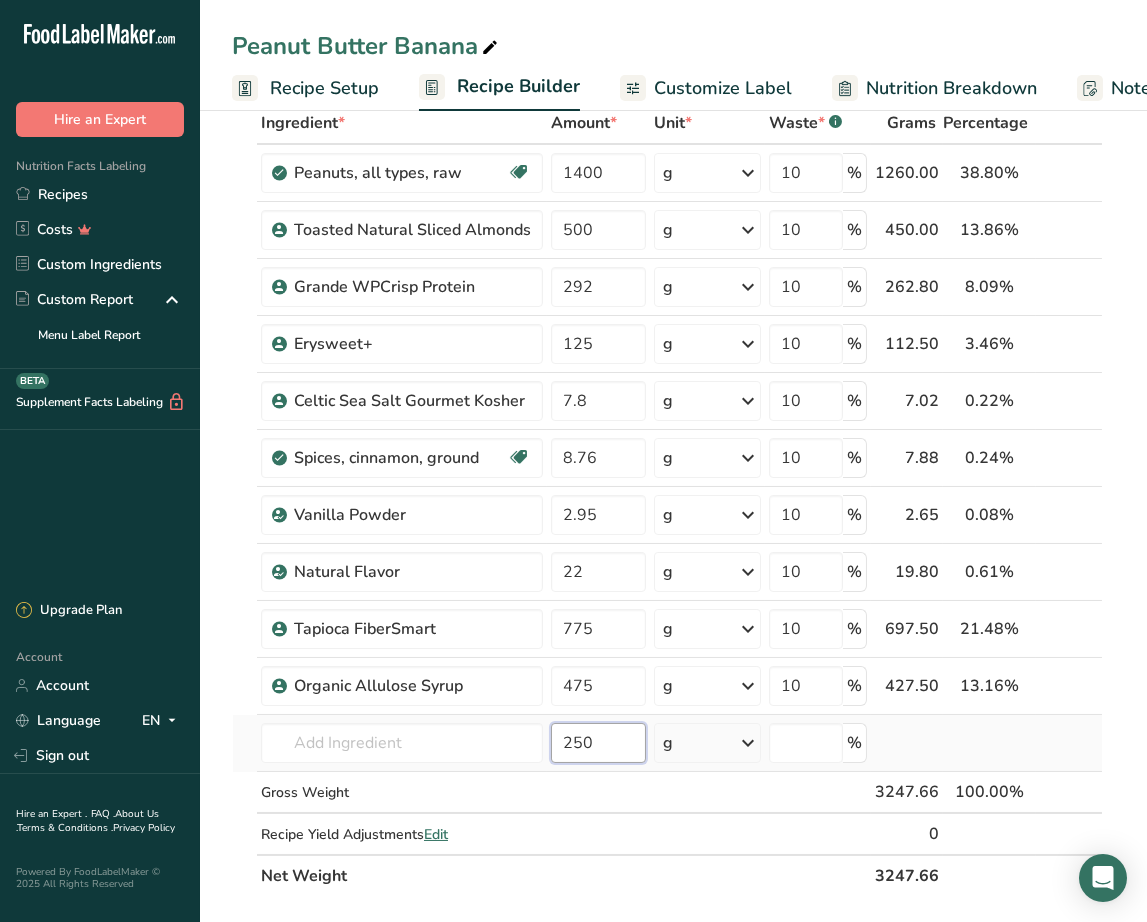 click on "250" at bounding box center (598, 743) 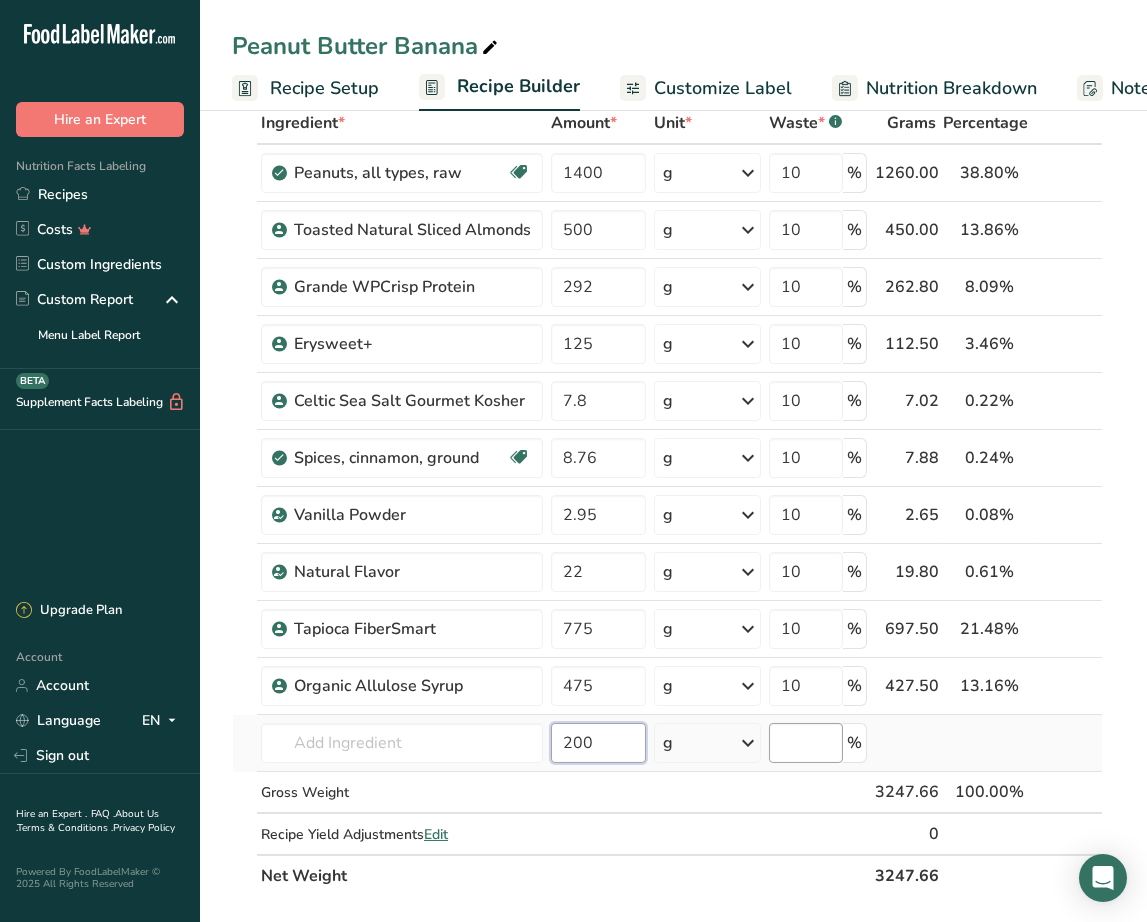 type on "200" 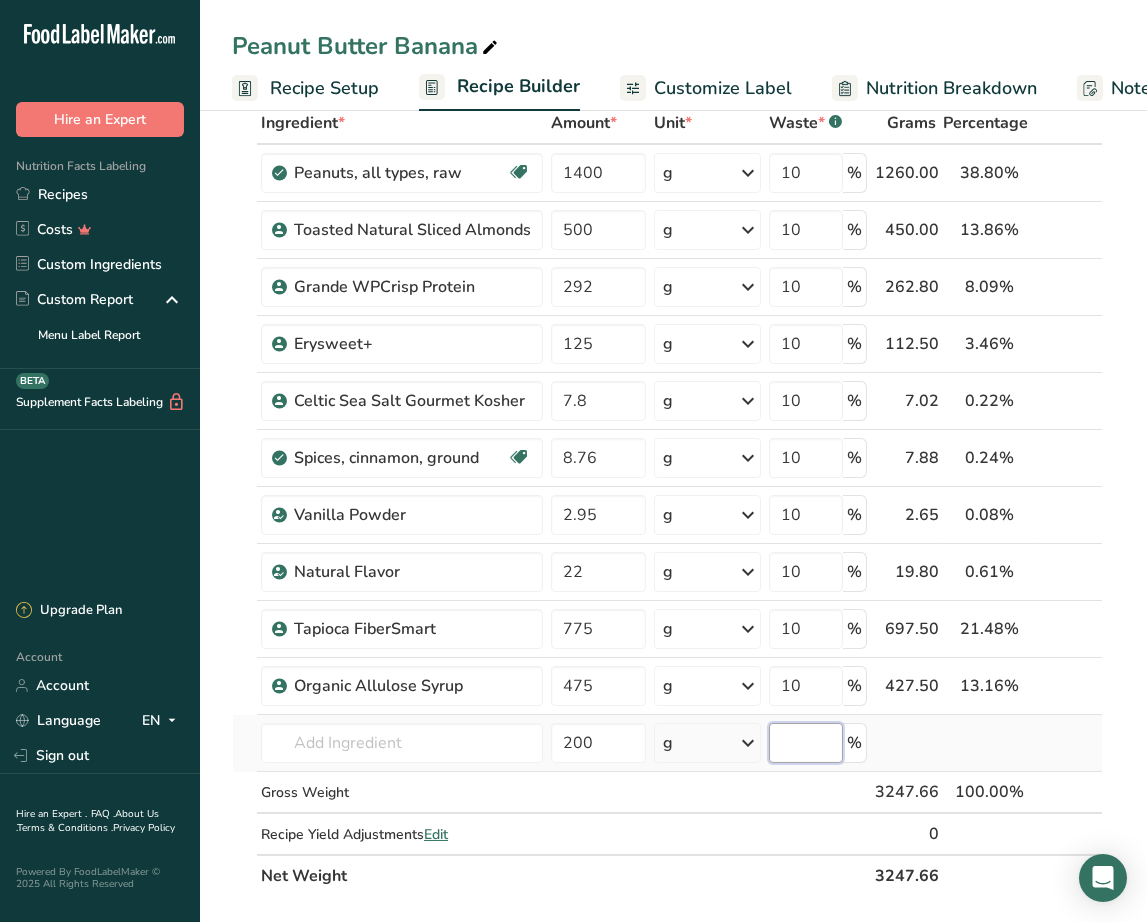 click at bounding box center [806, 743] 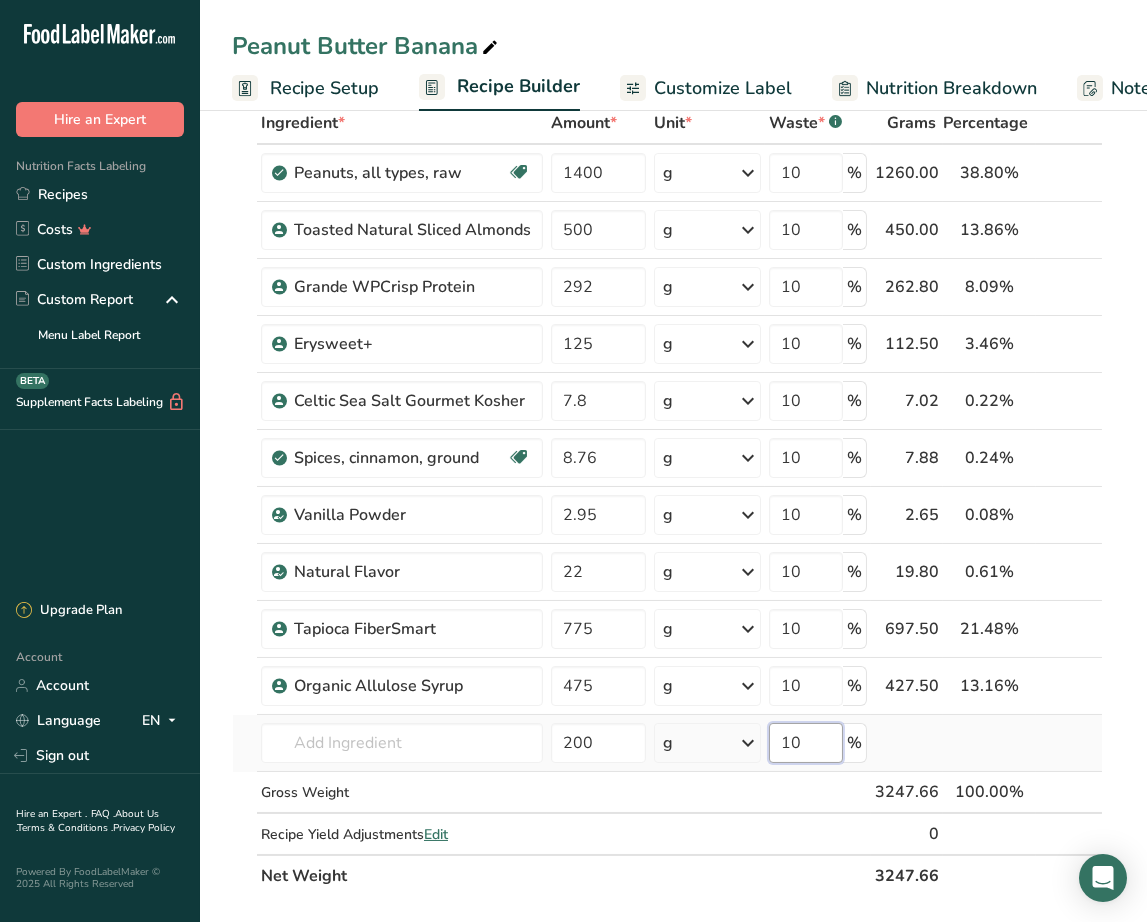 type on "10" 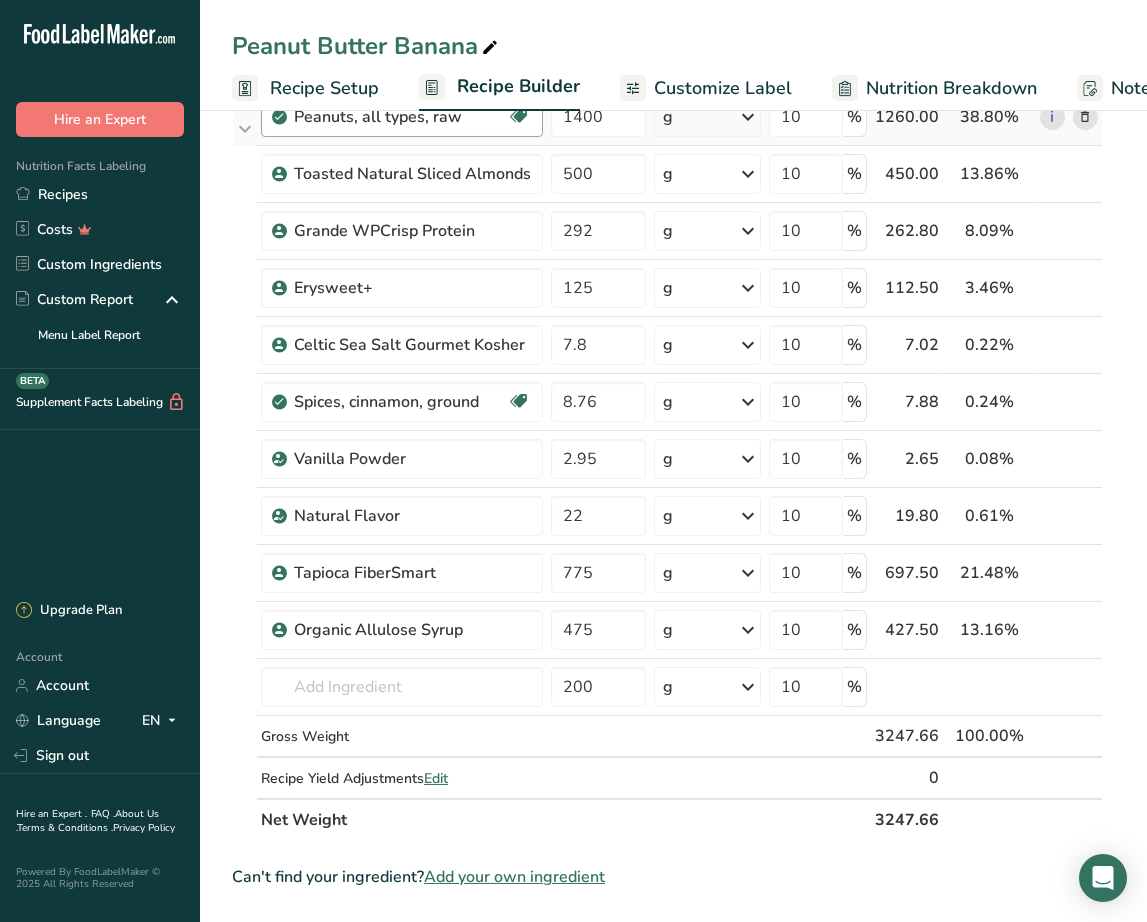 scroll, scrollTop: 75, scrollLeft: 0, axis: vertical 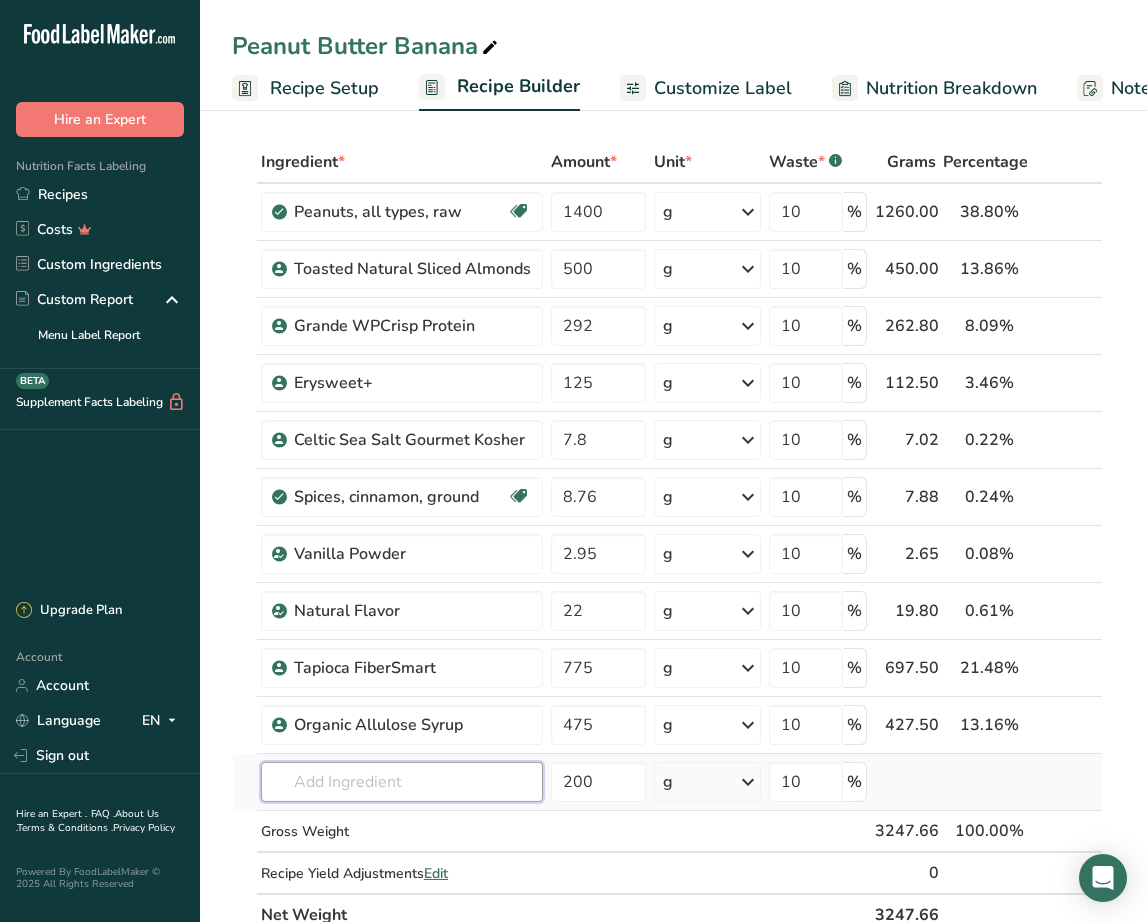 click at bounding box center (402, 782) 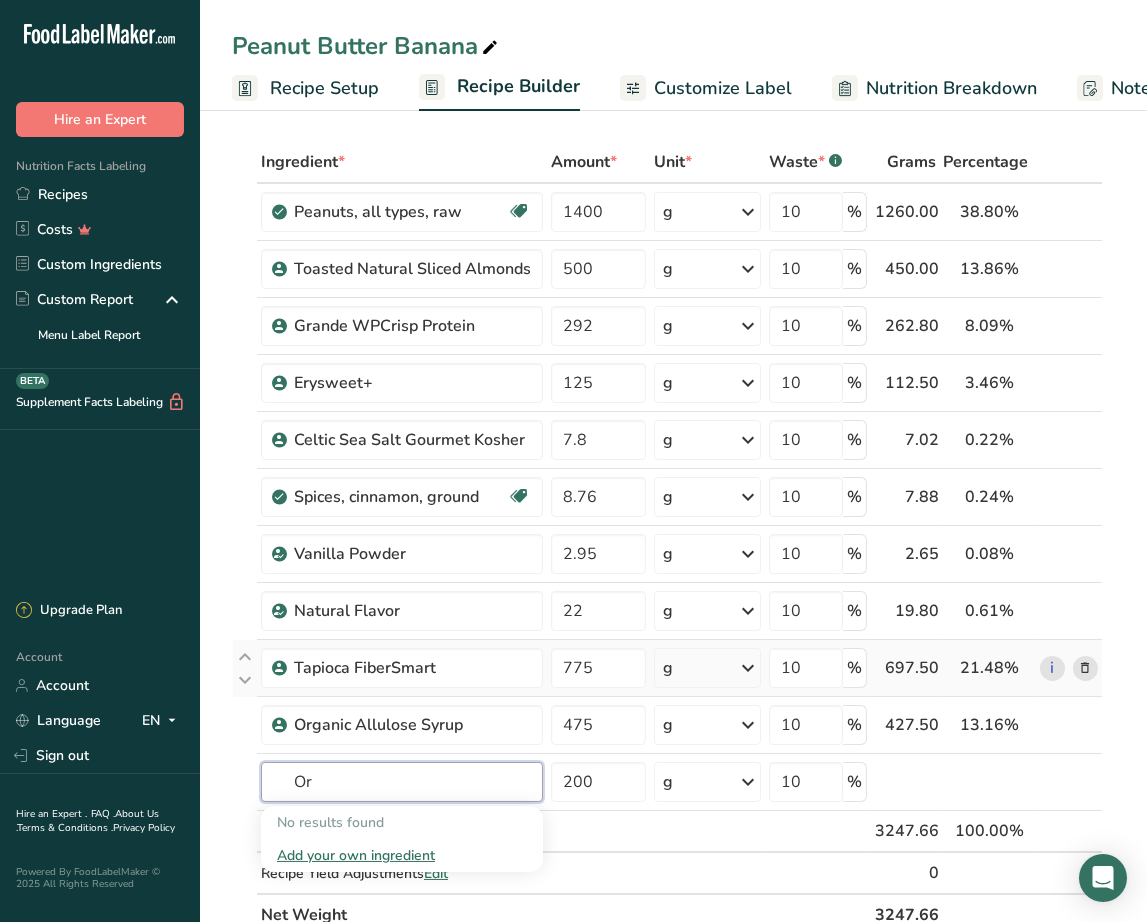 type on "O" 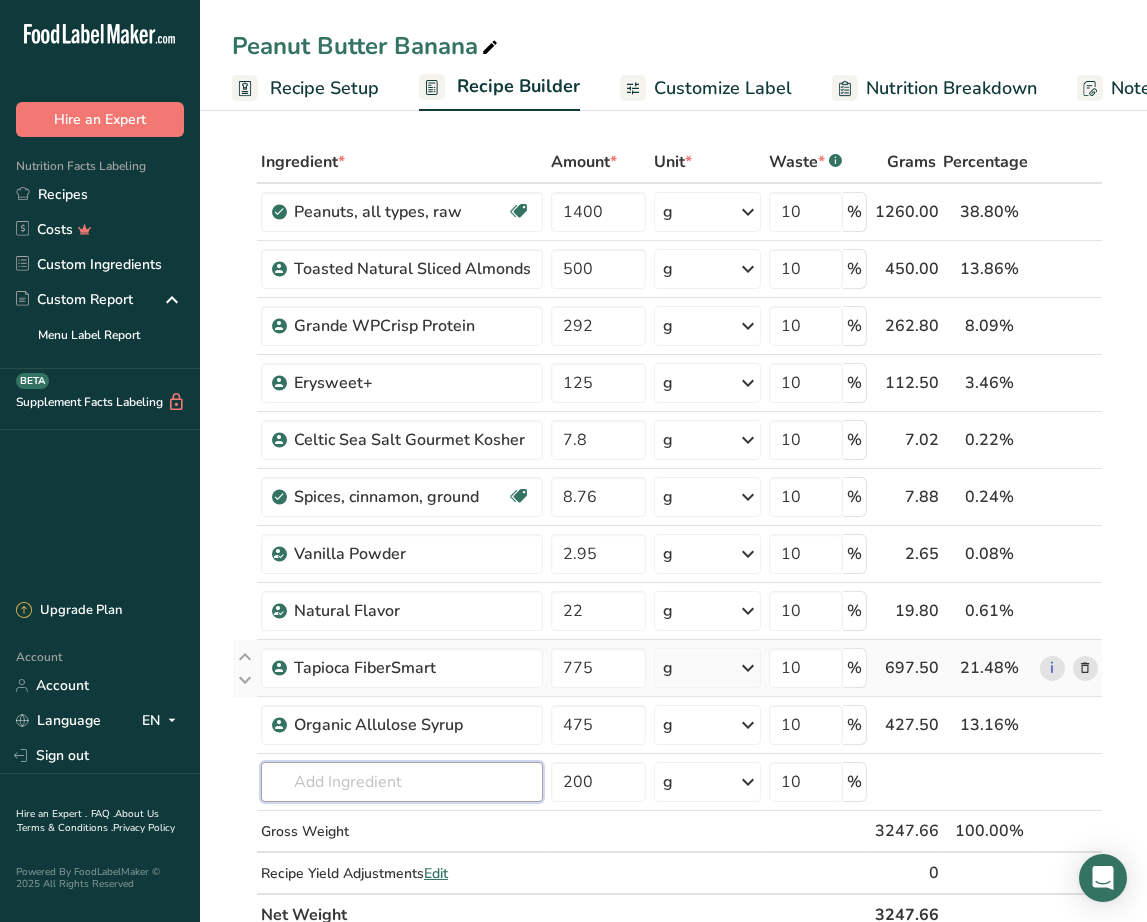 type on "B" 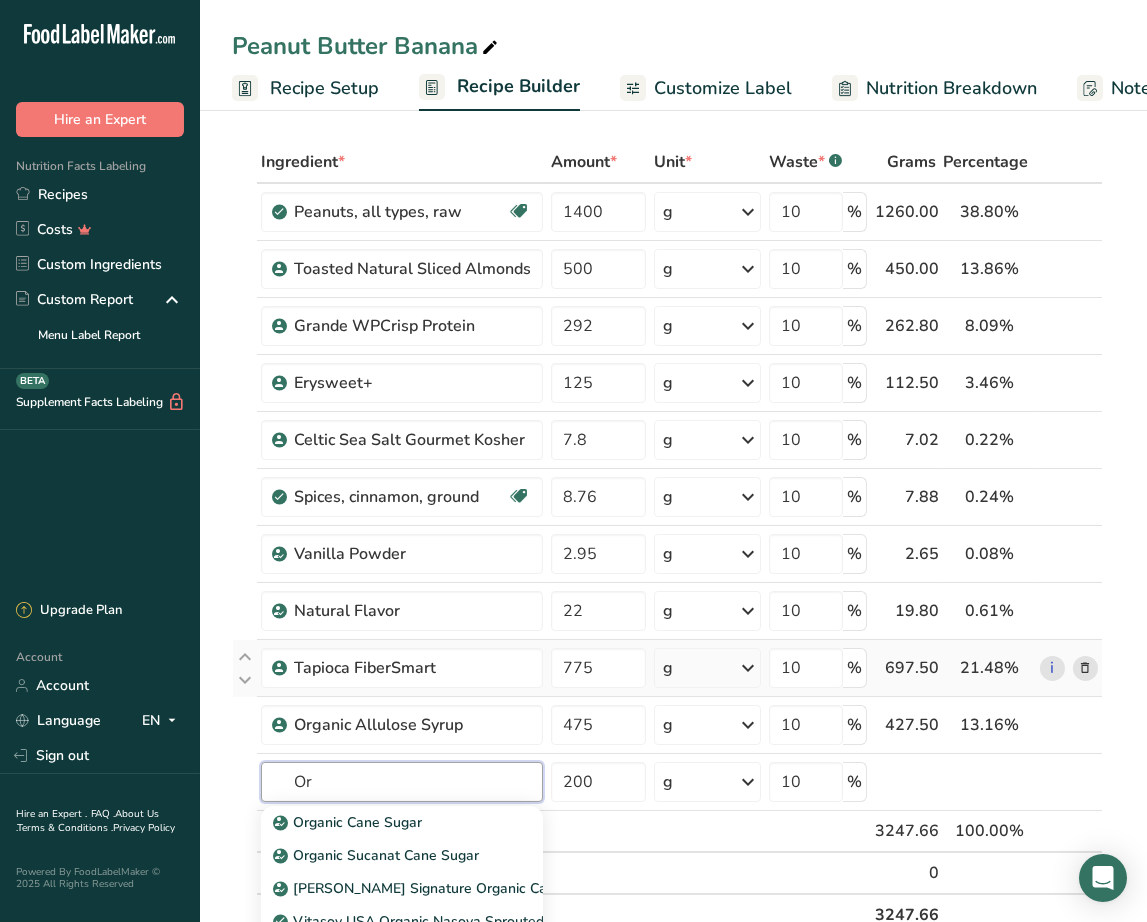 type on "O" 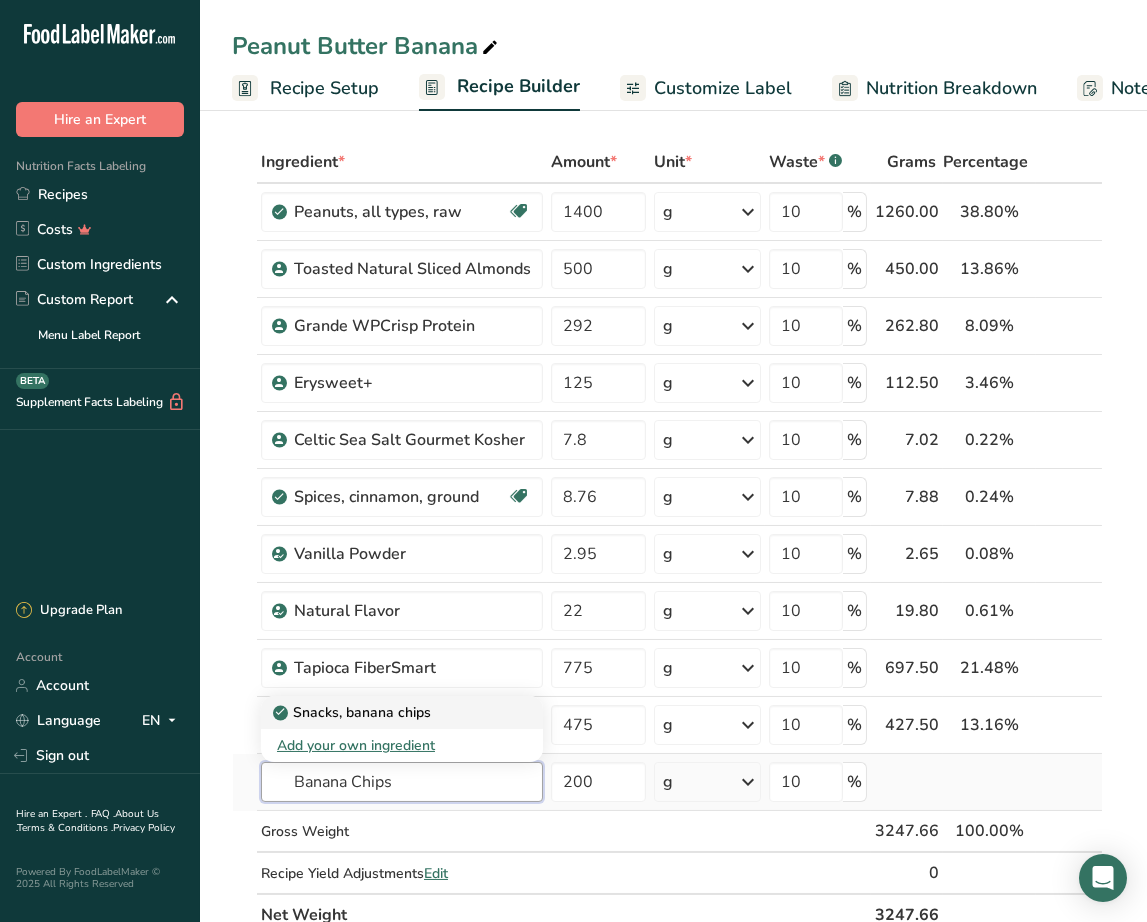 type on "Banana Chips" 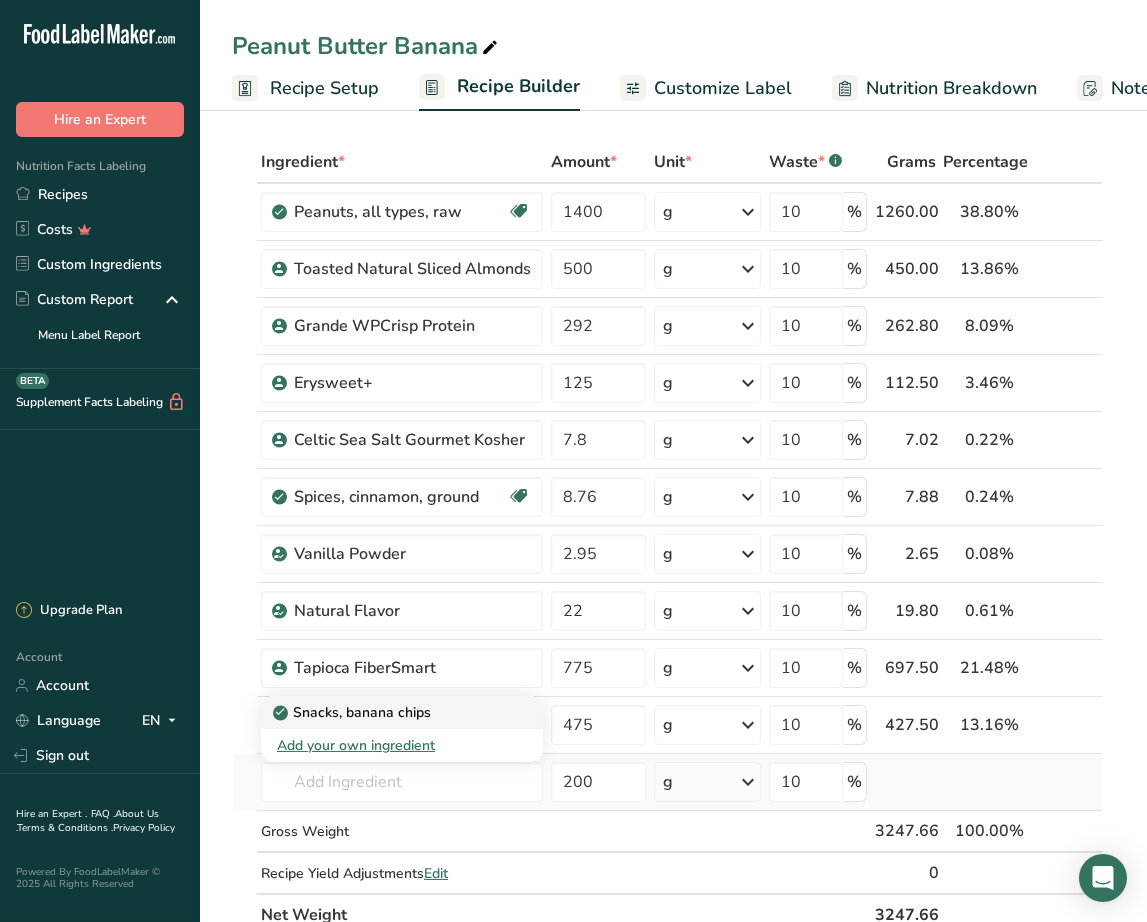 click on "Snacks, banana chips" at bounding box center (386, 712) 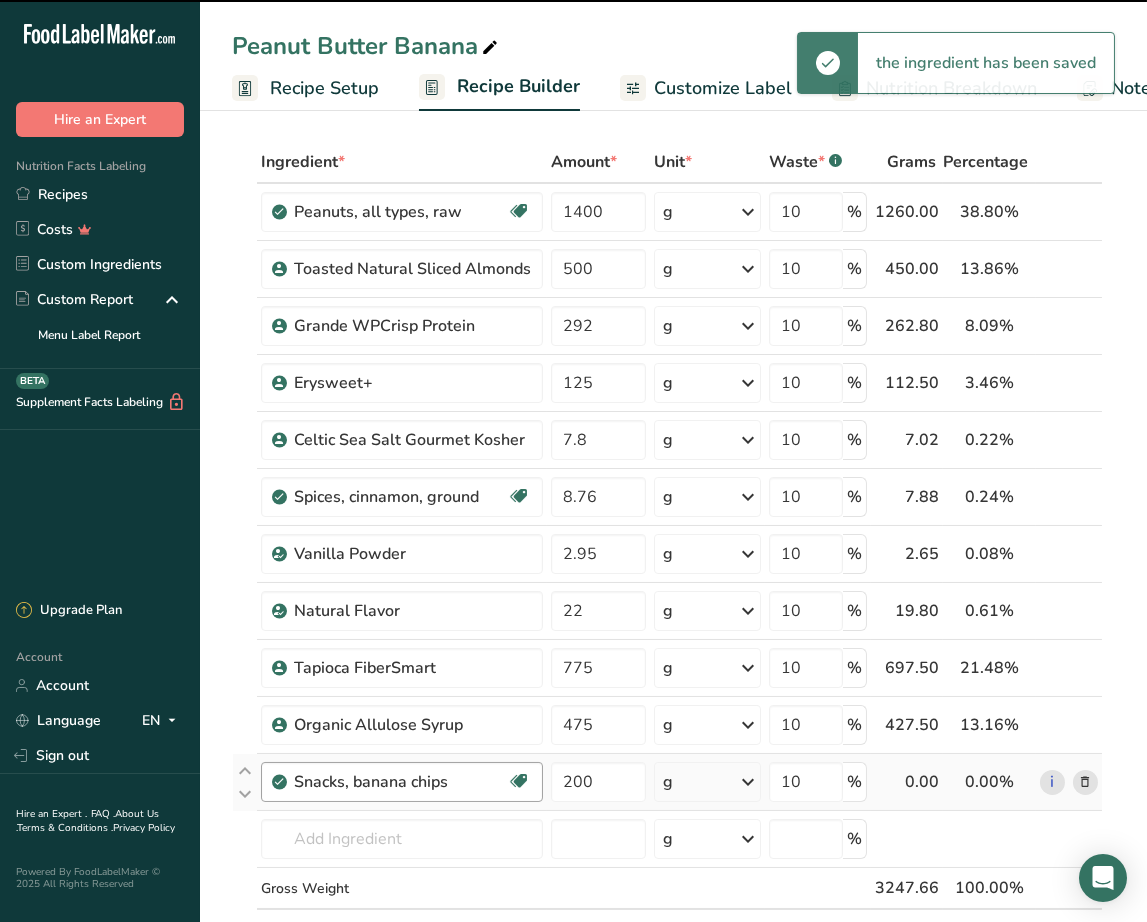 type on "0" 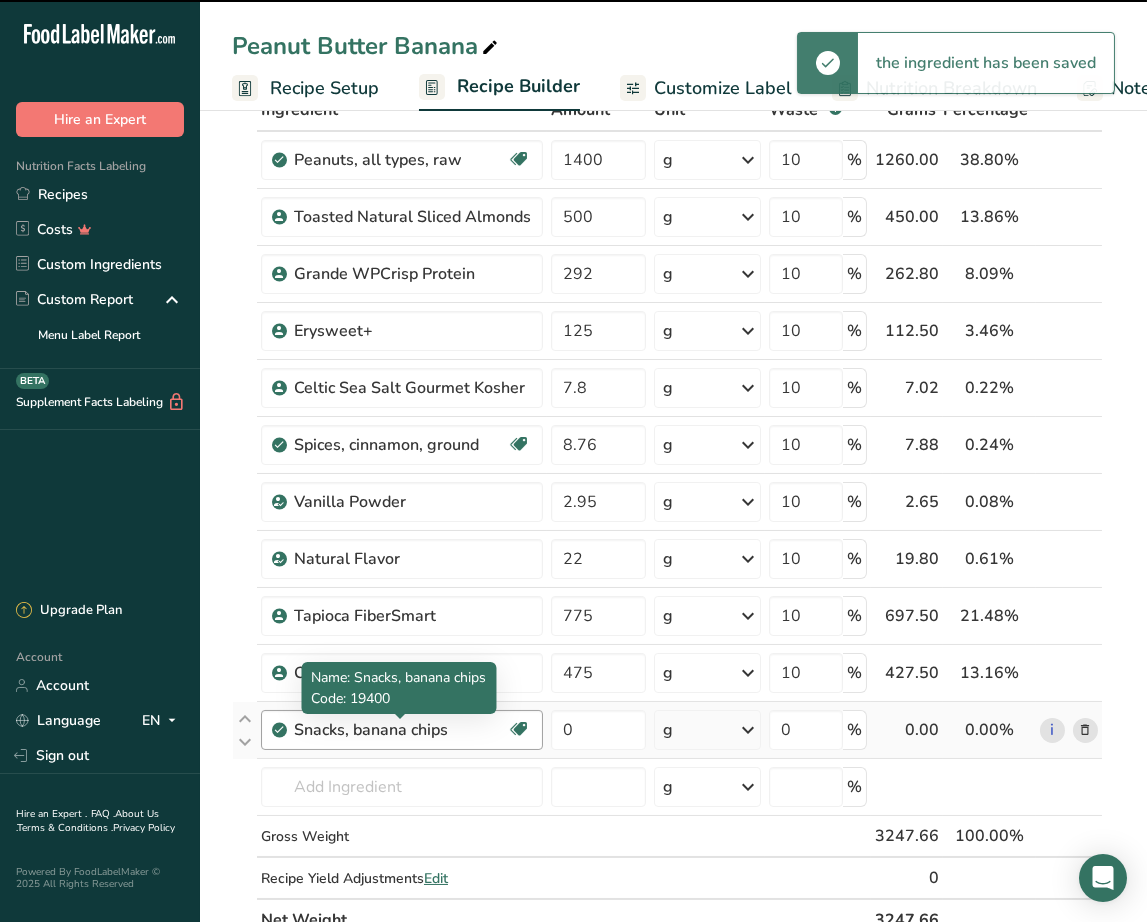 scroll, scrollTop: 136, scrollLeft: 0, axis: vertical 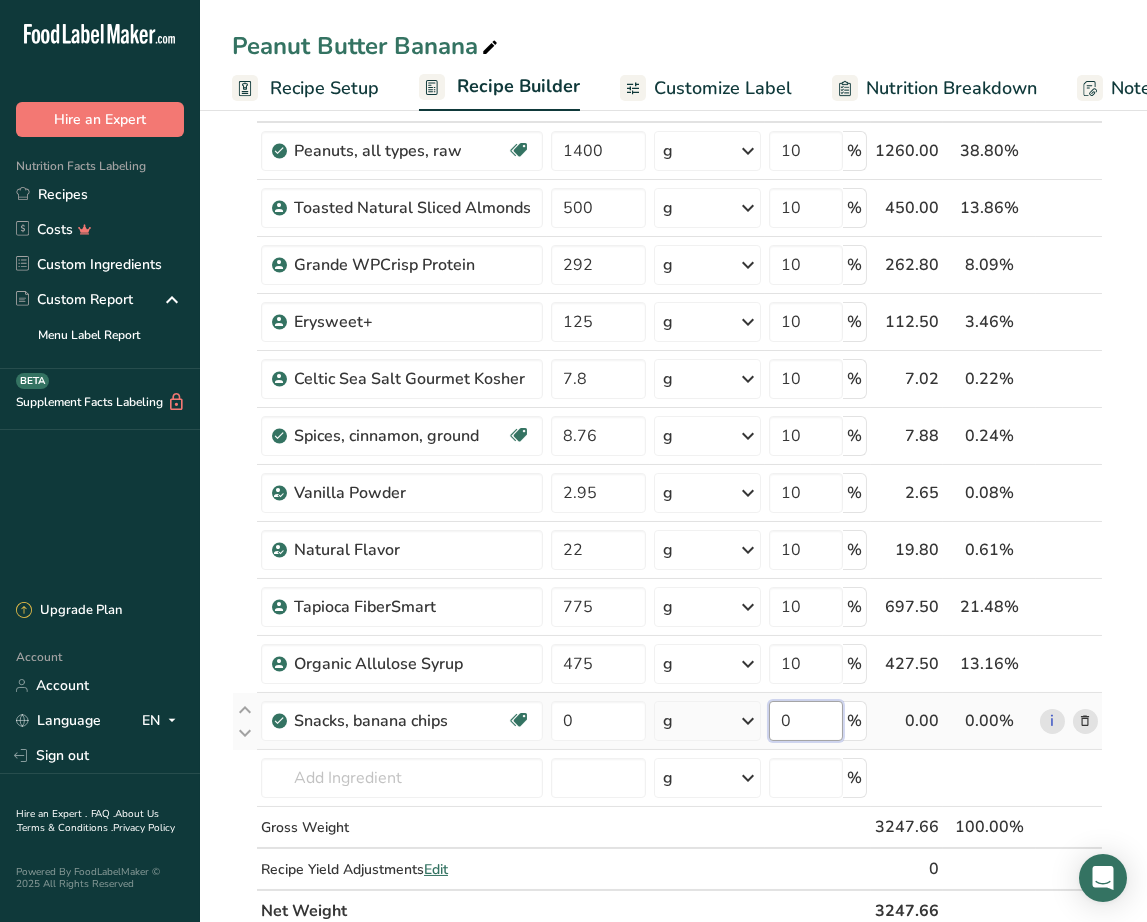 click on "0" at bounding box center [806, 721] 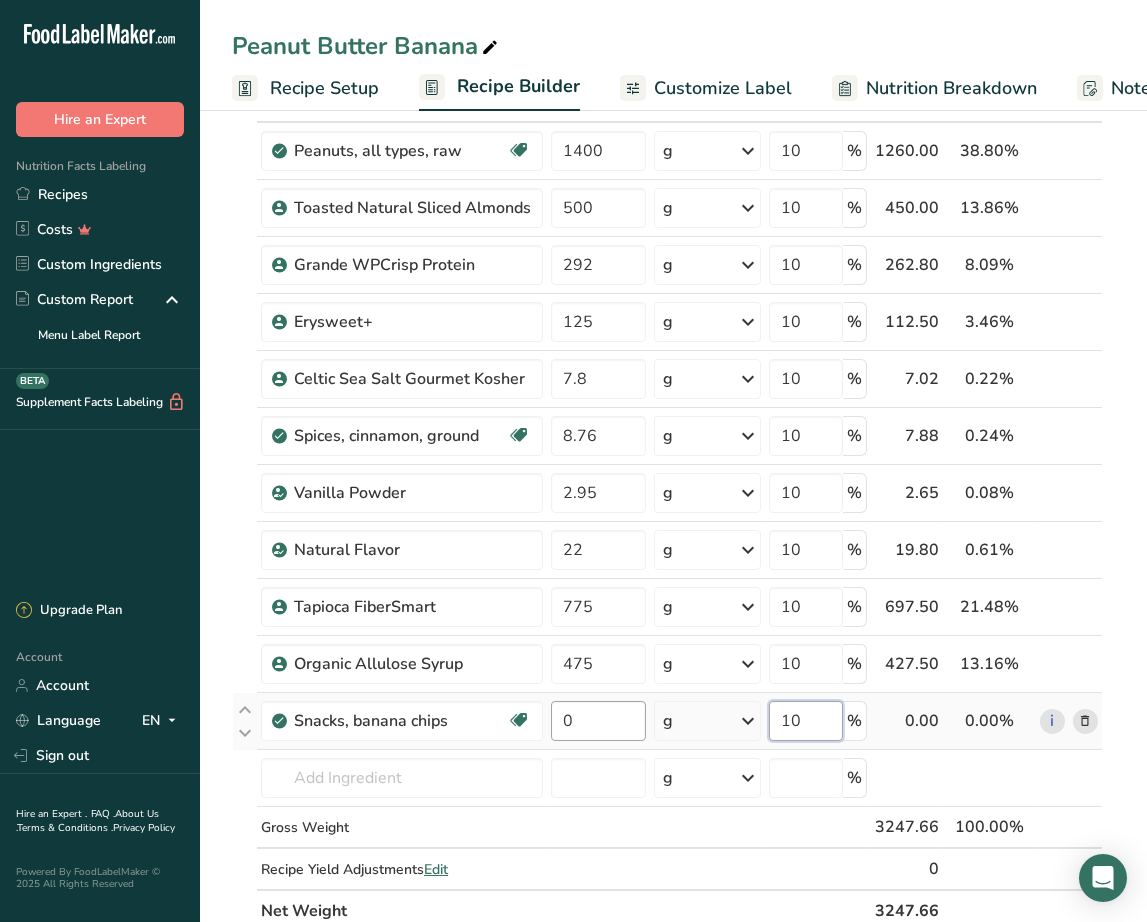 type on "10" 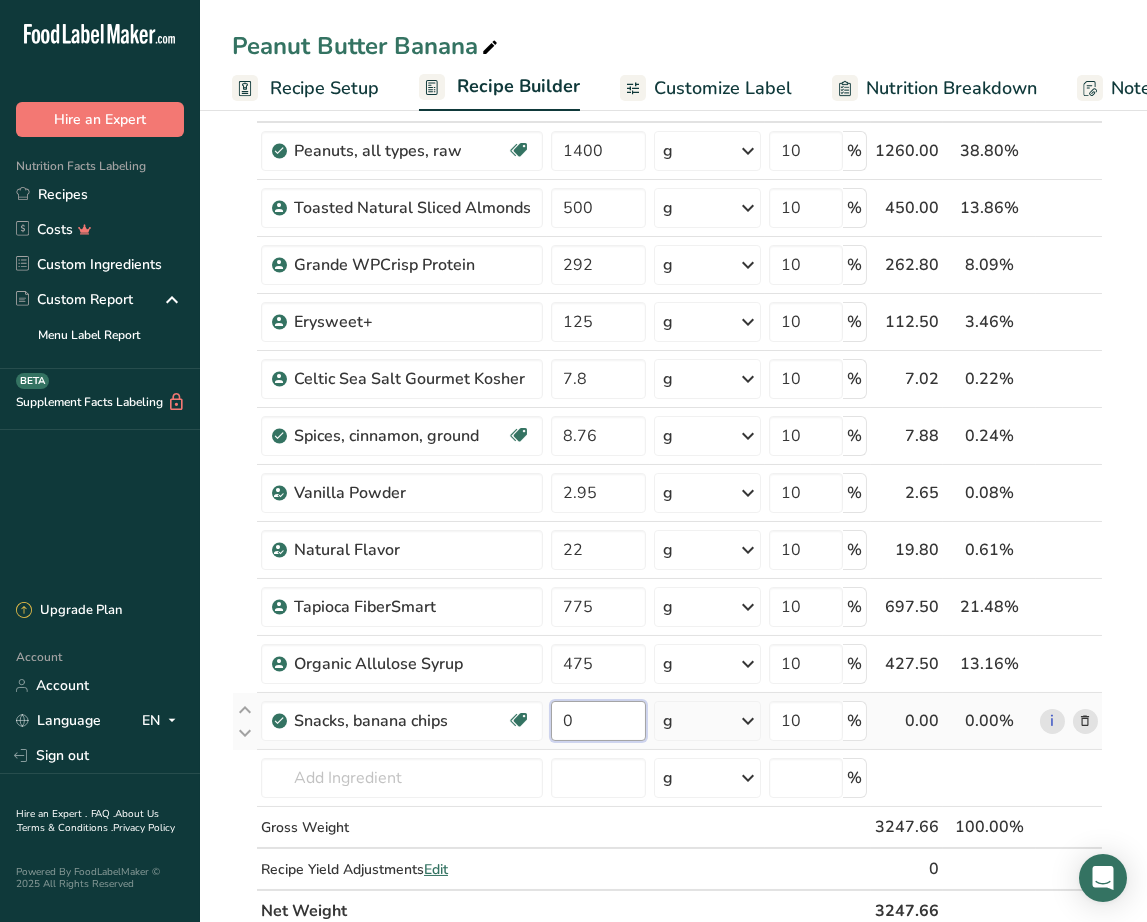 click on "Ingredient *
Amount *
Unit *
Waste *   .a-a{fill:#347362;}.b-a{fill:#fff;}          Grams
Percentage
Peanuts, all types, raw
Source of Antioxidants
Plant-based Protein
Dairy free
Gluten free
Vegan
Vegetarian
Soy free
1400
g
Portions
1 oz
1 cup
Weight Units
g
kg
mg
See more
Volume Units
l
Volume units require a density conversion. If you know your ingredient's density enter it below. Otherwise, click on "RIA" our AI Regulatory bot - she will be able to help you
lb/ft3
g/cm3
Confirm" at bounding box center [667, 506] 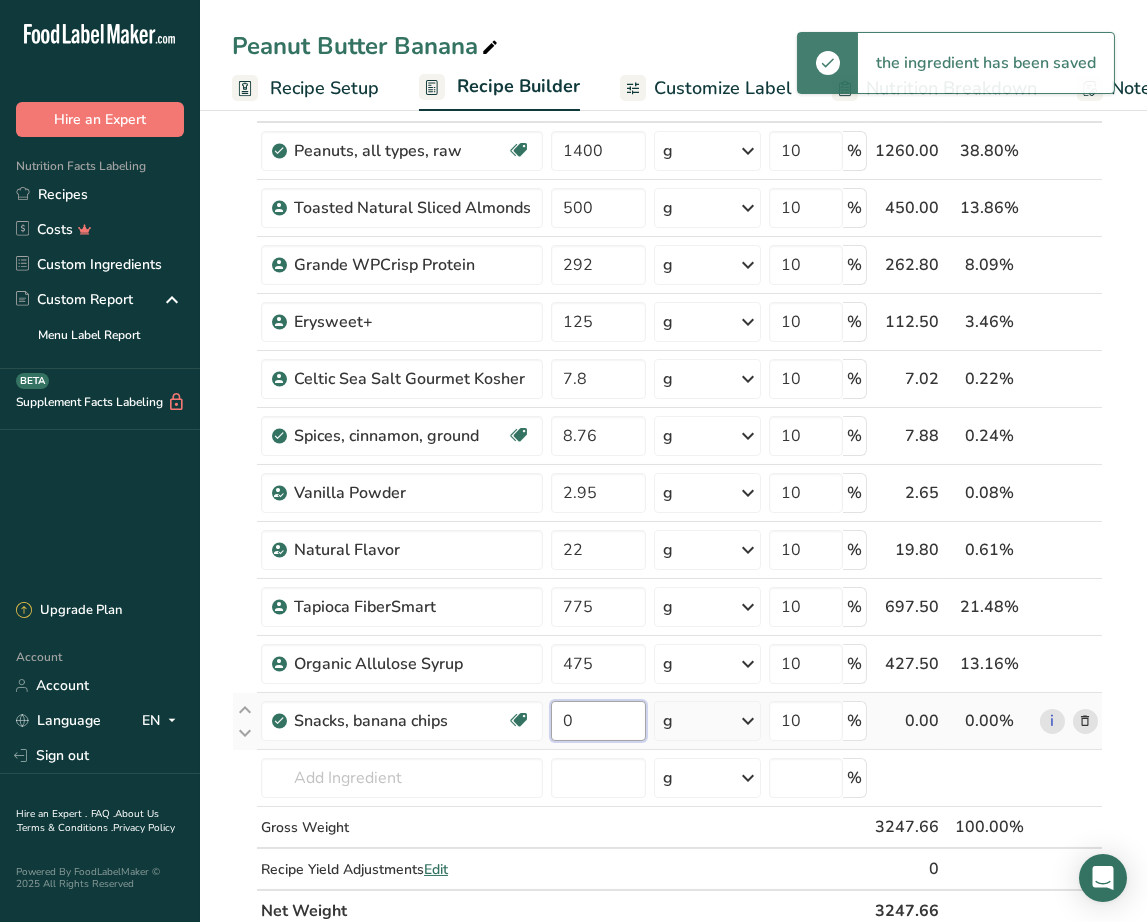click on "0" at bounding box center [598, 721] 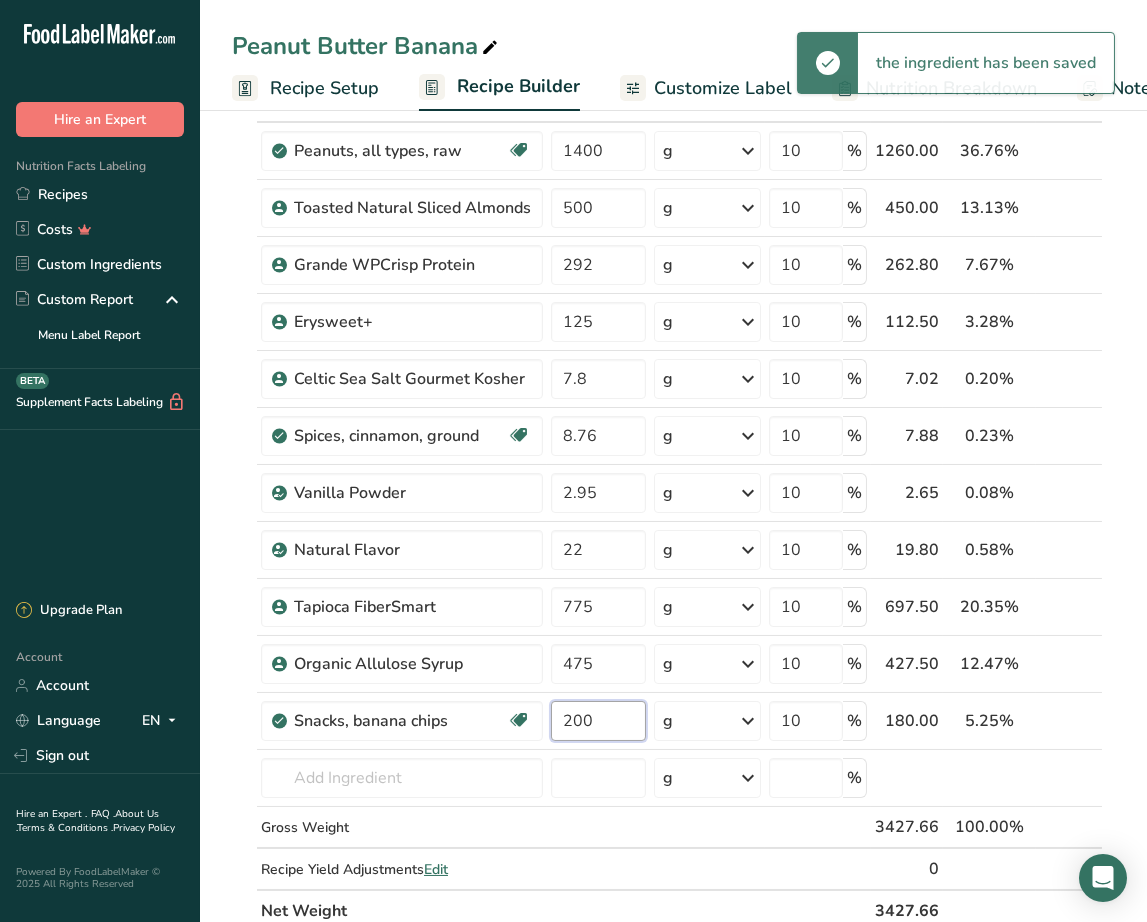 type on "200" 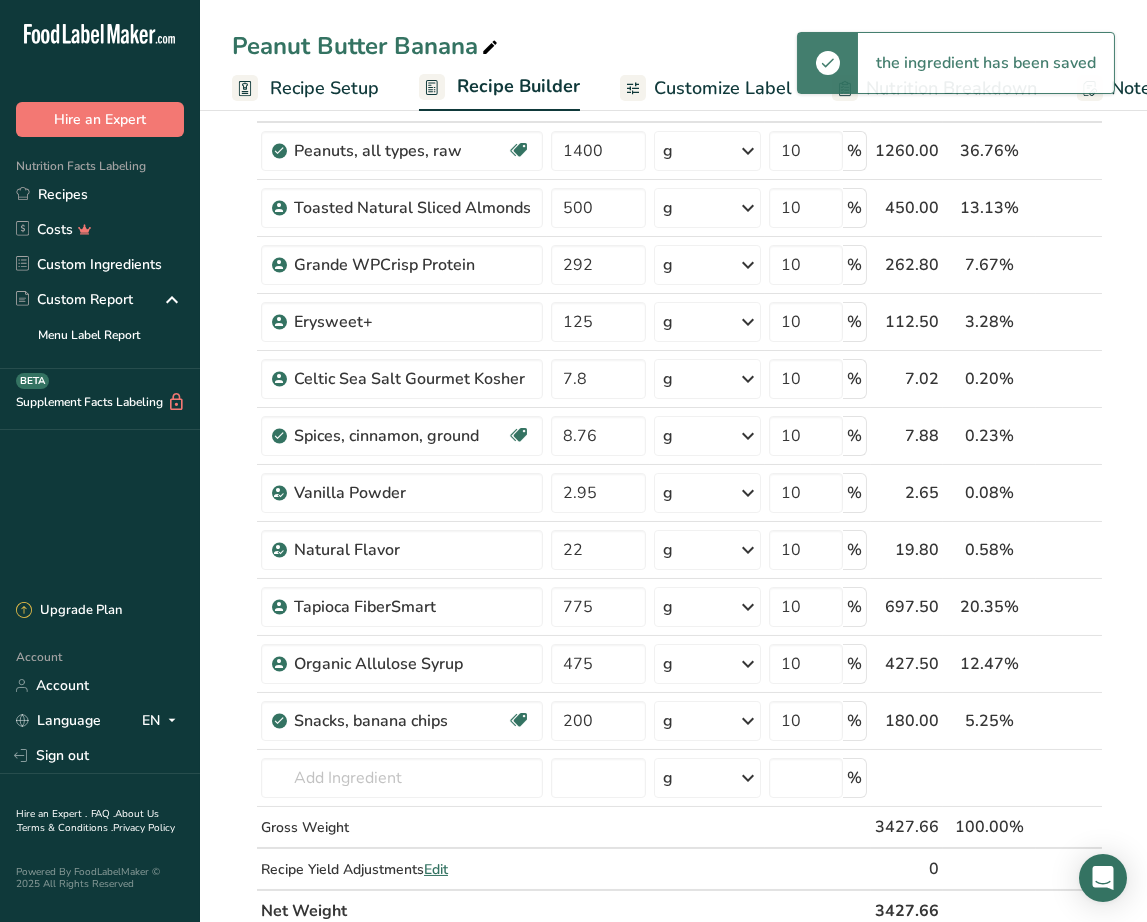 click on "Add Ingredients
Manage Recipe         Delete Recipe           Duplicate Recipe             Scale Recipe             Save as Sub-Recipe   .a-a{fill:#347362;}.b-a{fill:#fff;}                               Nutrition Breakdown                 Recipe Card
NEW
[MEDICAL_DATA] Pattern Report           Activity History
Download
Choose your preferred label style
Standard FDA label
Standard FDA label
The most common format for nutrition facts labels in compliance with the FDA's typeface, style and requirements
Tabular FDA label
A label format compliant with the FDA regulations presented in a tabular (horizontal) display.
Linear FDA label
A simple linear display for small sized packages.
Simplified FDA label" at bounding box center [673, 1182] 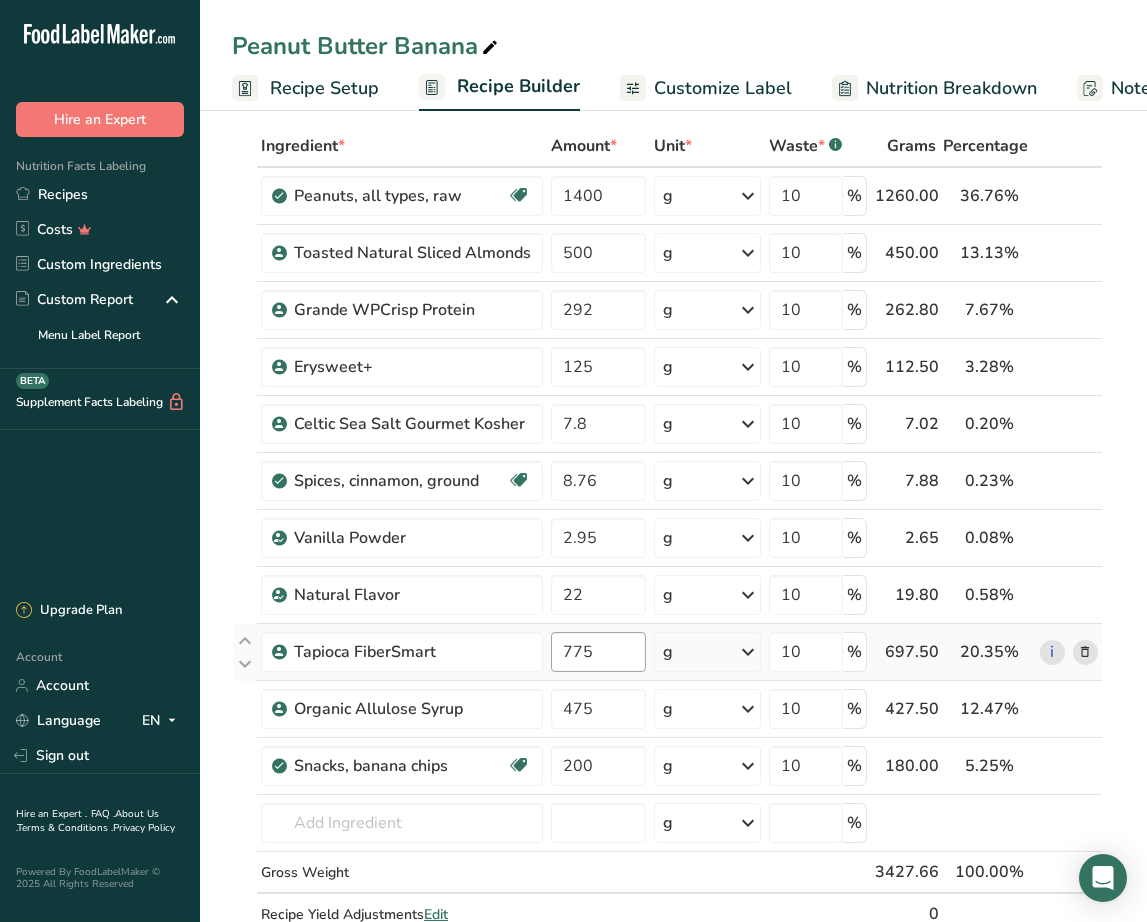 scroll, scrollTop: 91, scrollLeft: 0, axis: vertical 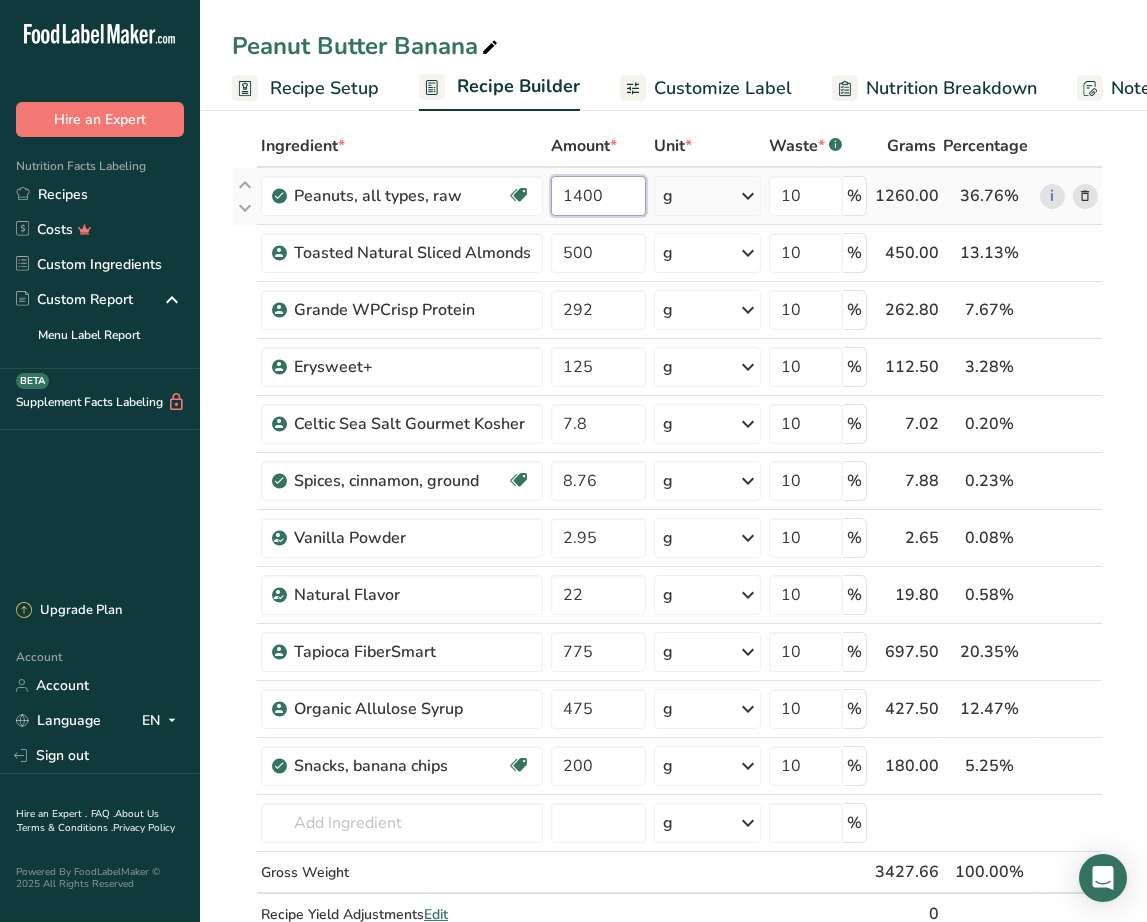 click on "1400" at bounding box center [598, 196] 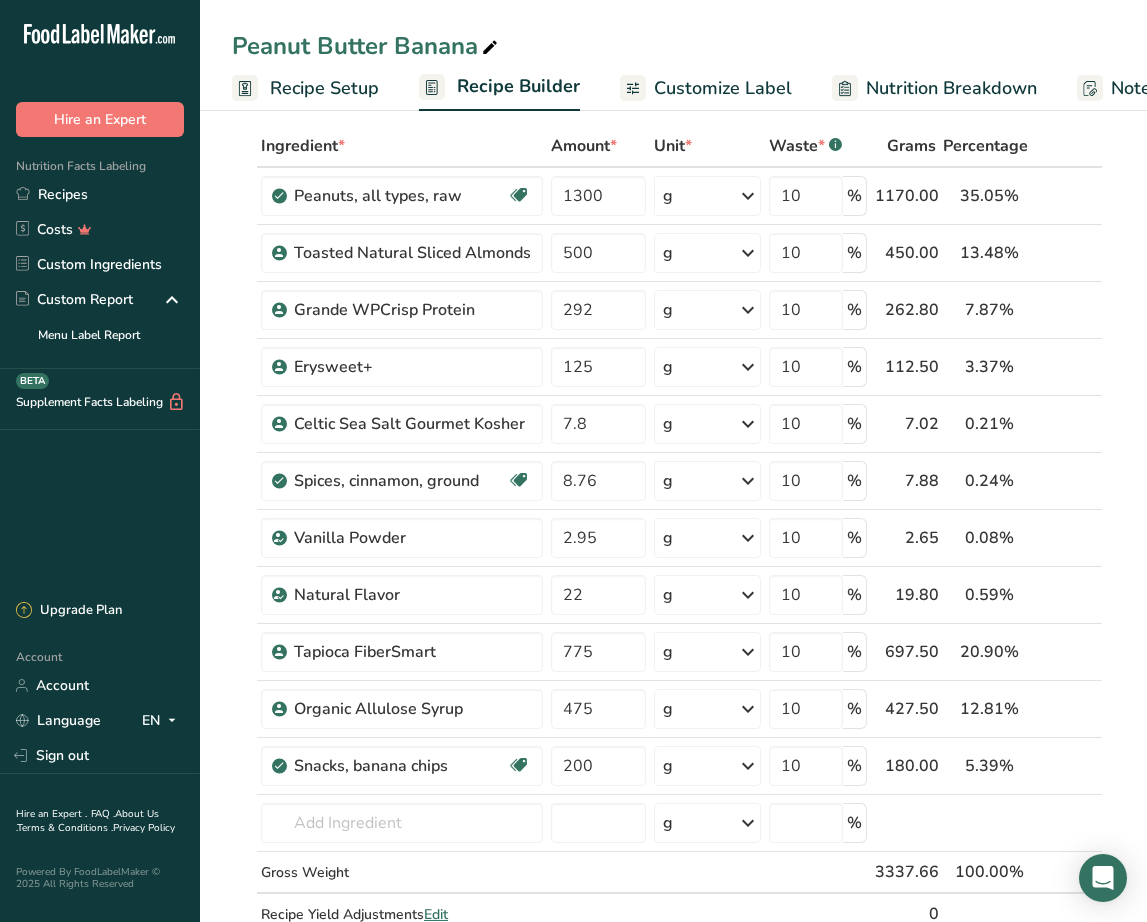 click on "Ingredient *
Amount *
Unit *
Waste *   .a-a{fill:#347362;}.b-a{fill:#fff;}          Grams
Percentage
Peanuts, all types, raw
Source of Antioxidants
Plant-based Protein
Dairy free
Gluten free
Vegan
Vegetarian
Soy free
1300
g
Portions
1 oz
1 cup
Weight Units
g
kg
mg
See more
Volume Units
l
Volume units require a density conversion. If you know your ingredient's density enter it below. Otherwise, click on "RIA" our AI Regulatory bot - she will be able to help you
lb/ft3
g/cm3
Confirm" at bounding box center (667, 551) 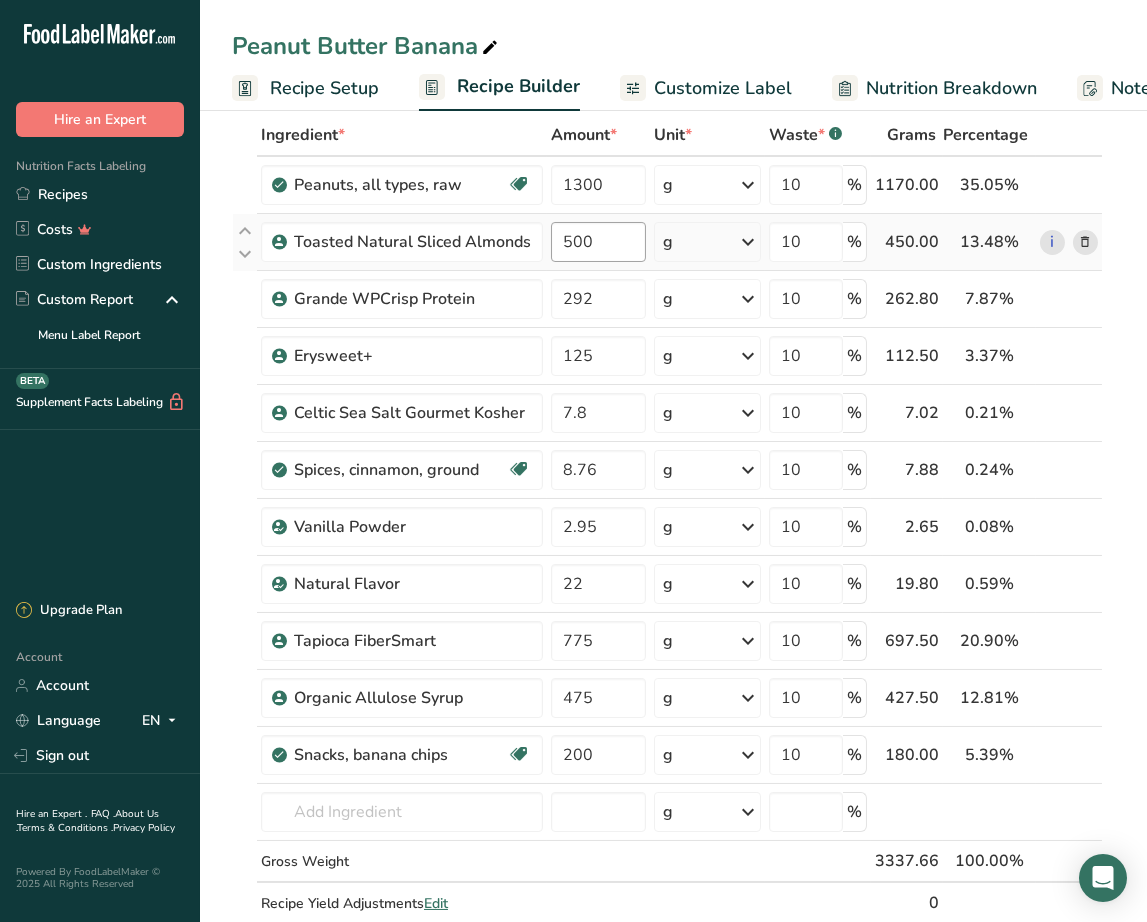 scroll, scrollTop: 101, scrollLeft: 0, axis: vertical 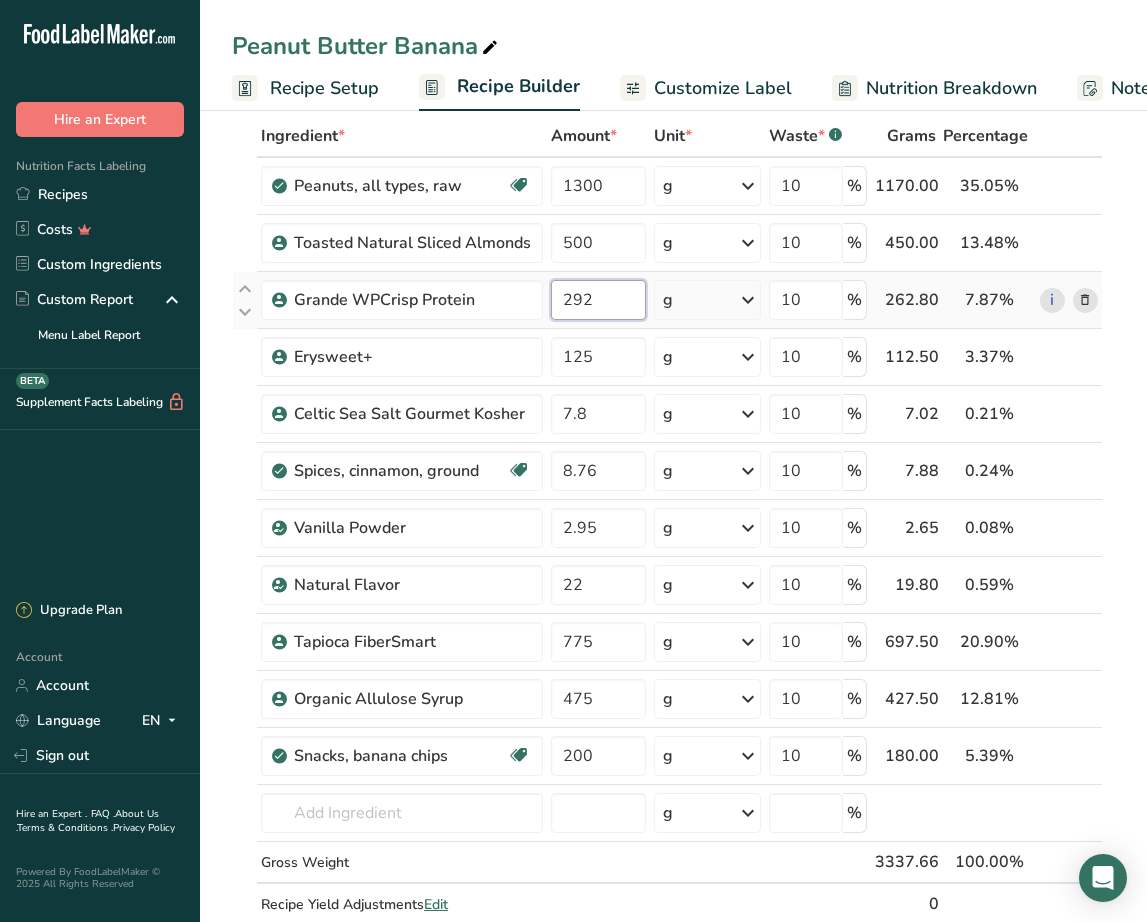 click on "292" at bounding box center [598, 300] 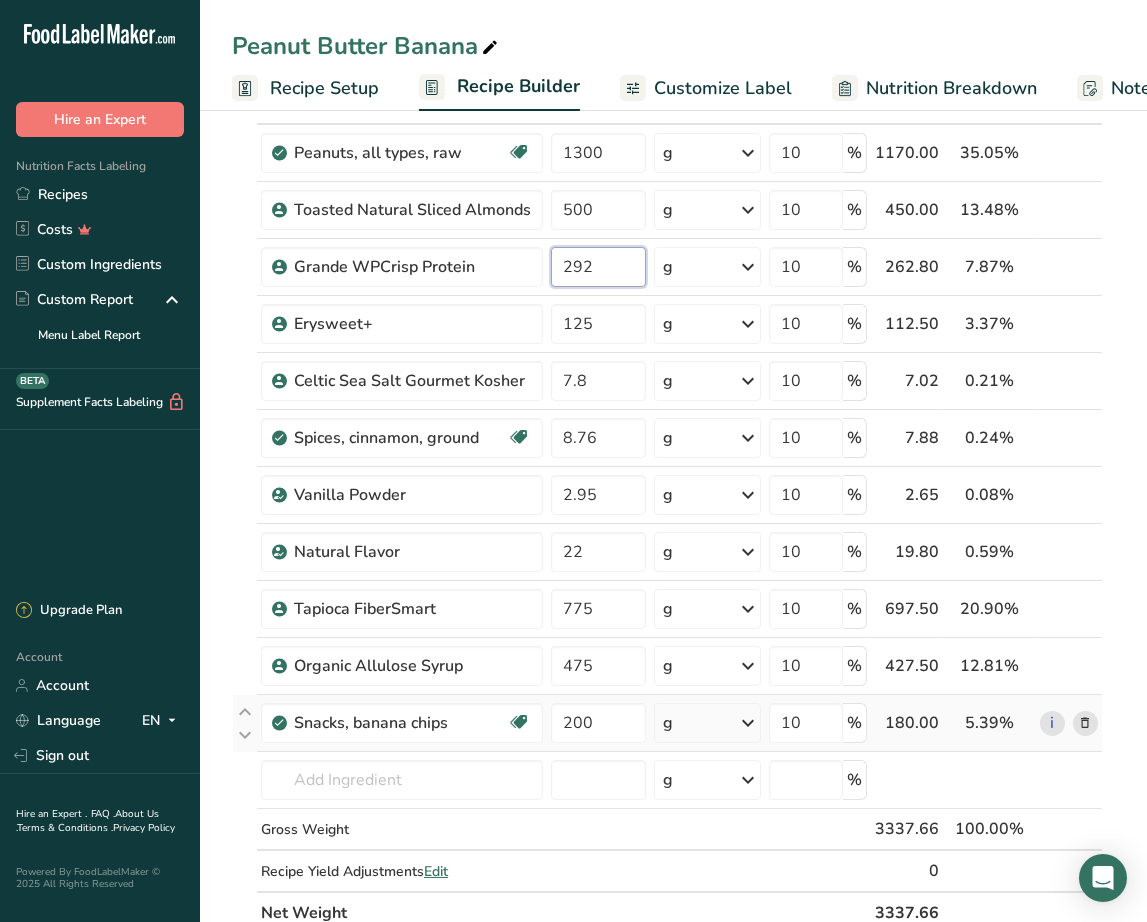 scroll, scrollTop: 91, scrollLeft: 0, axis: vertical 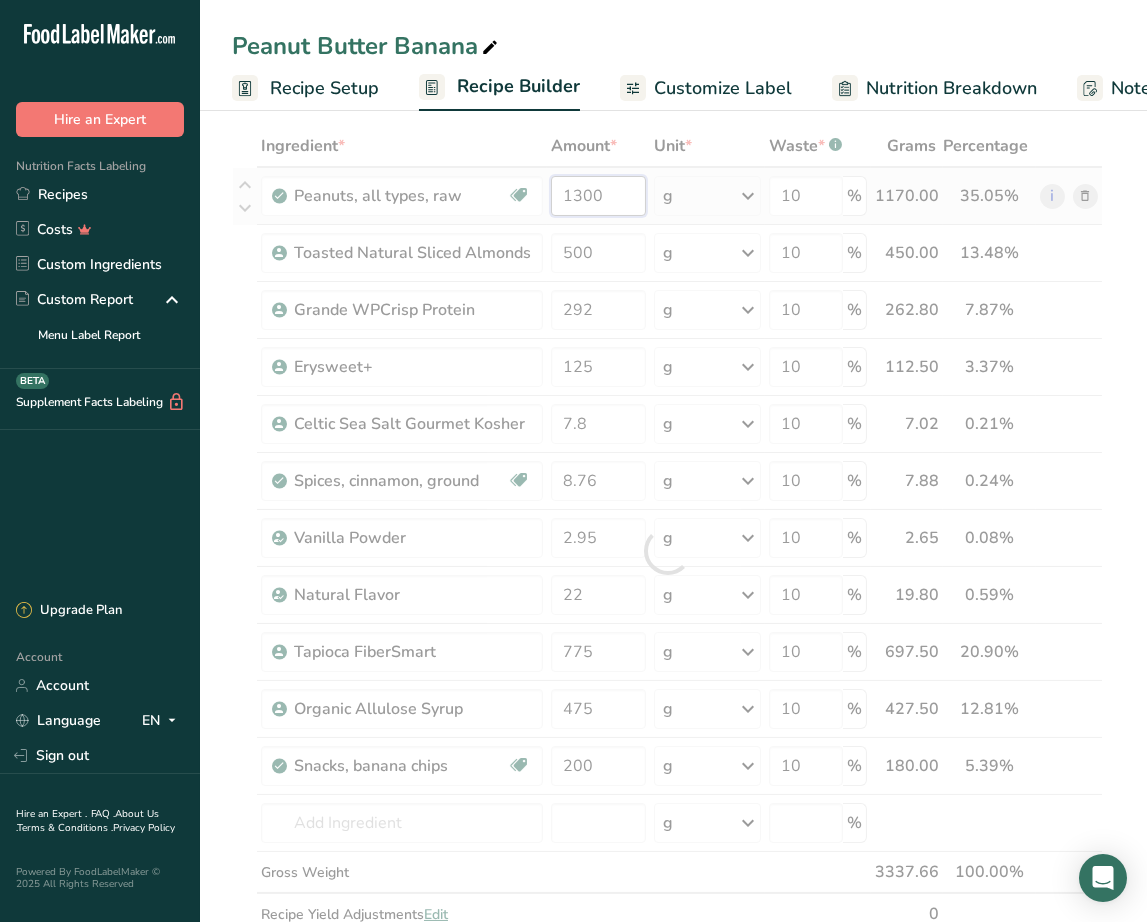 click on "Ingredient *
Amount *
Unit *
Waste *   .a-a{fill:#347362;}.b-a{fill:#fff;}          Grams
Percentage
Peanuts, all types, raw
Source of Antioxidants
Plant-based Protein
Dairy free
Gluten free
Vegan
Vegetarian
Soy free
1300
g
Portions
1 oz
1 cup
Weight Units
g
kg
mg
See more
Volume Units
l
Volume units require a density conversion. If you know your ingredient's density enter it below. Otherwise, click on "RIA" our AI Regulatory bot - she will be able to help you
lb/ft3
g/cm3
Confirm" at bounding box center (667, 551) 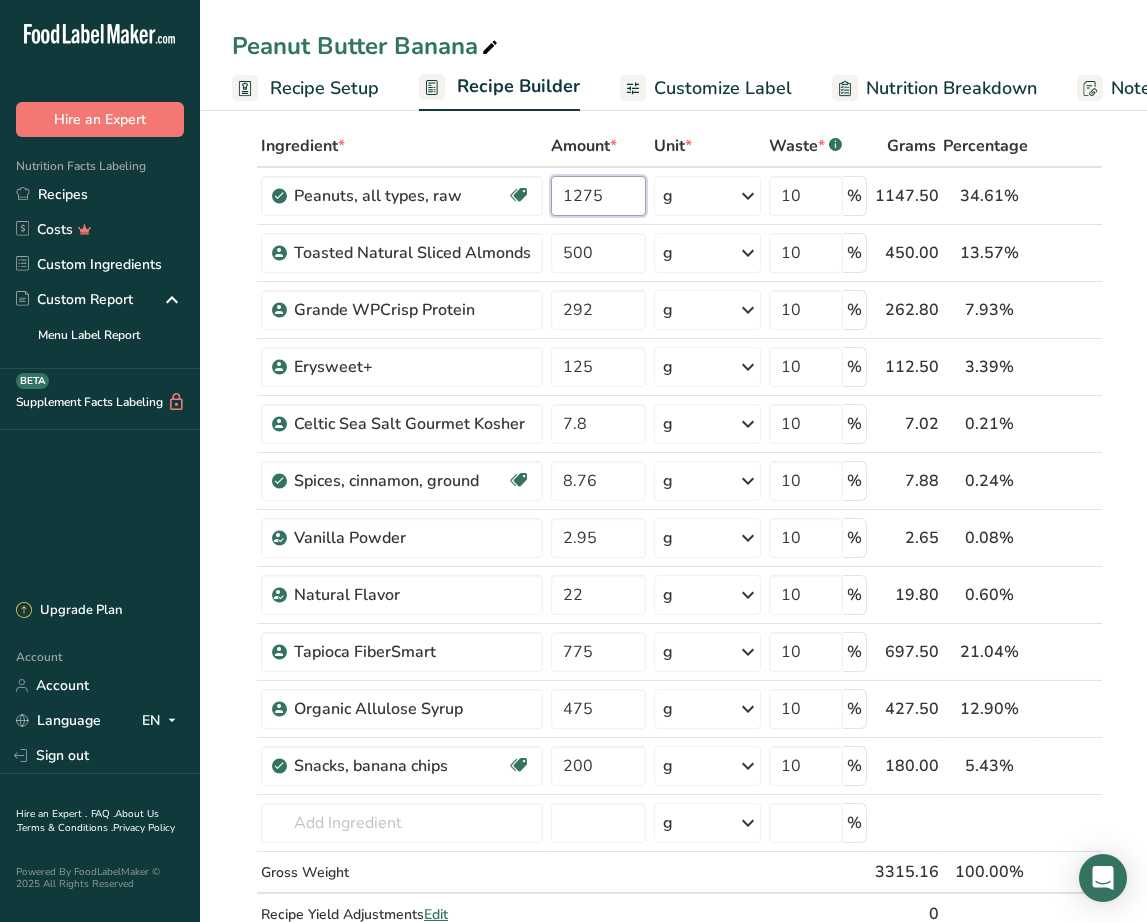 type on "1275" 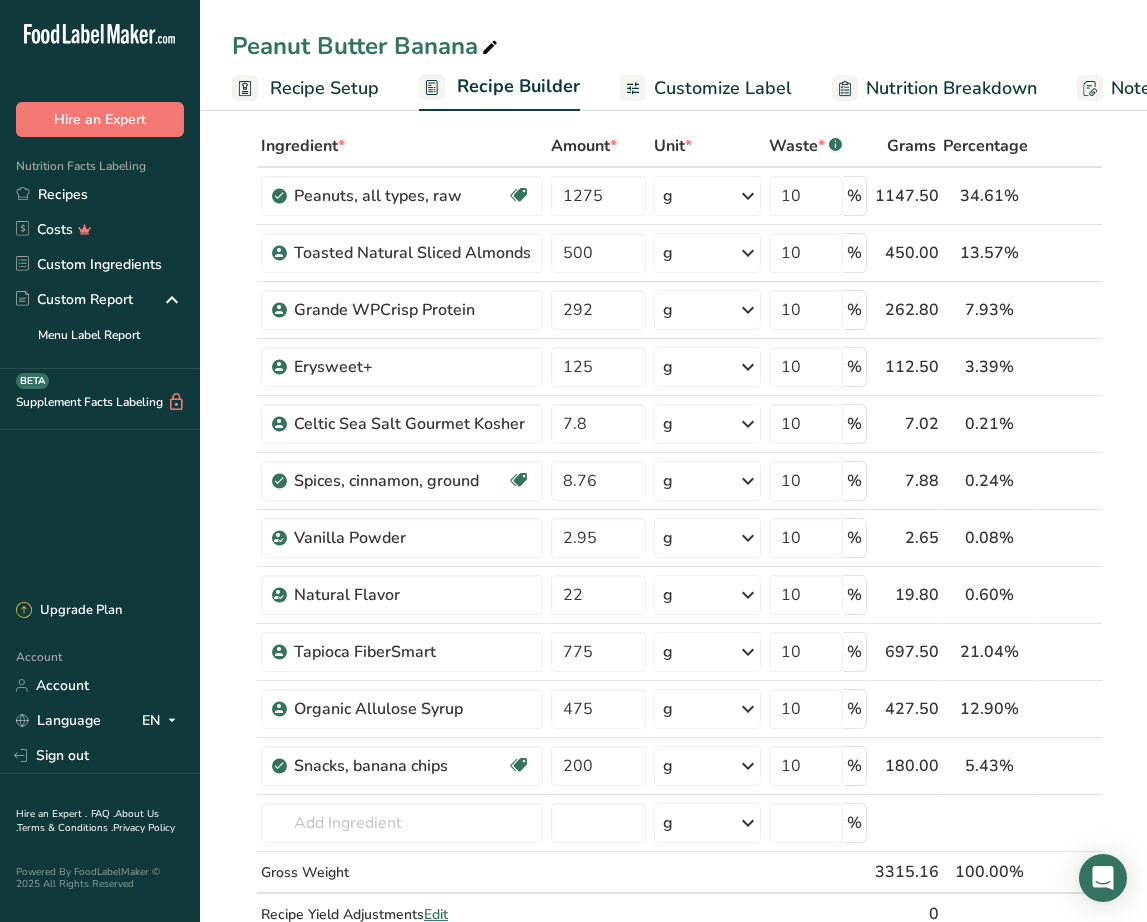 click on "Ingredient *
Amount *
Unit *
Waste *   .a-a{fill:#347362;}.b-a{fill:#fff;}          Grams
Percentage
Peanuts, all types, raw
Source of Antioxidants
Plant-based Protein
Dairy free
Gluten free
Vegan
Vegetarian
Soy free
1275
g
Portions
1 oz
1 cup
Weight Units
g
kg
mg
See more
Volume Units
l
Volume units require a density conversion. If you know your ingredient's density enter it below. Otherwise, click on "RIA" our AI Regulatory bot - she will be able to help you
lb/ft3
g/cm3
Confirm" at bounding box center (667, 551) 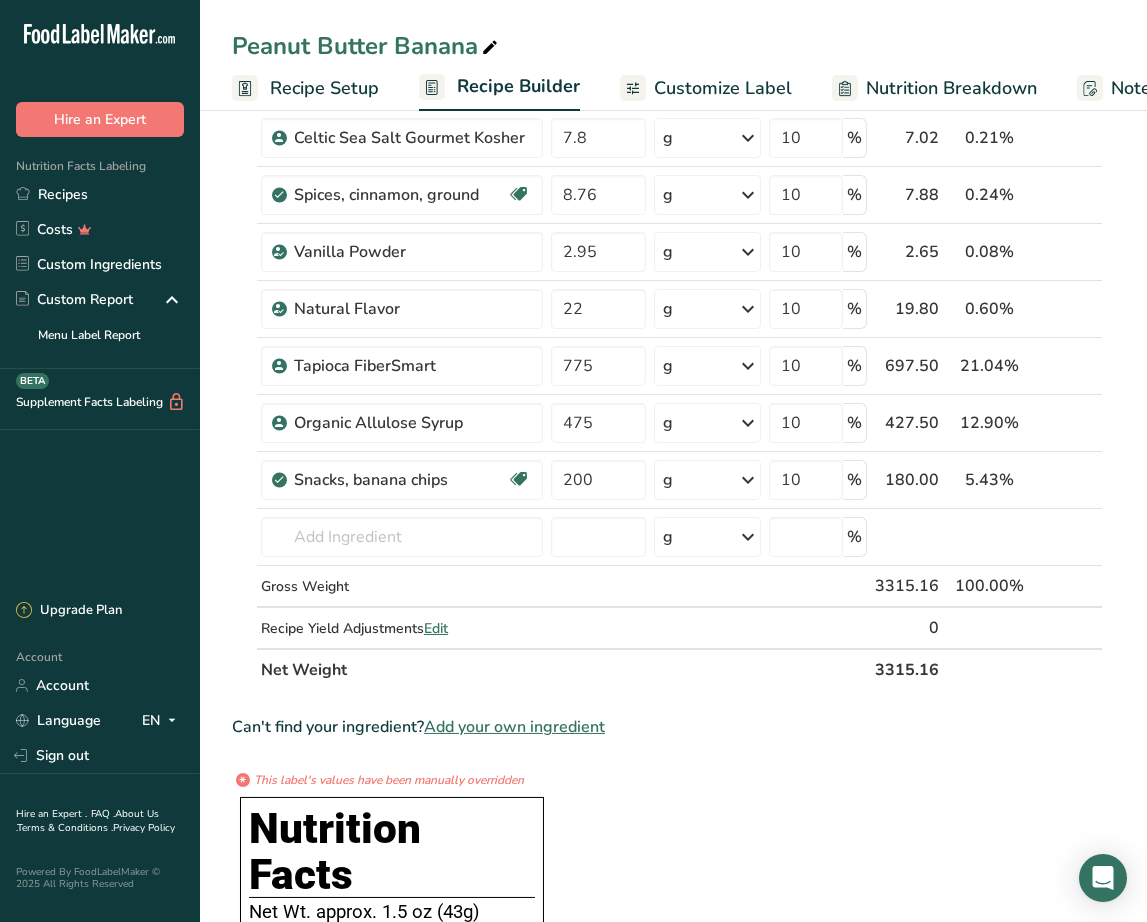 scroll, scrollTop: 217, scrollLeft: 0, axis: vertical 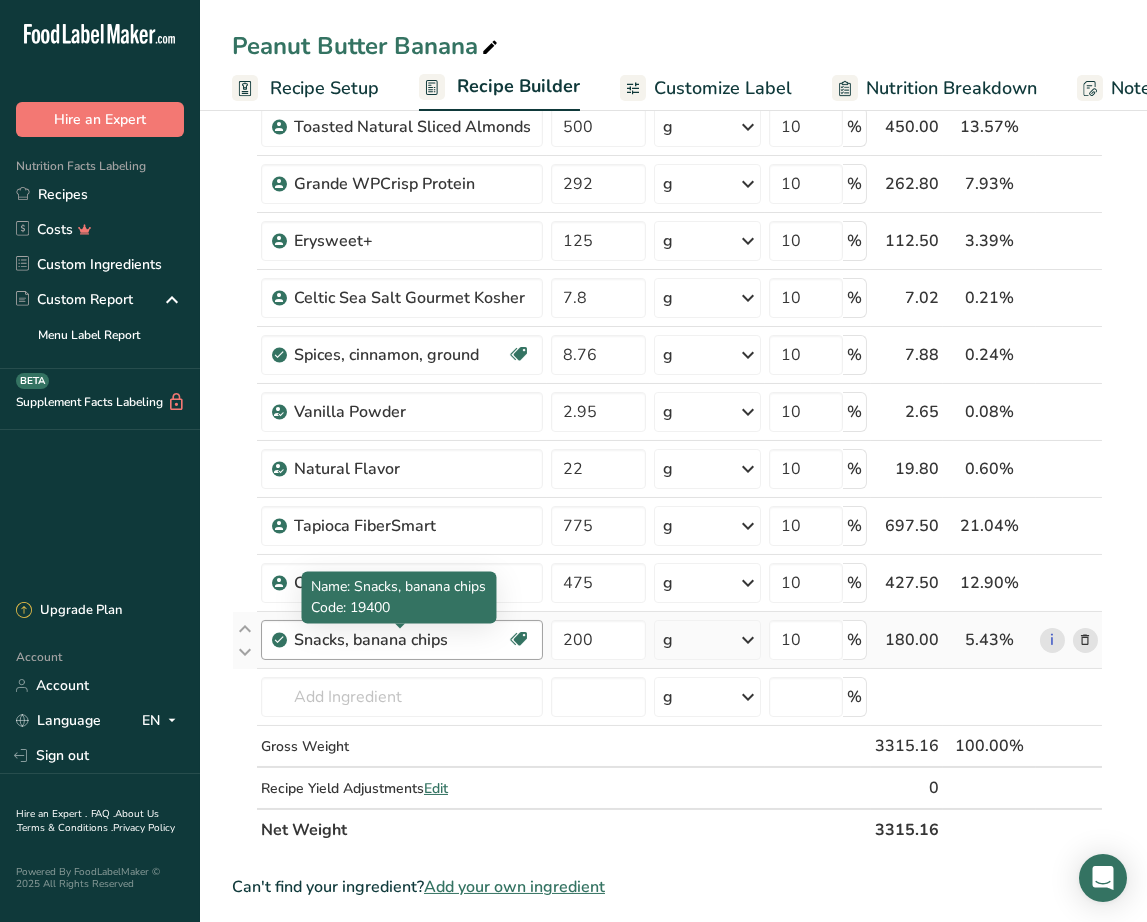 click on "Snacks, banana chips" at bounding box center [400, 640] 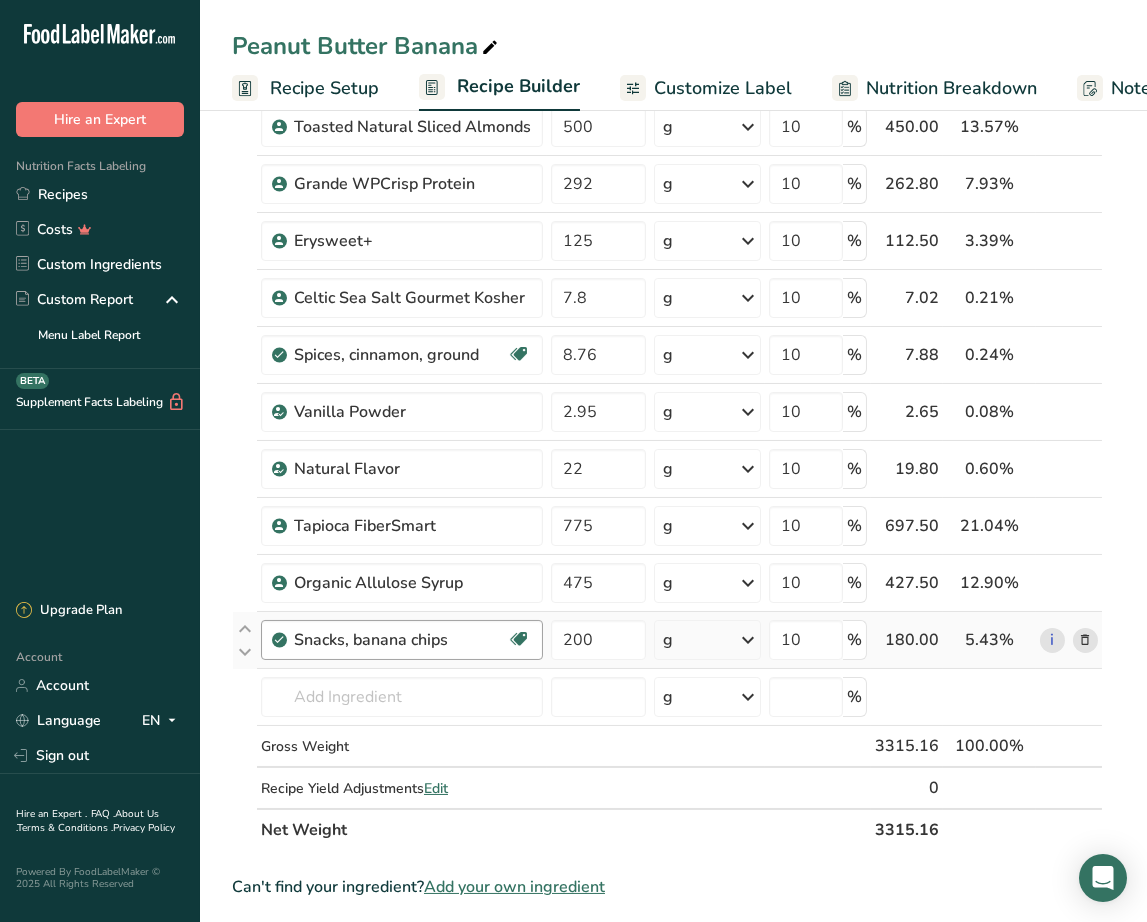 click on "Snacks, banana chips" at bounding box center (400, 640) 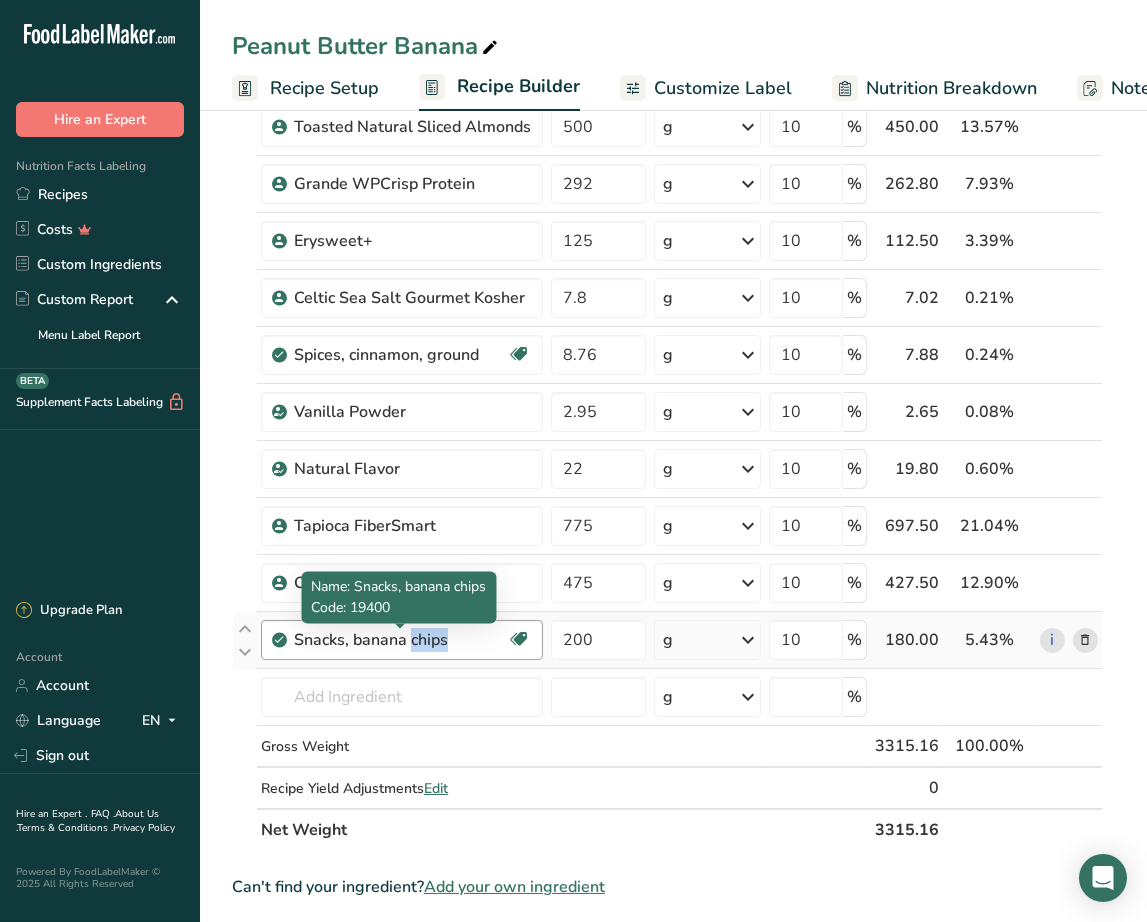 click on "Snacks, banana chips" at bounding box center [400, 640] 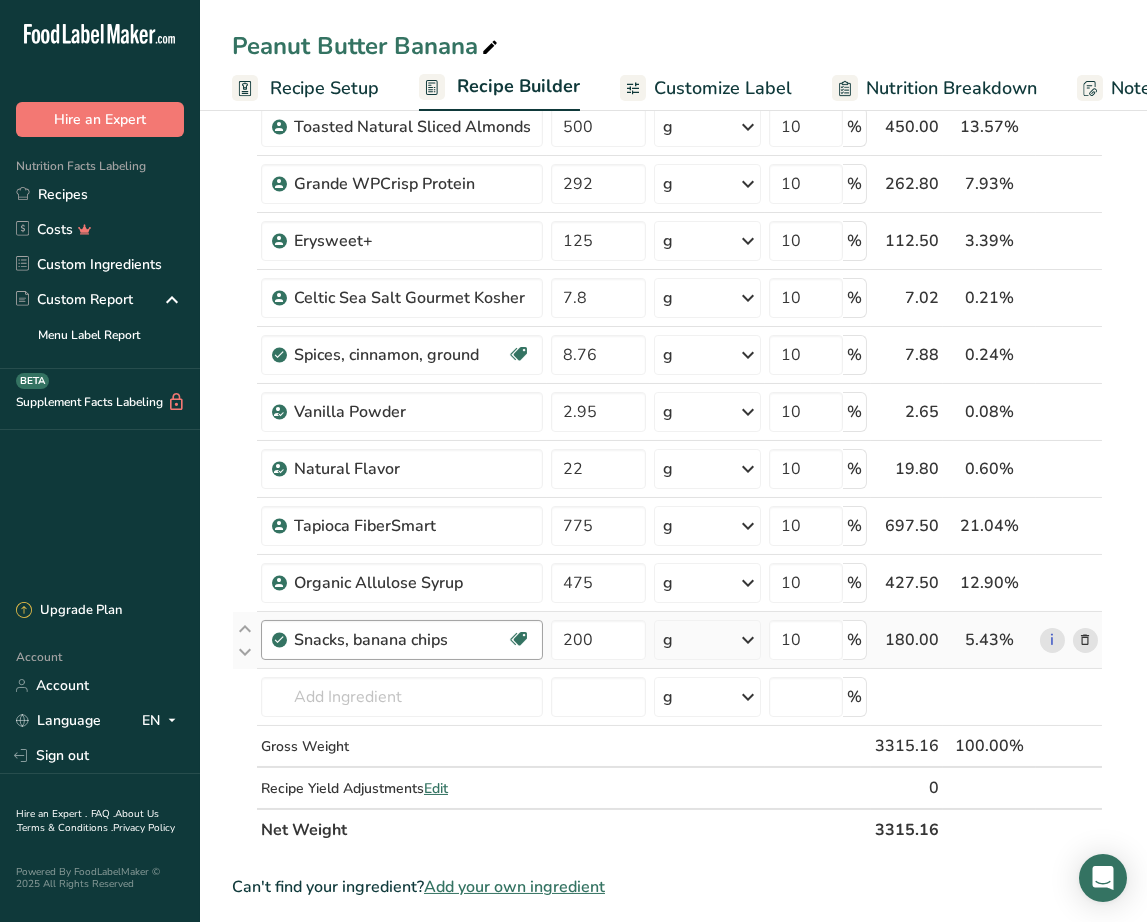 click on "Snacks, banana chips" at bounding box center [400, 640] 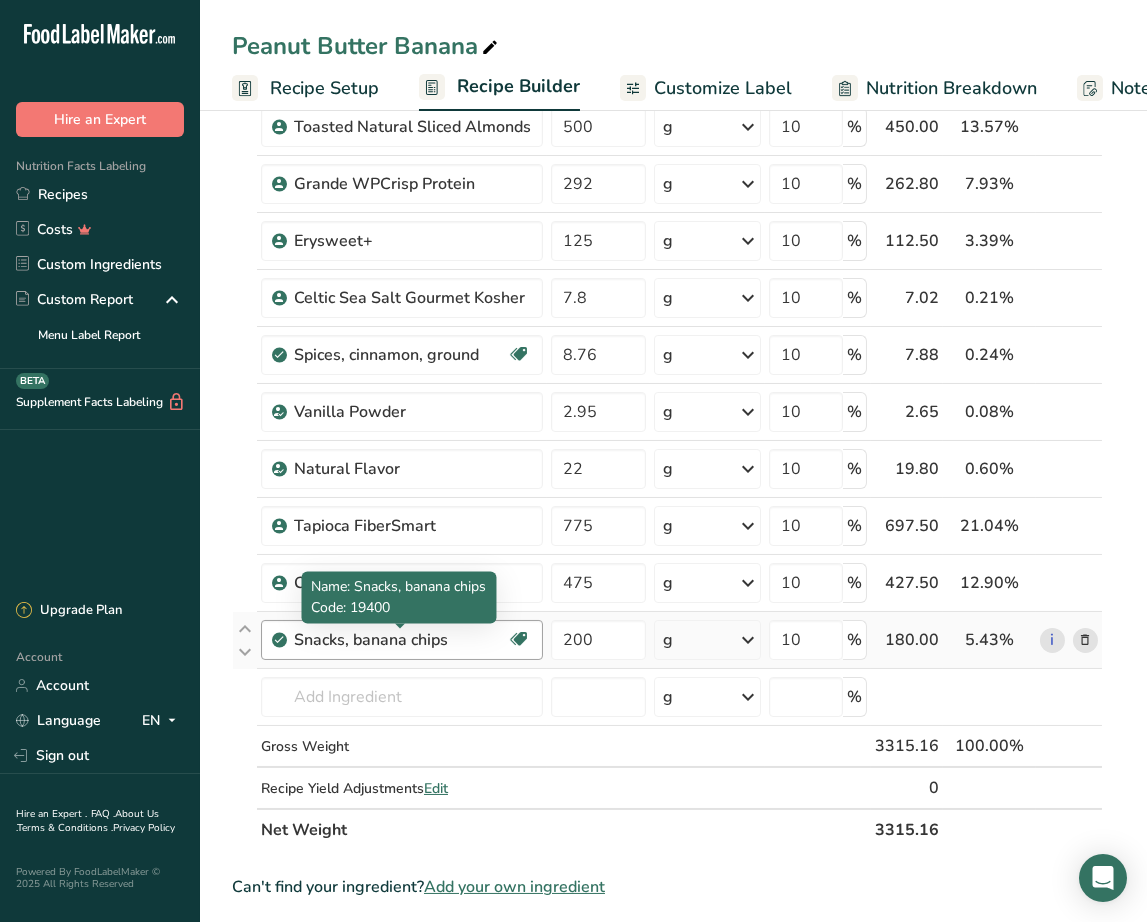 click on "Snacks, banana chips" at bounding box center [400, 640] 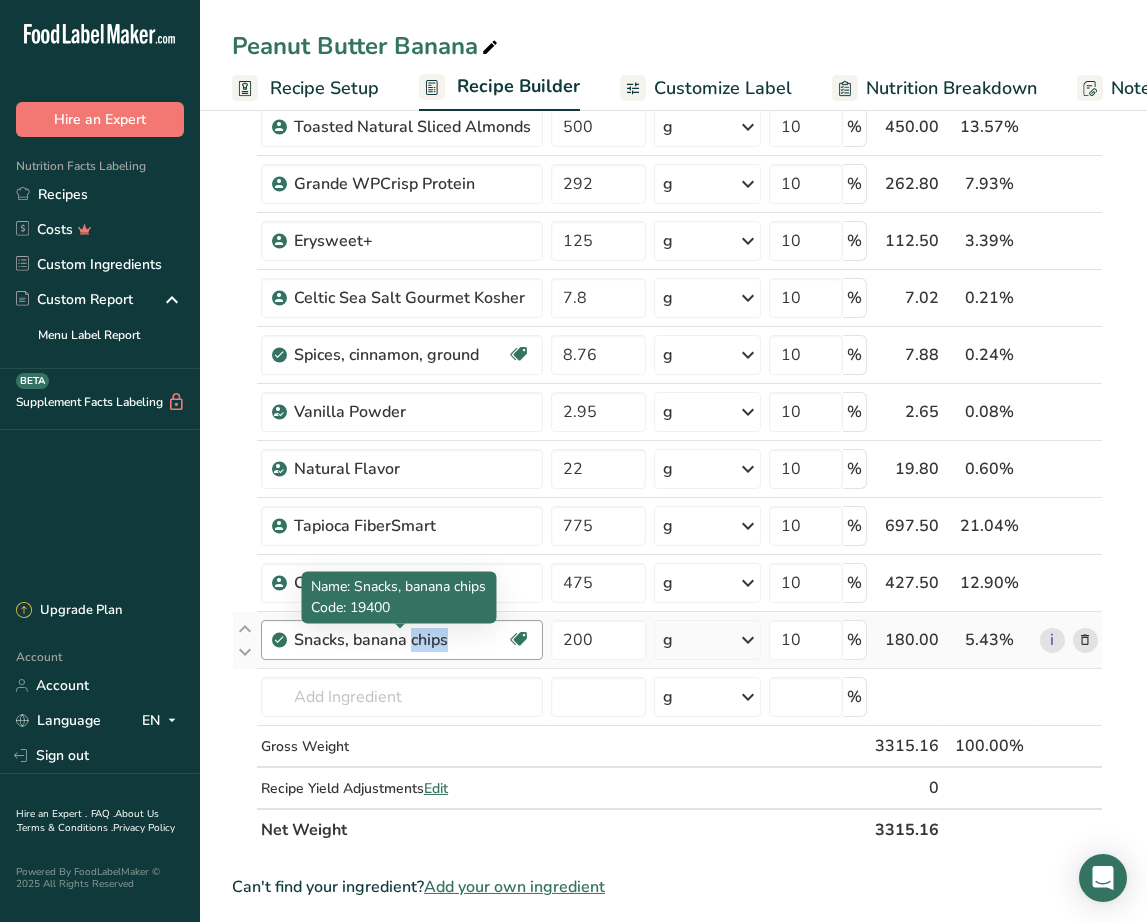 click on "Snacks, banana chips" at bounding box center (400, 640) 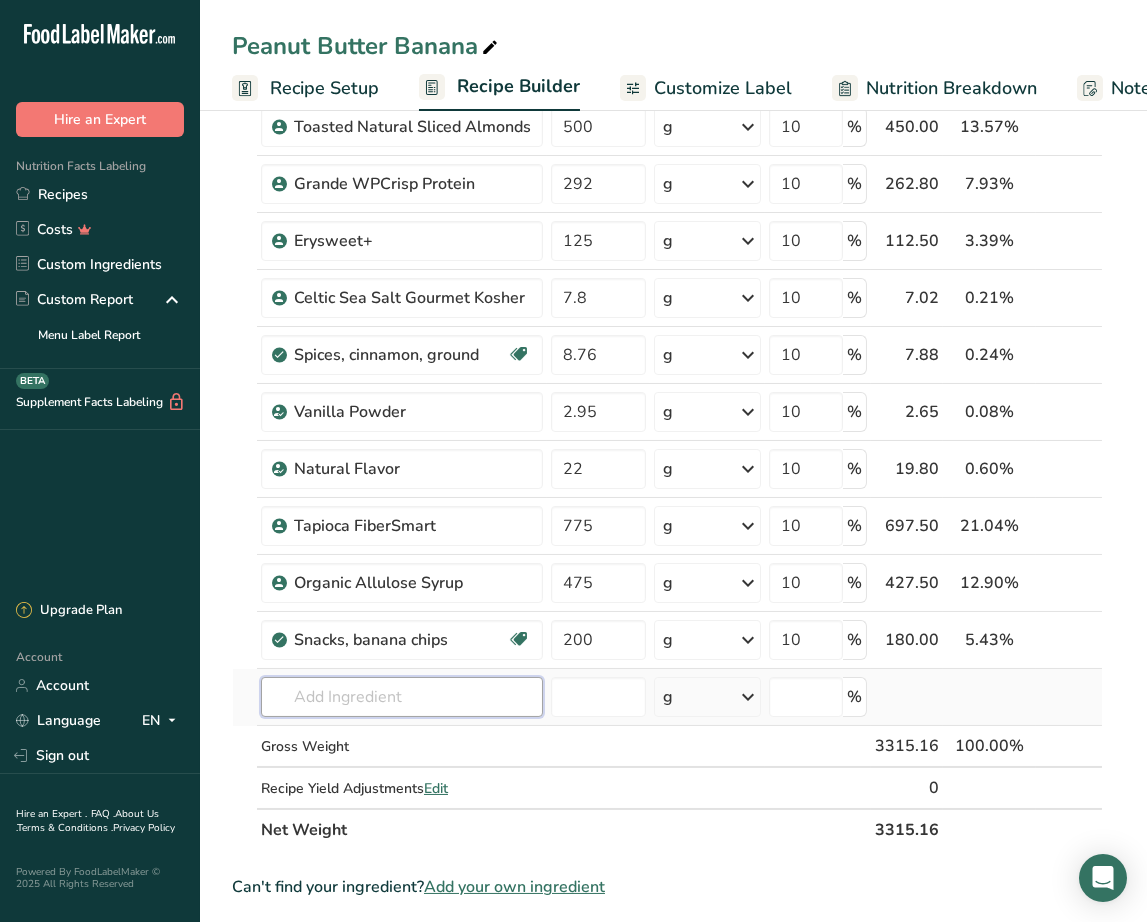 click at bounding box center (402, 697) 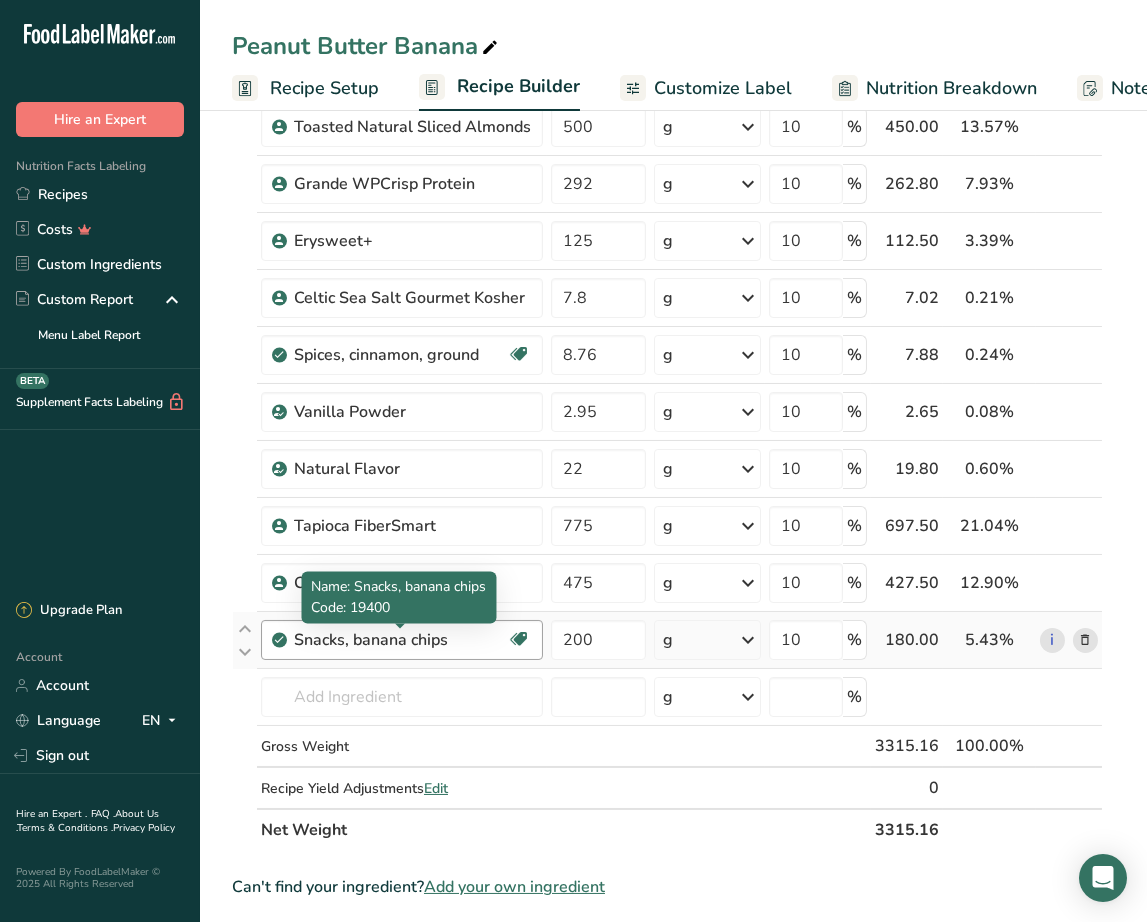 click on "Snacks, banana chips" at bounding box center (400, 640) 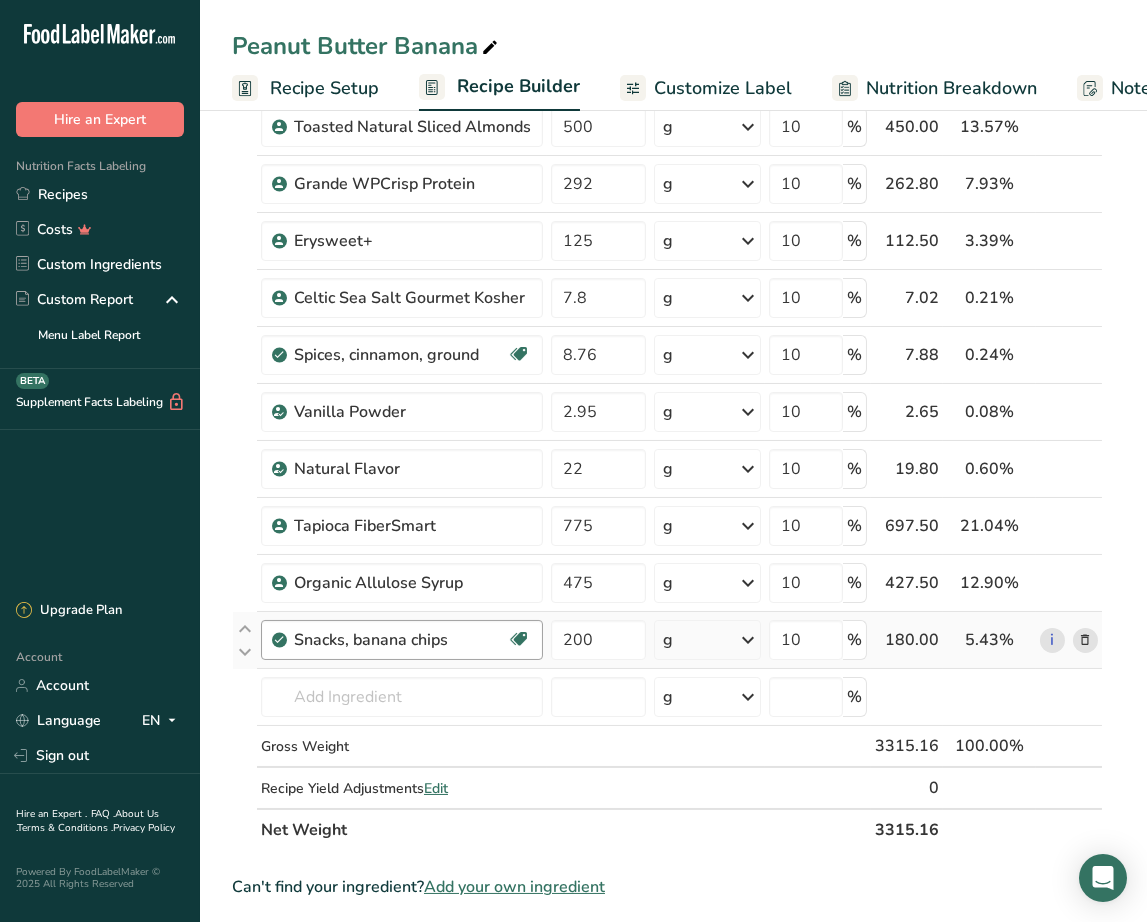 click on "Snacks, banana chips" at bounding box center (400, 640) 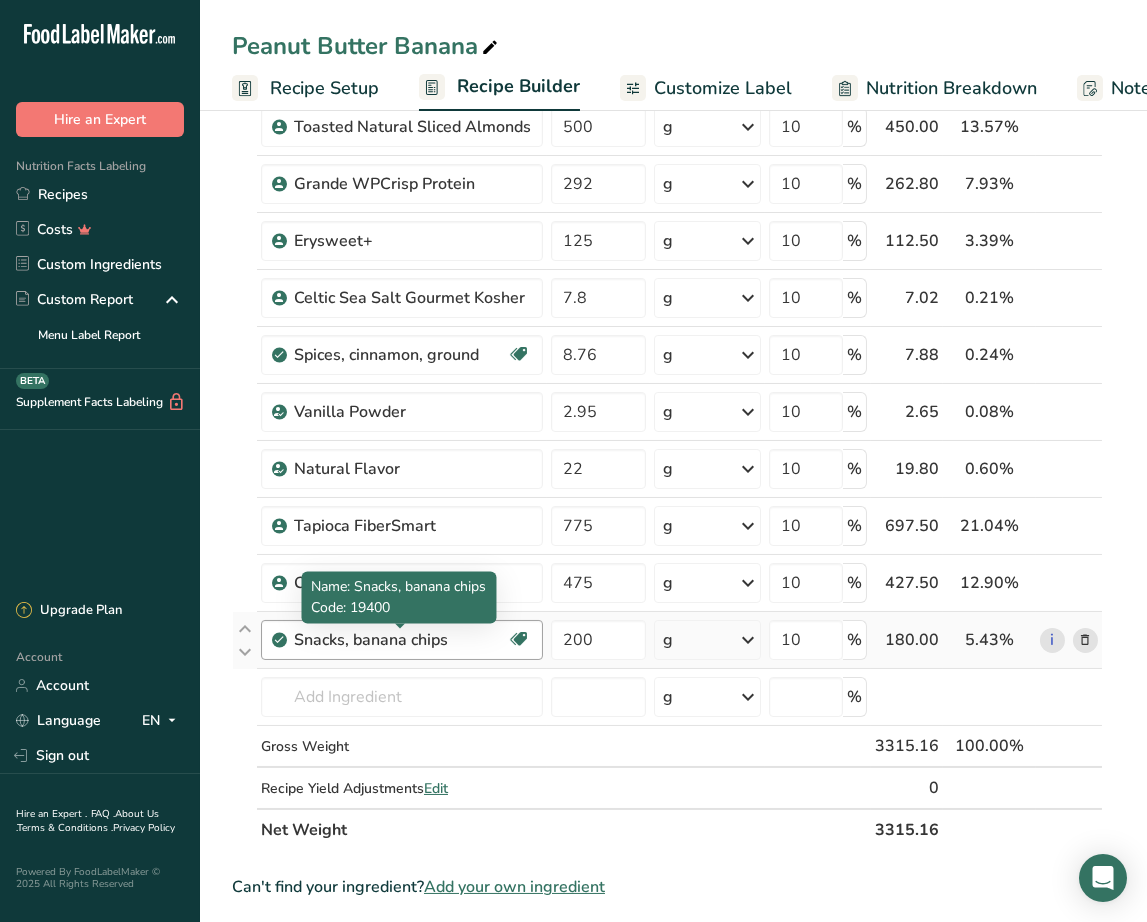 click on "Snacks, banana chips" at bounding box center [400, 640] 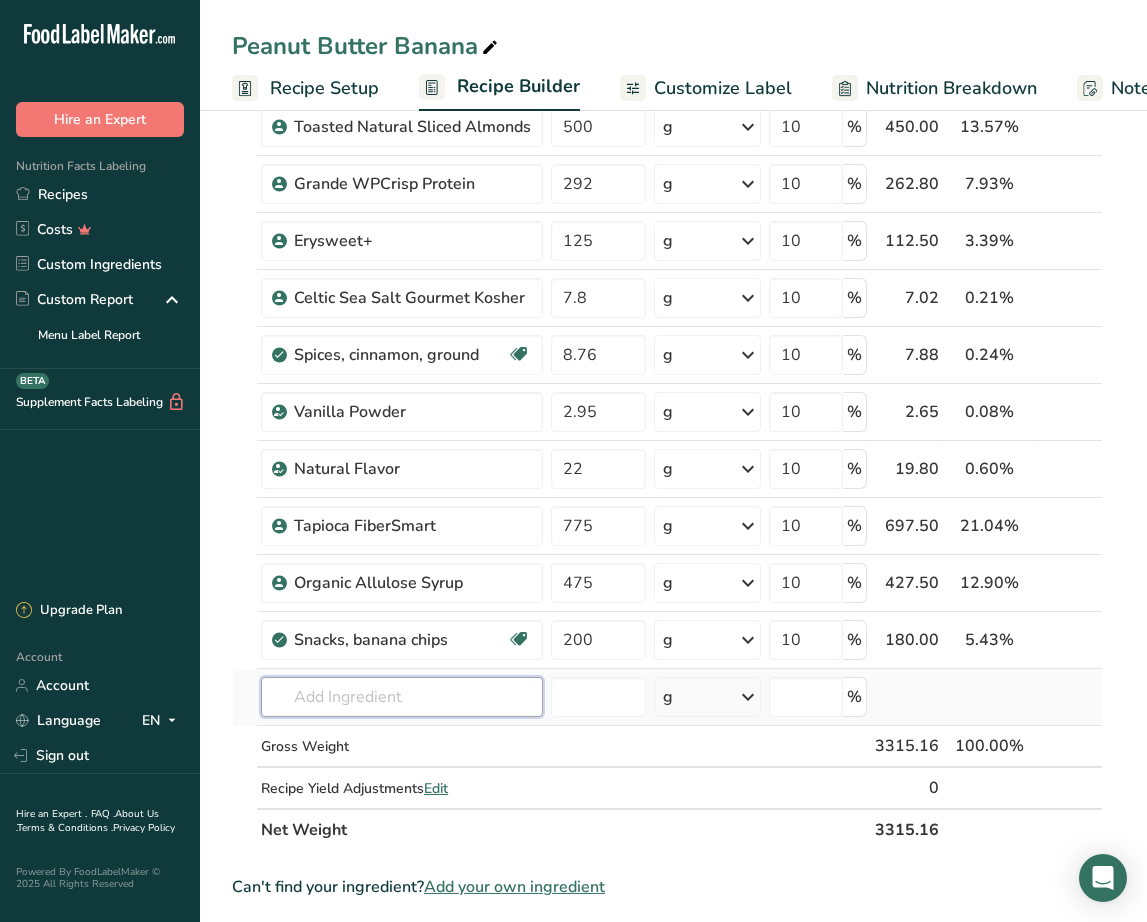 click at bounding box center [402, 697] 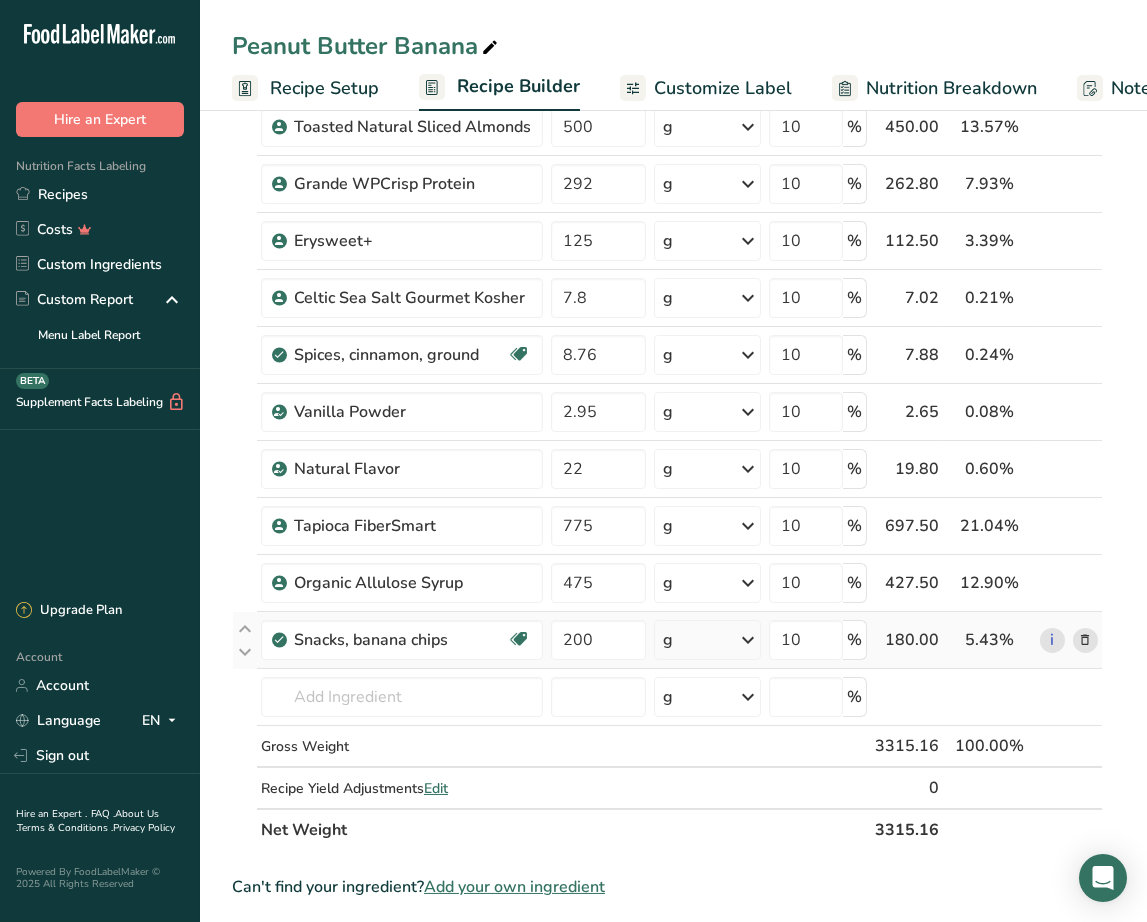 click at bounding box center (1085, 640) 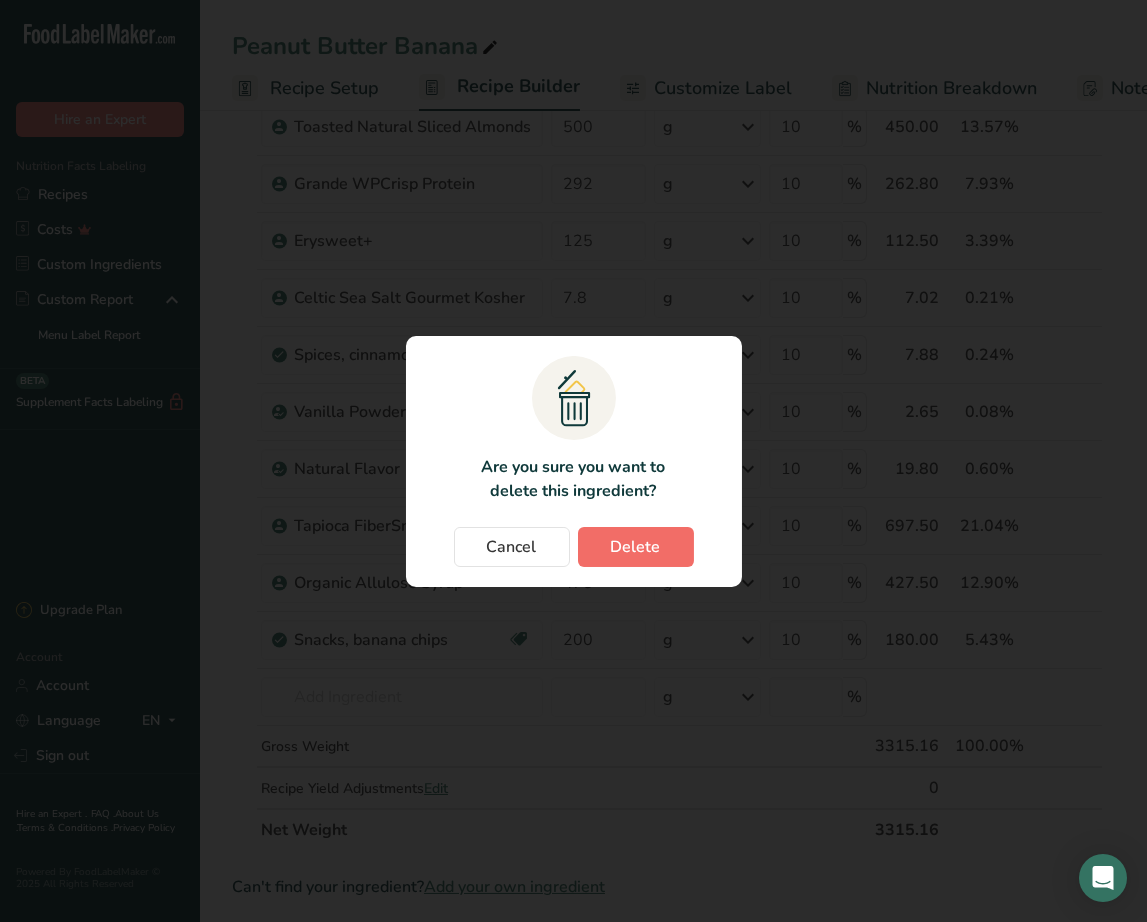 click on "Delete" at bounding box center [636, 547] 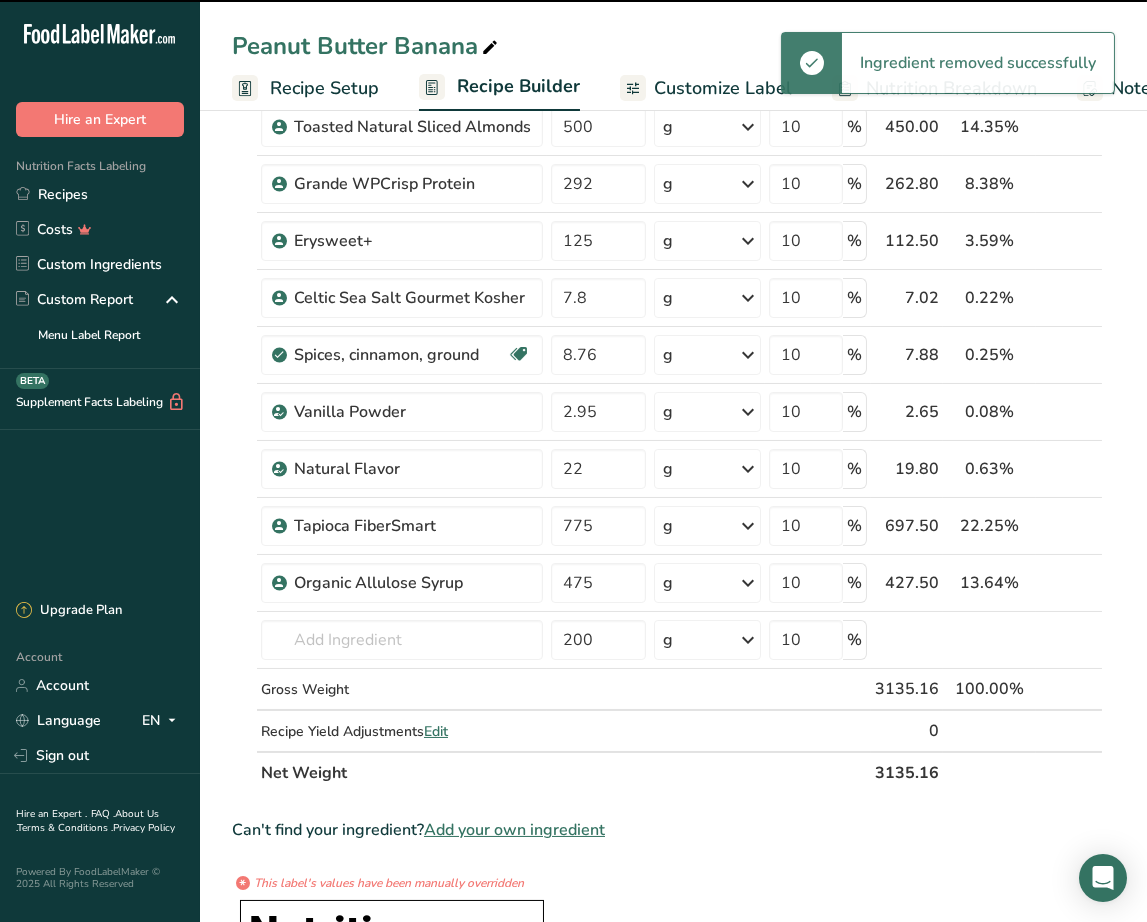 type 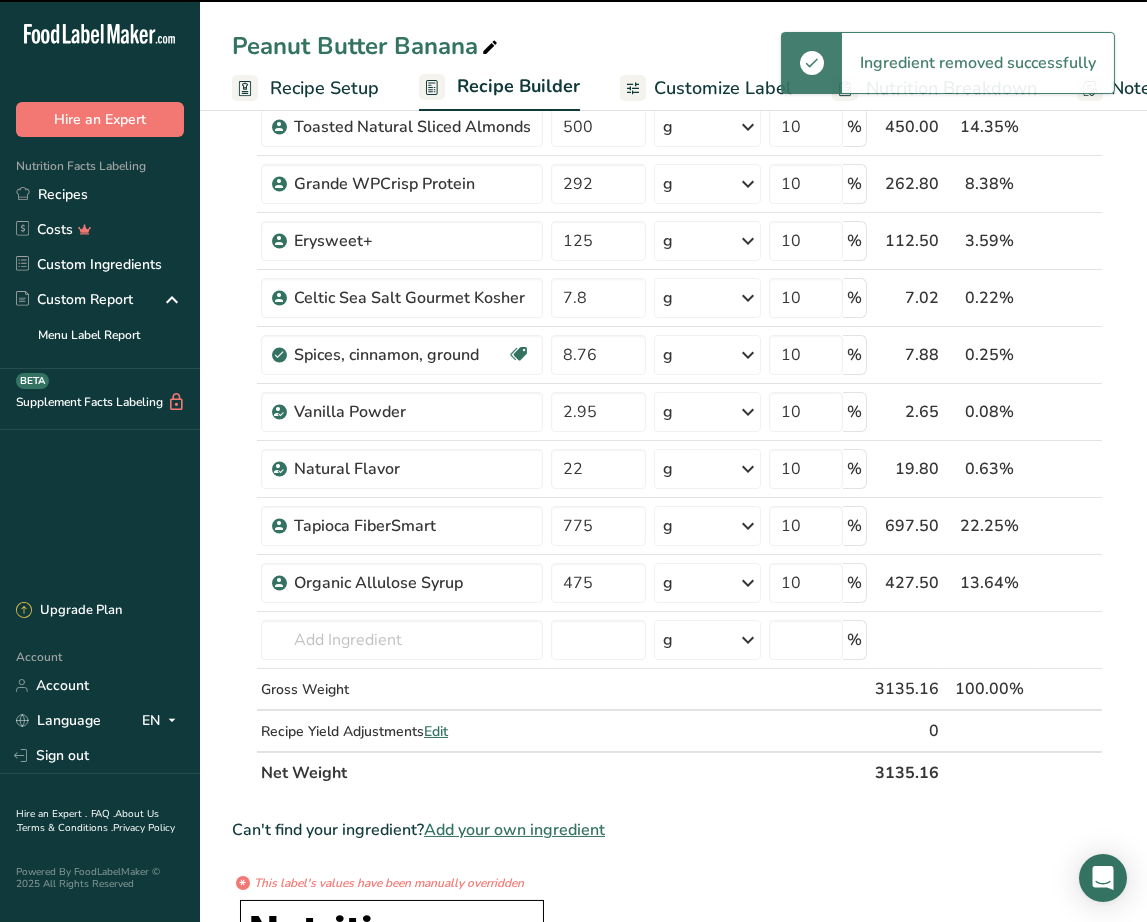 scroll, scrollTop: 216, scrollLeft: 0, axis: vertical 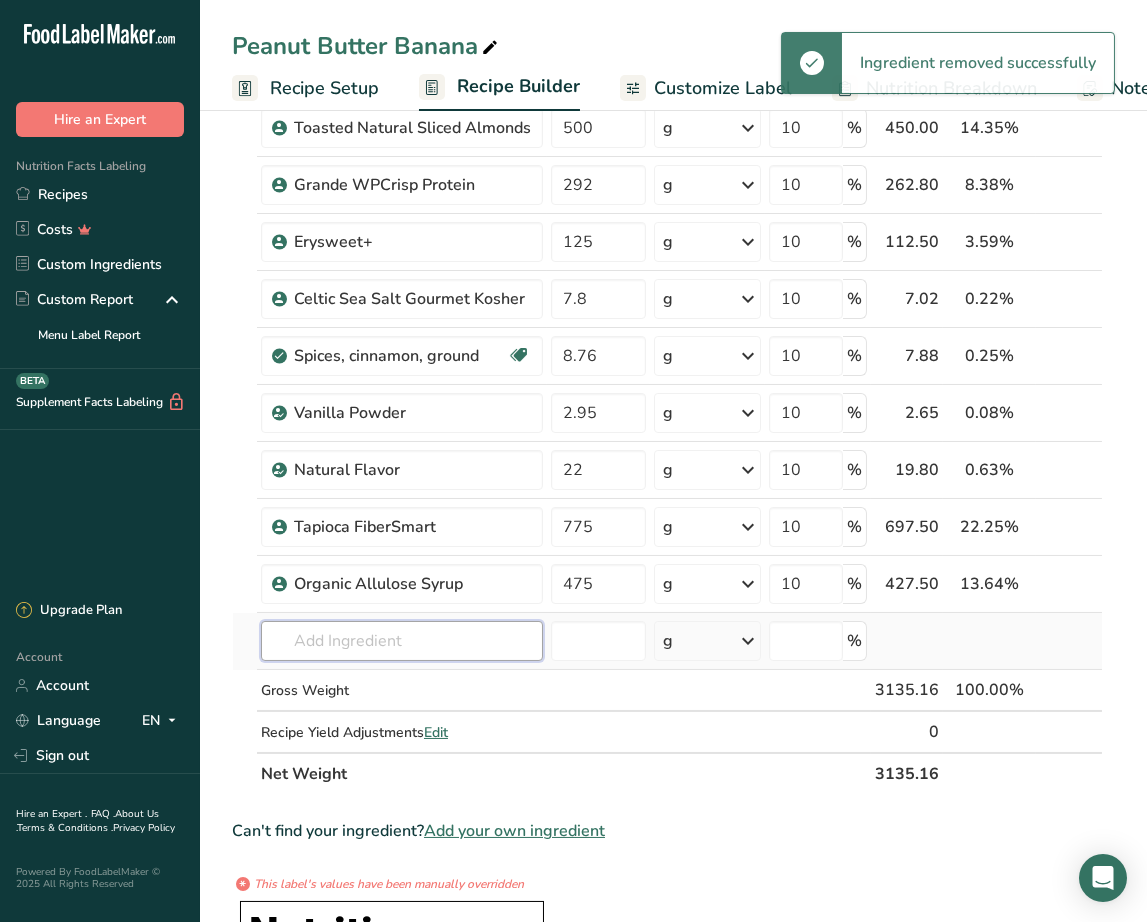 click at bounding box center (402, 641) 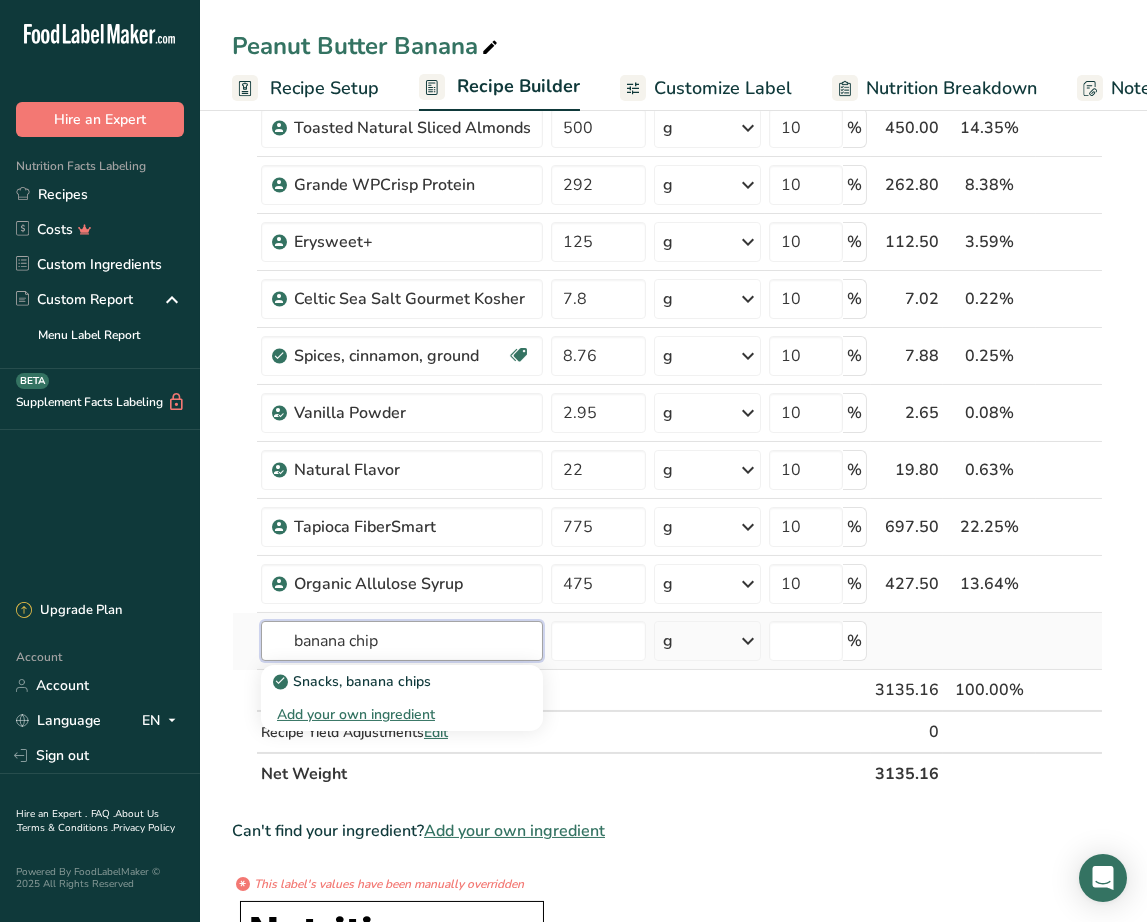 type on "banana chip" 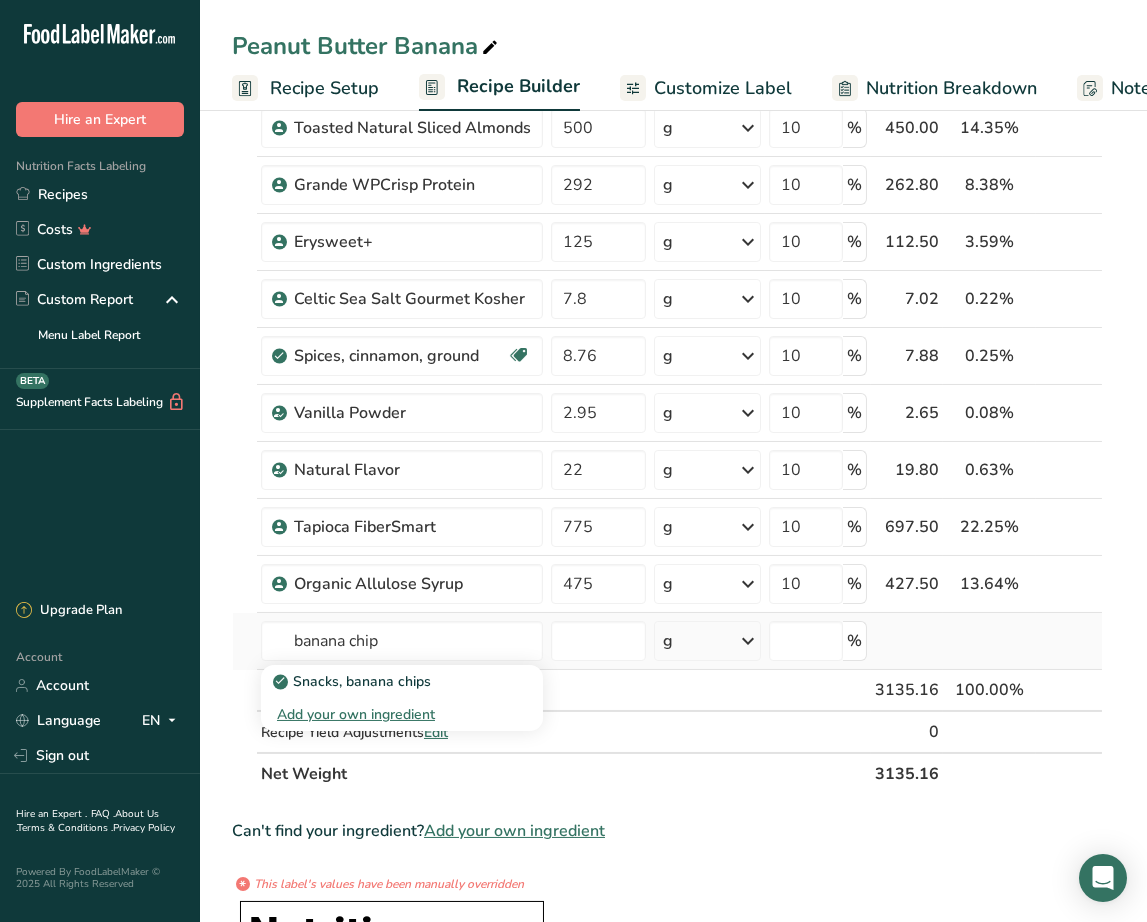 type 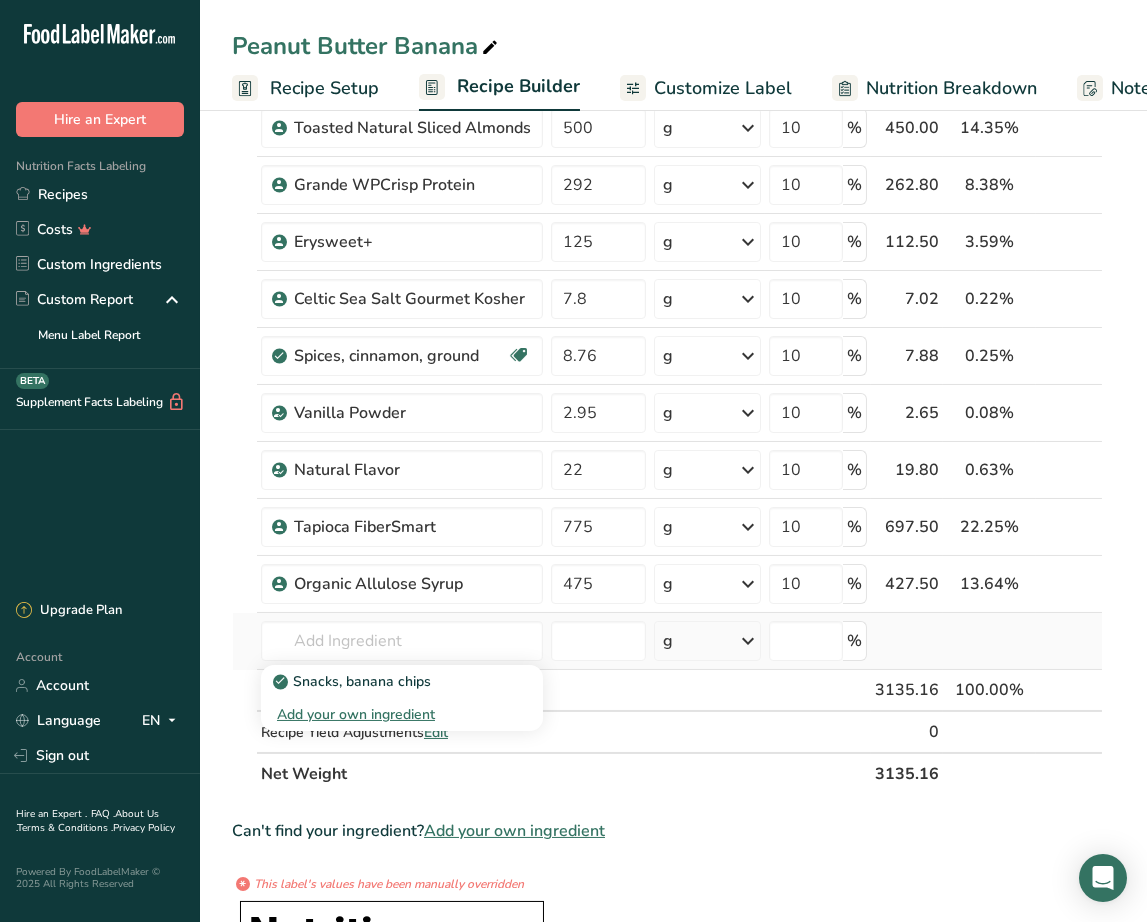 click on "Add your own ingredient" at bounding box center (402, 714) 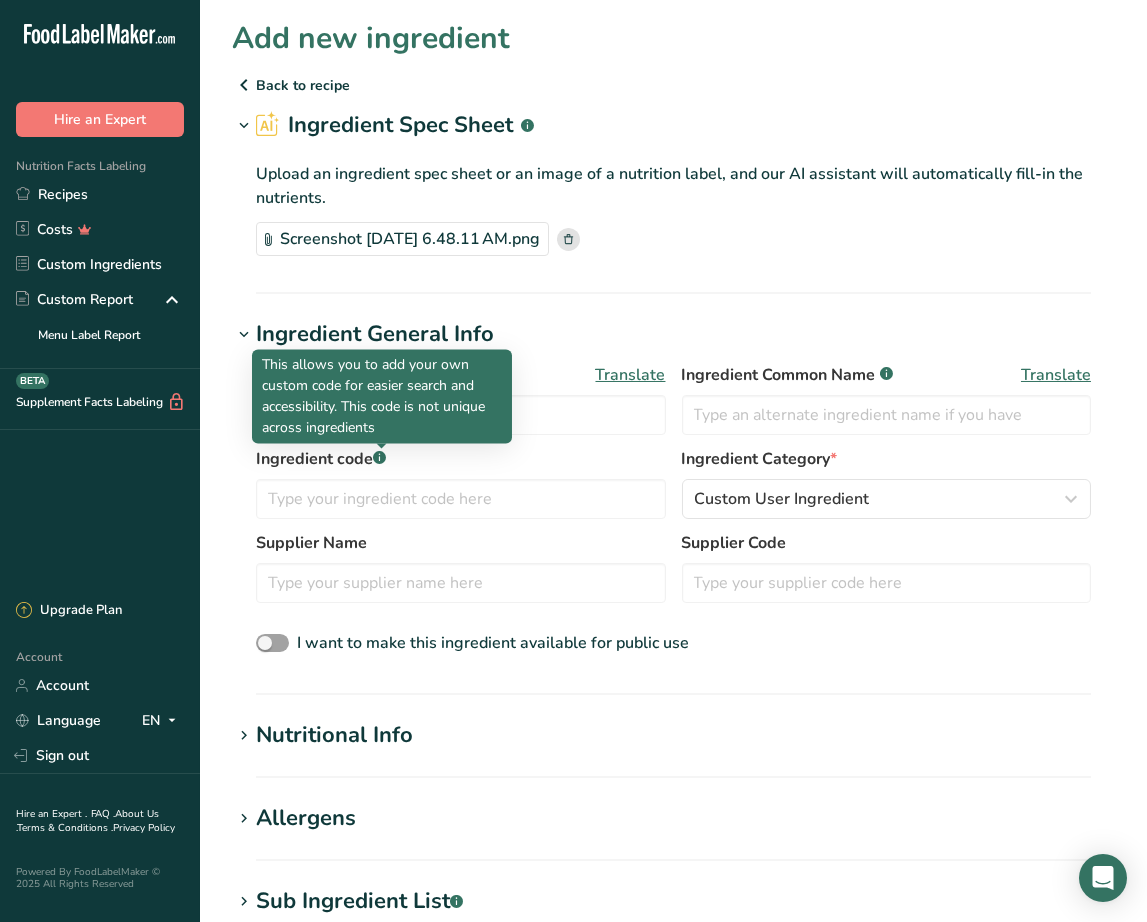 scroll, scrollTop: 0, scrollLeft: 0, axis: both 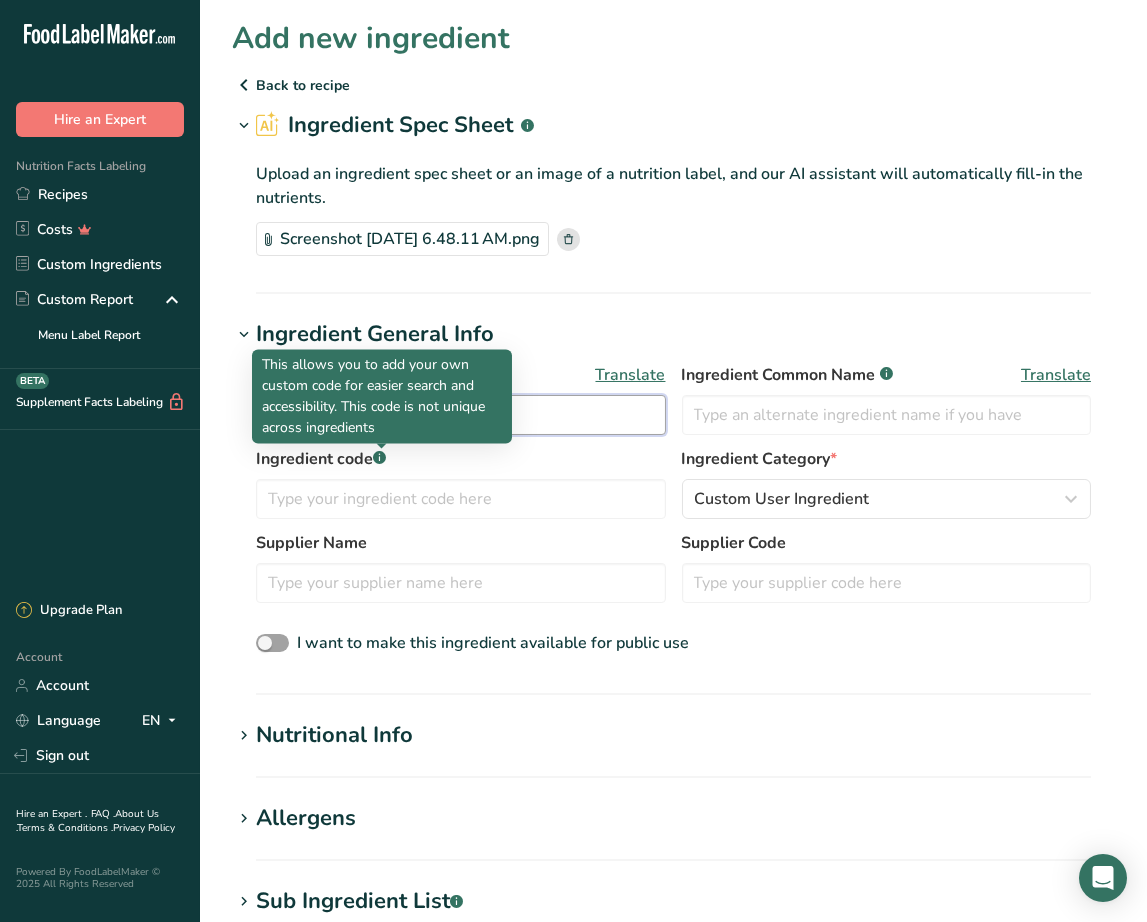 click at bounding box center [461, 415] 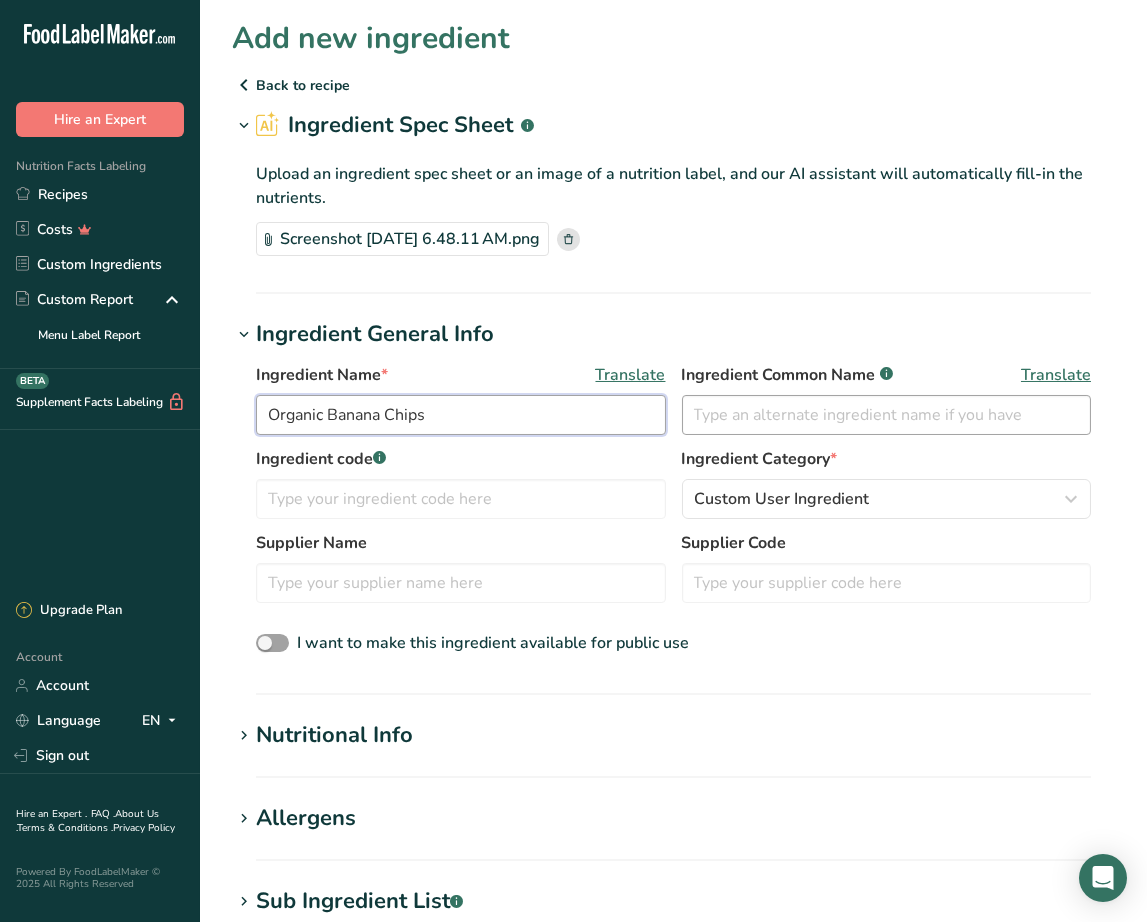 type on "Organic Banana Chips" 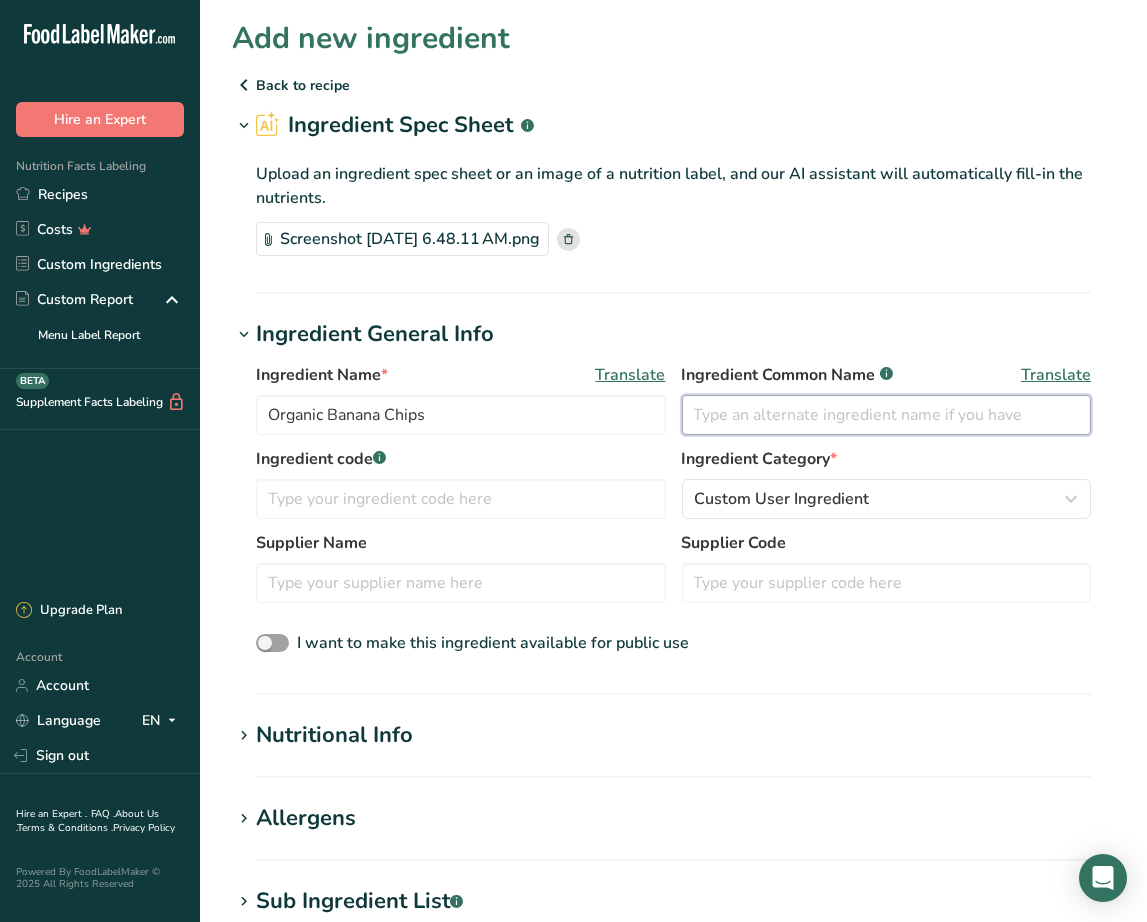 click at bounding box center (887, 415) 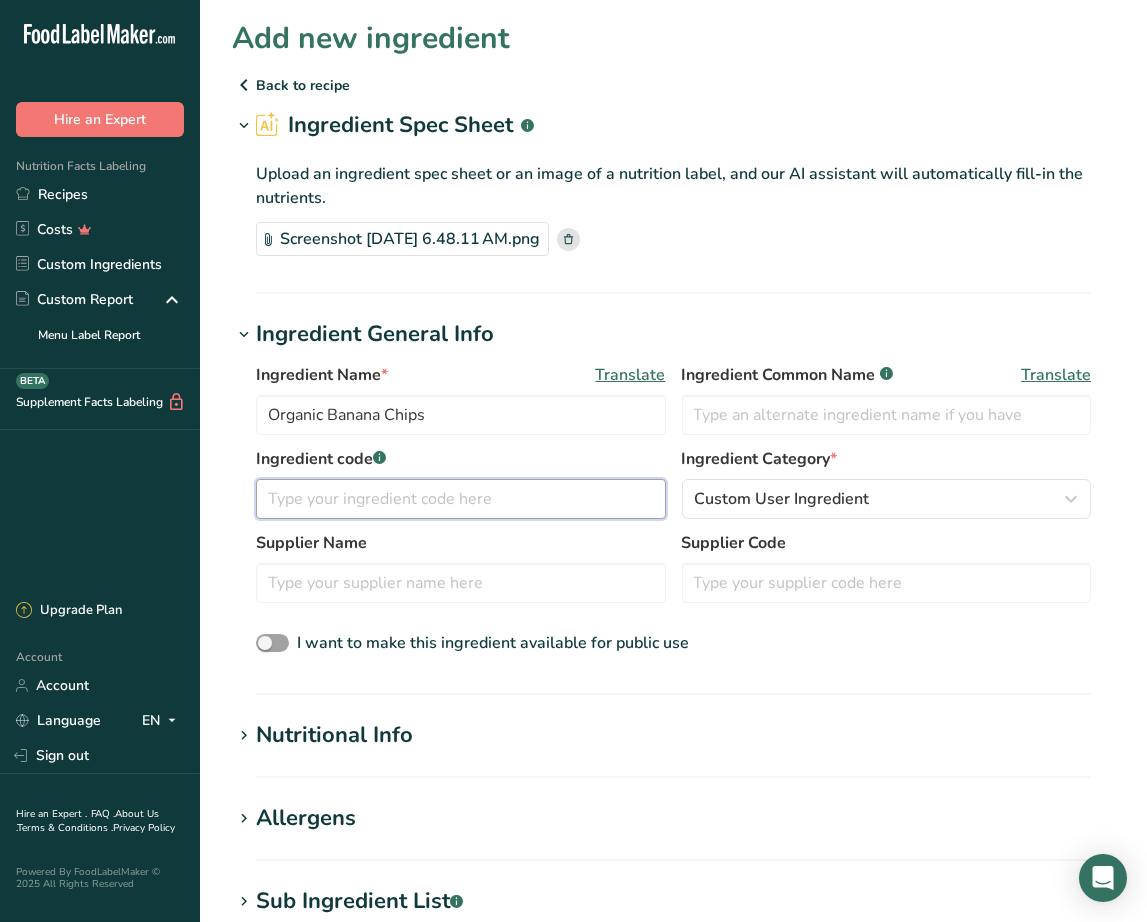 click at bounding box center [461, 499] 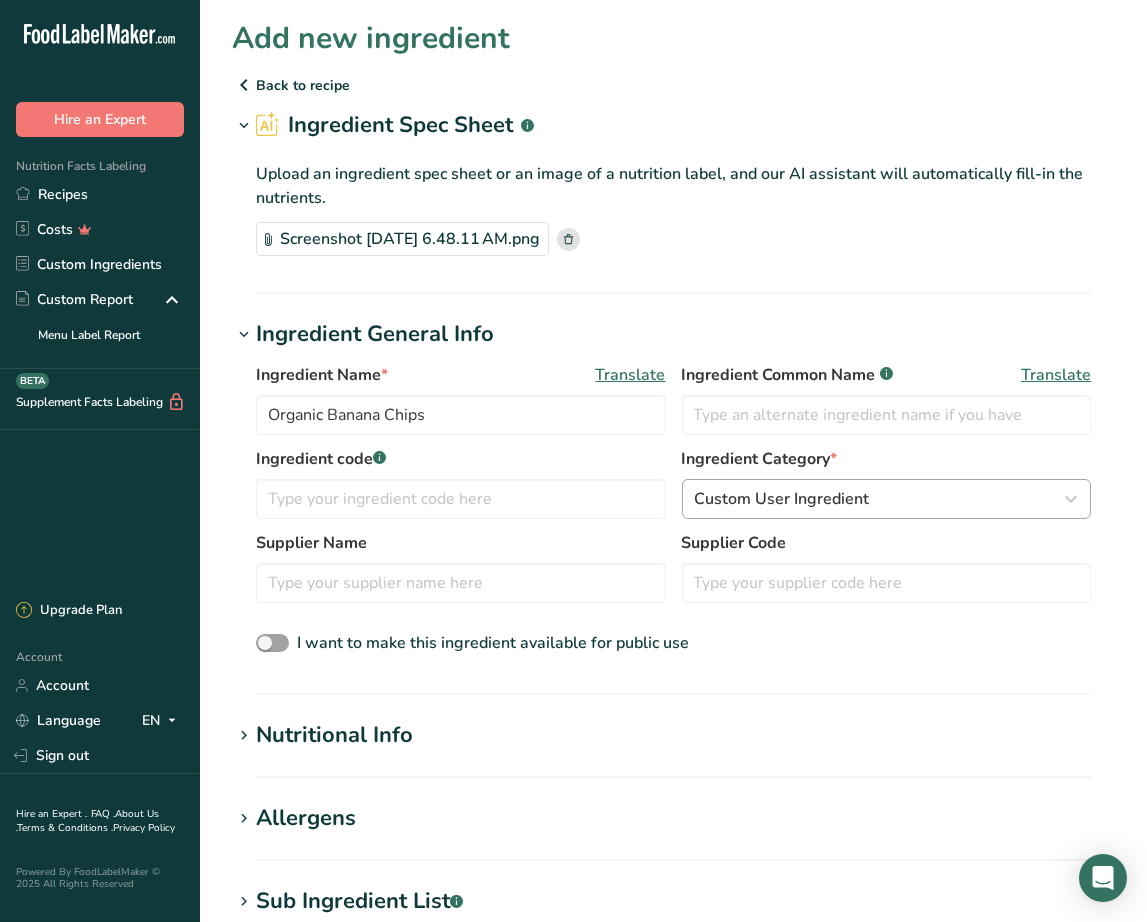 click on "Custom User Ingredient" at bounding box center (782, 499) 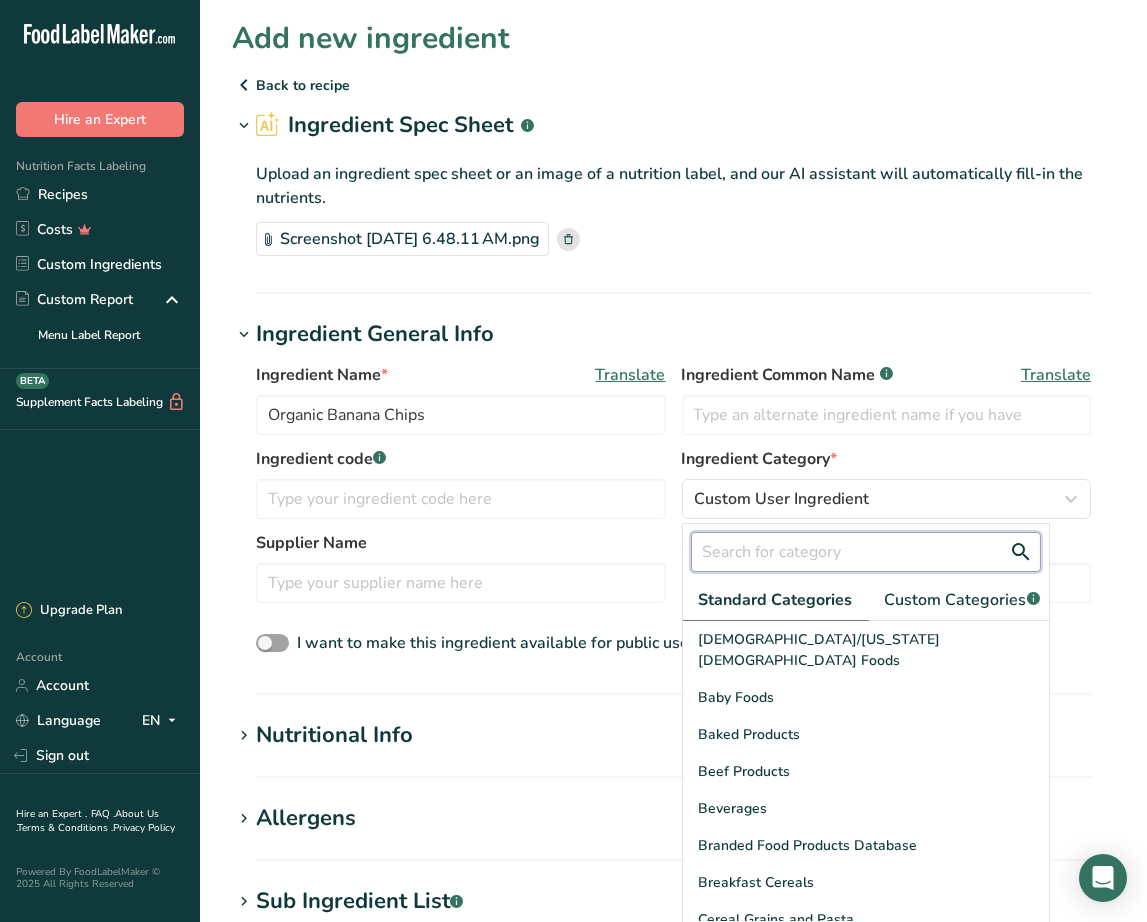 click at bounding box center [866, 552] 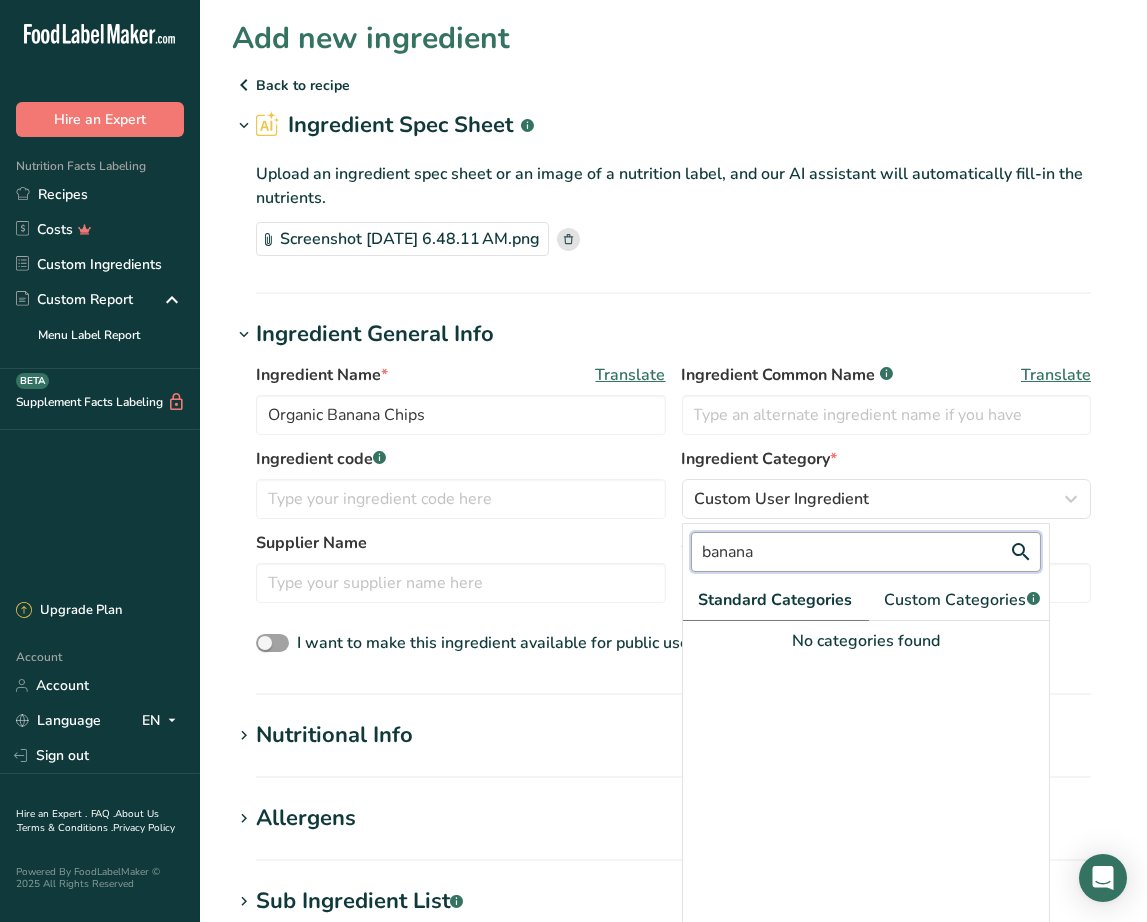 scroll, scrollTop: 15, scrollLeft: 0, axis: vertical 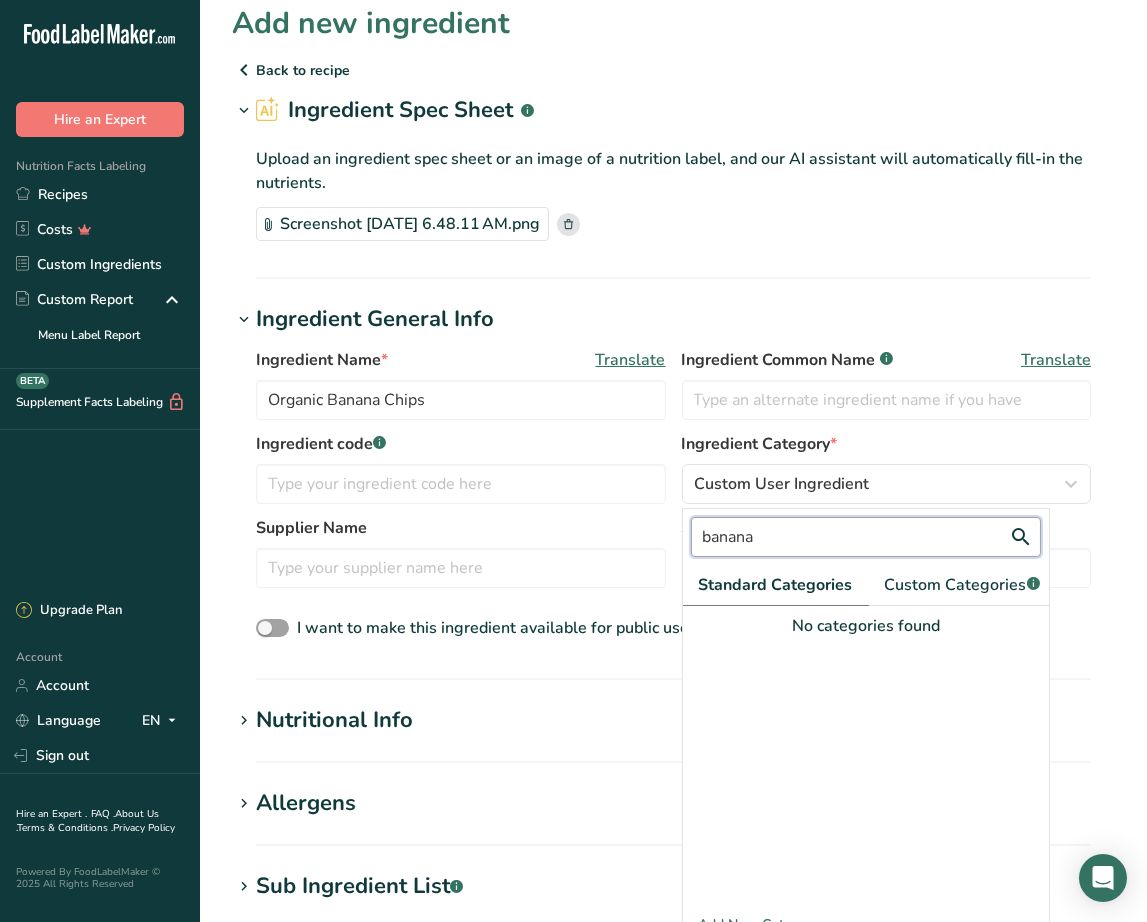 click on "banana" at bounding box center [866, 537] 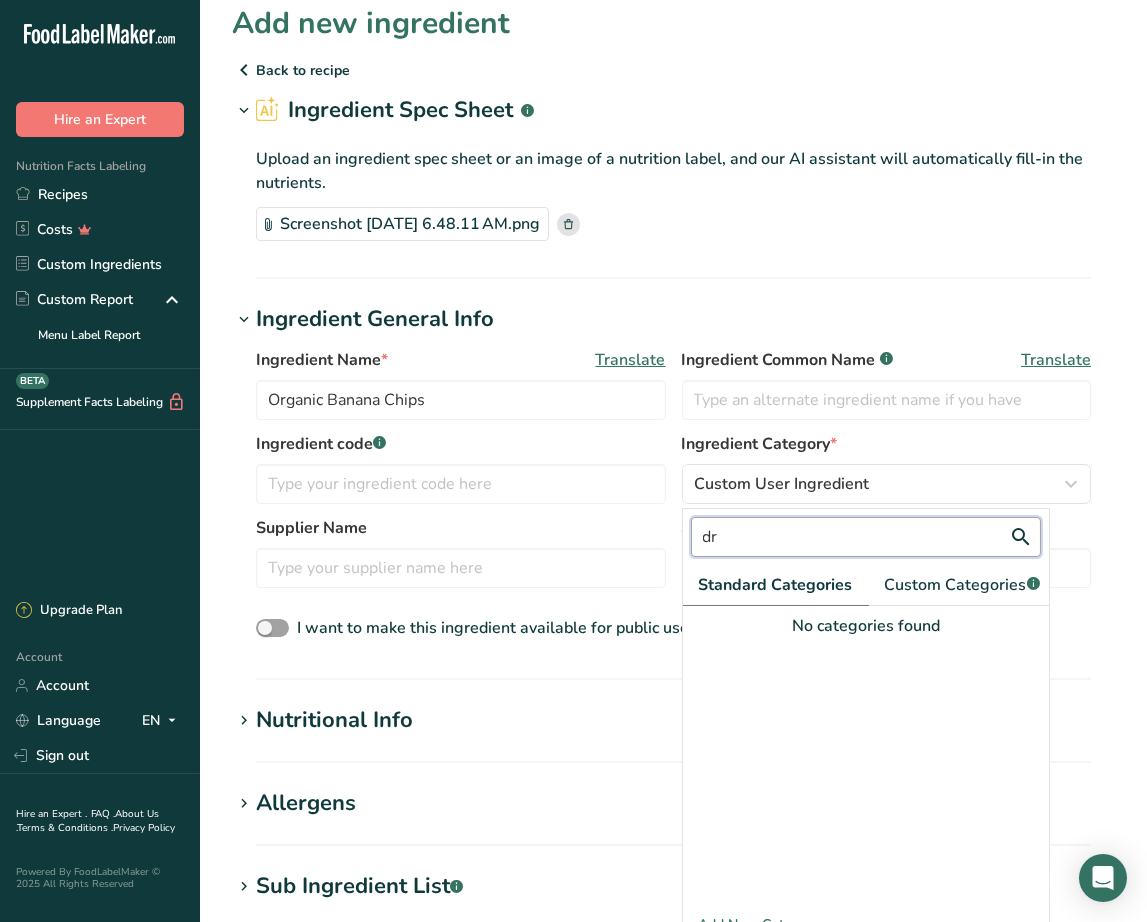 type on "d" 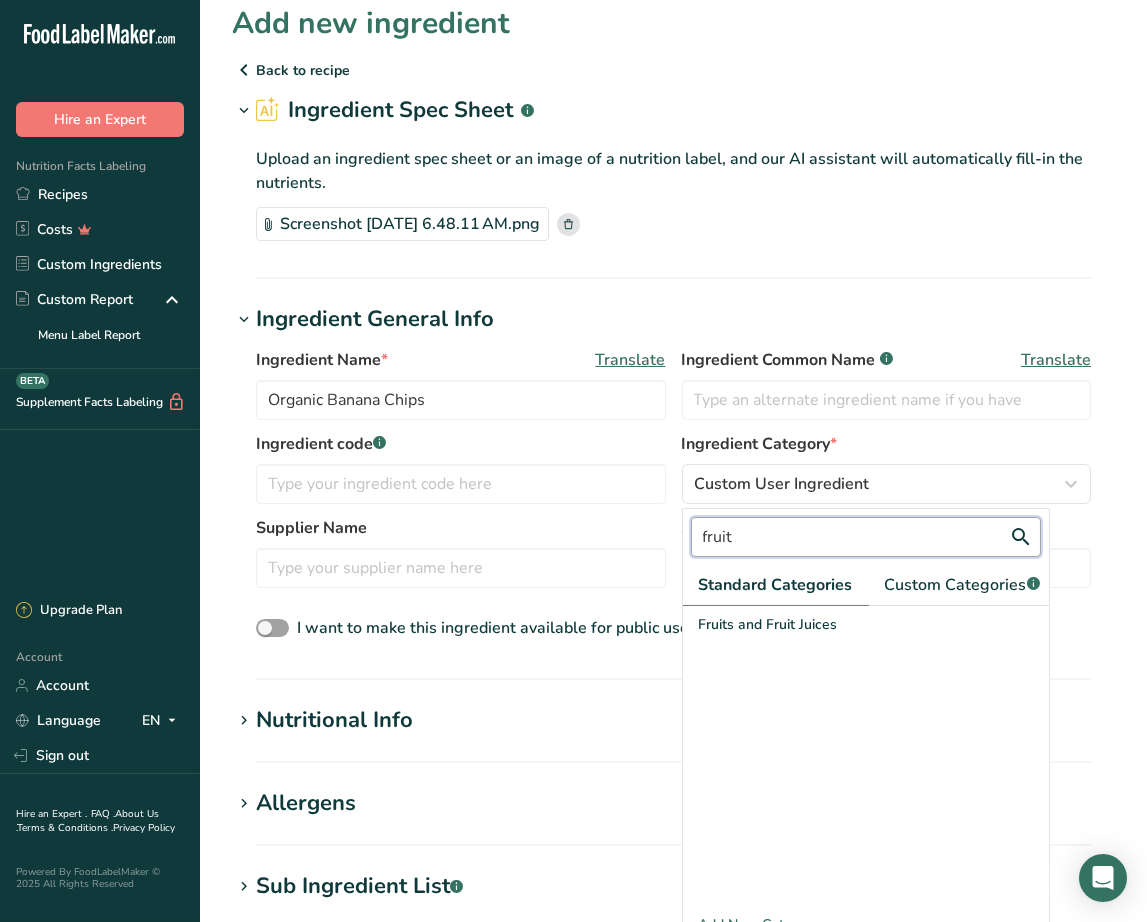 type on "fruit" 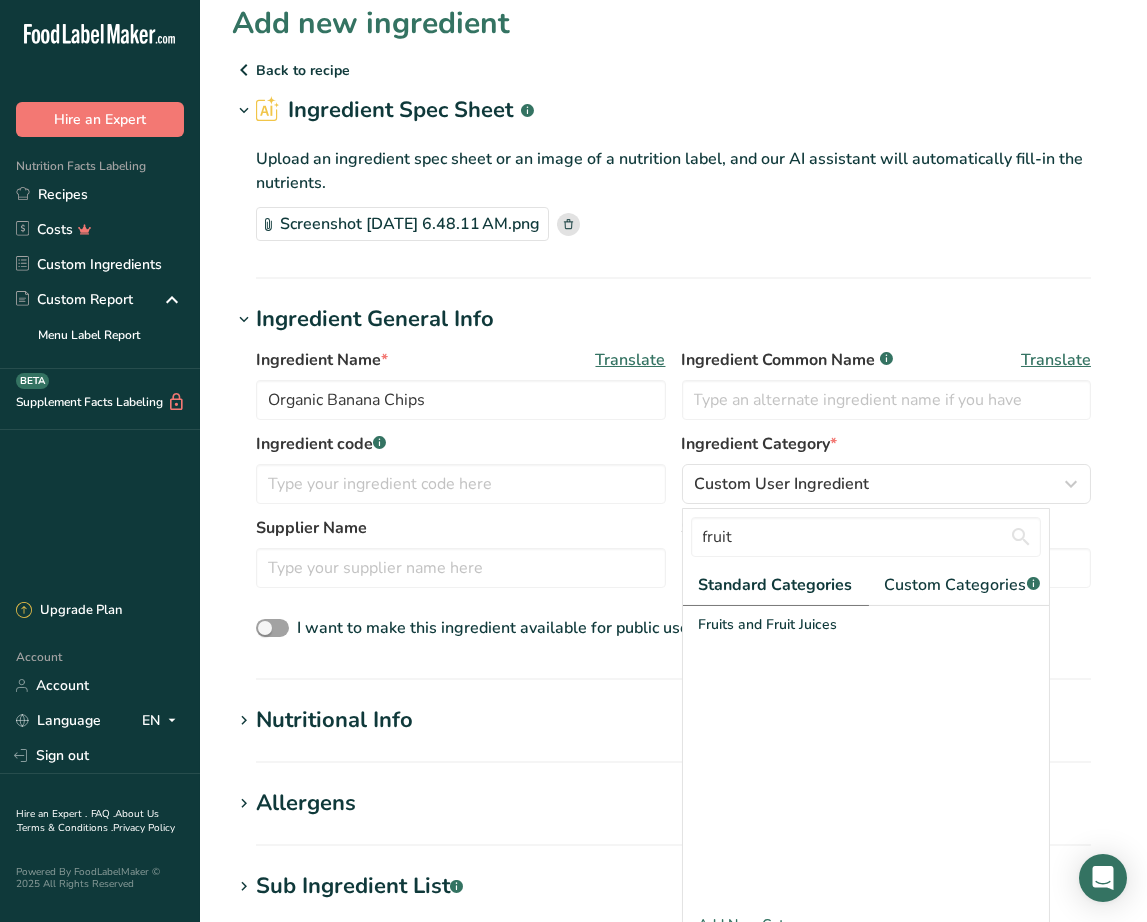 click on "Supplier Name" at bounding box center [461, 528] 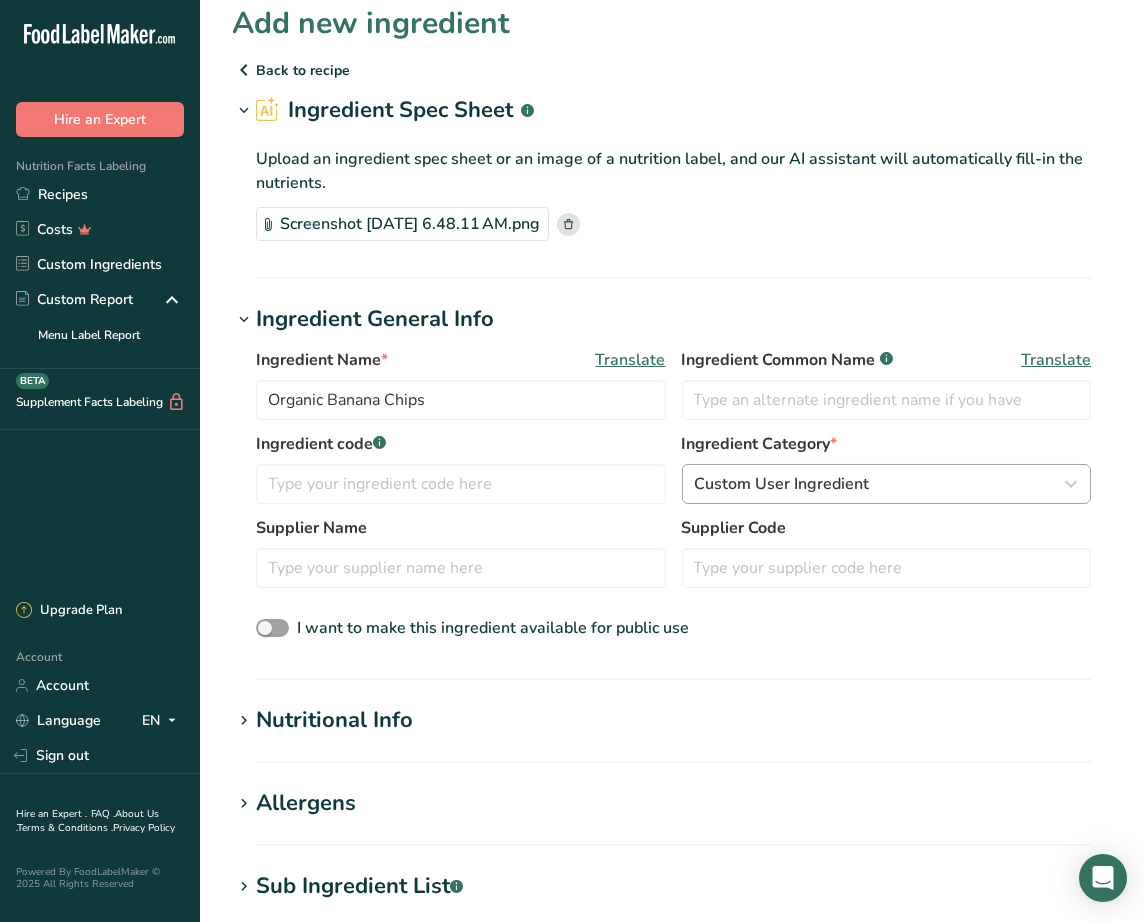 click on "Custom User Ingredient" at bounding box center (782, 484) 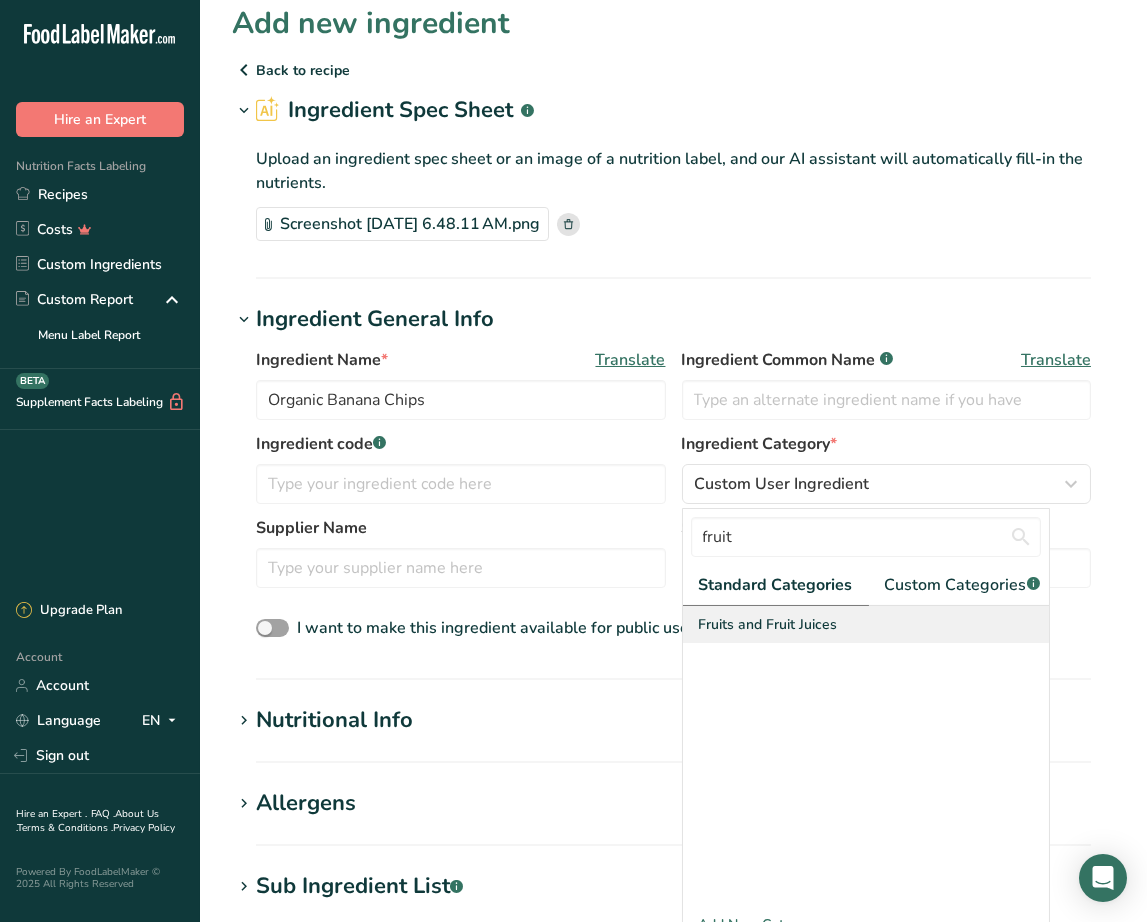 click on "Fruits and Fruit Juices" at bounding box center [768, 624] 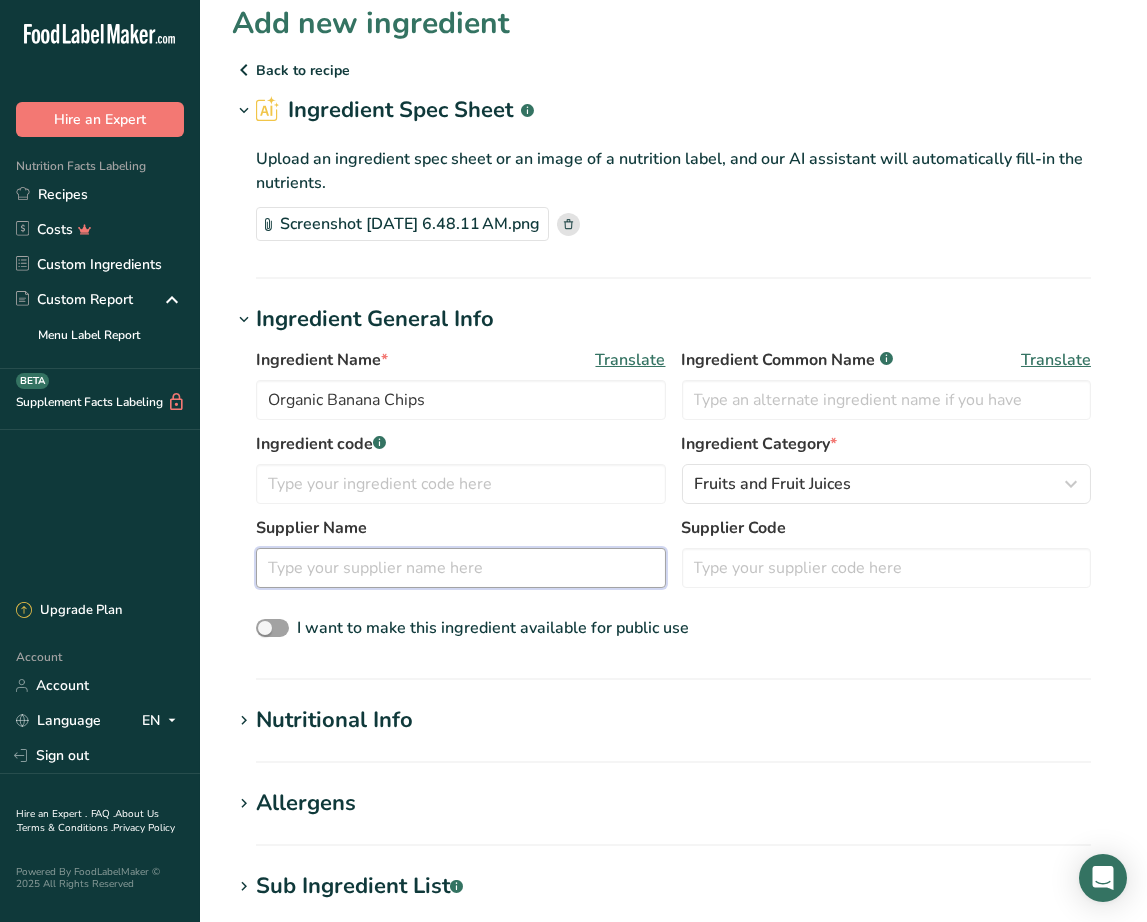 click at bounding box center (461, 568) 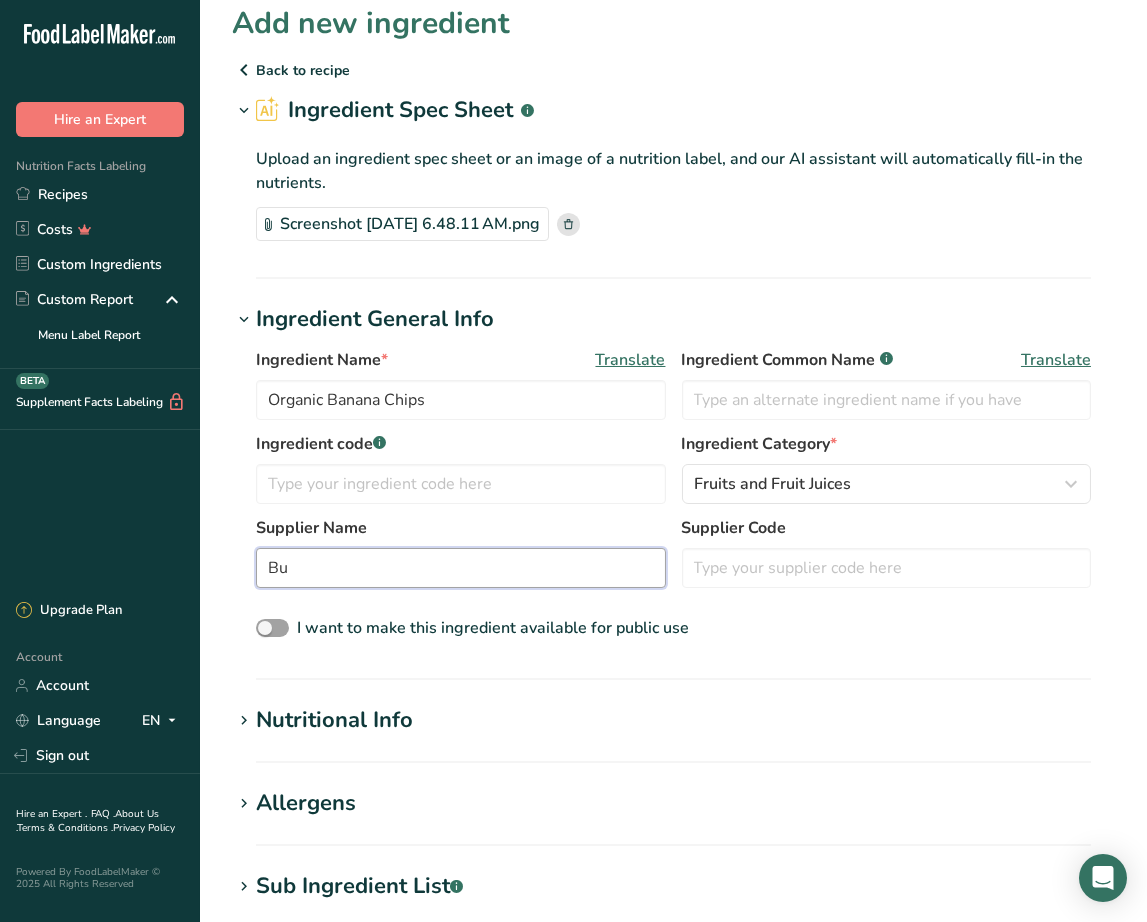 type on "B" 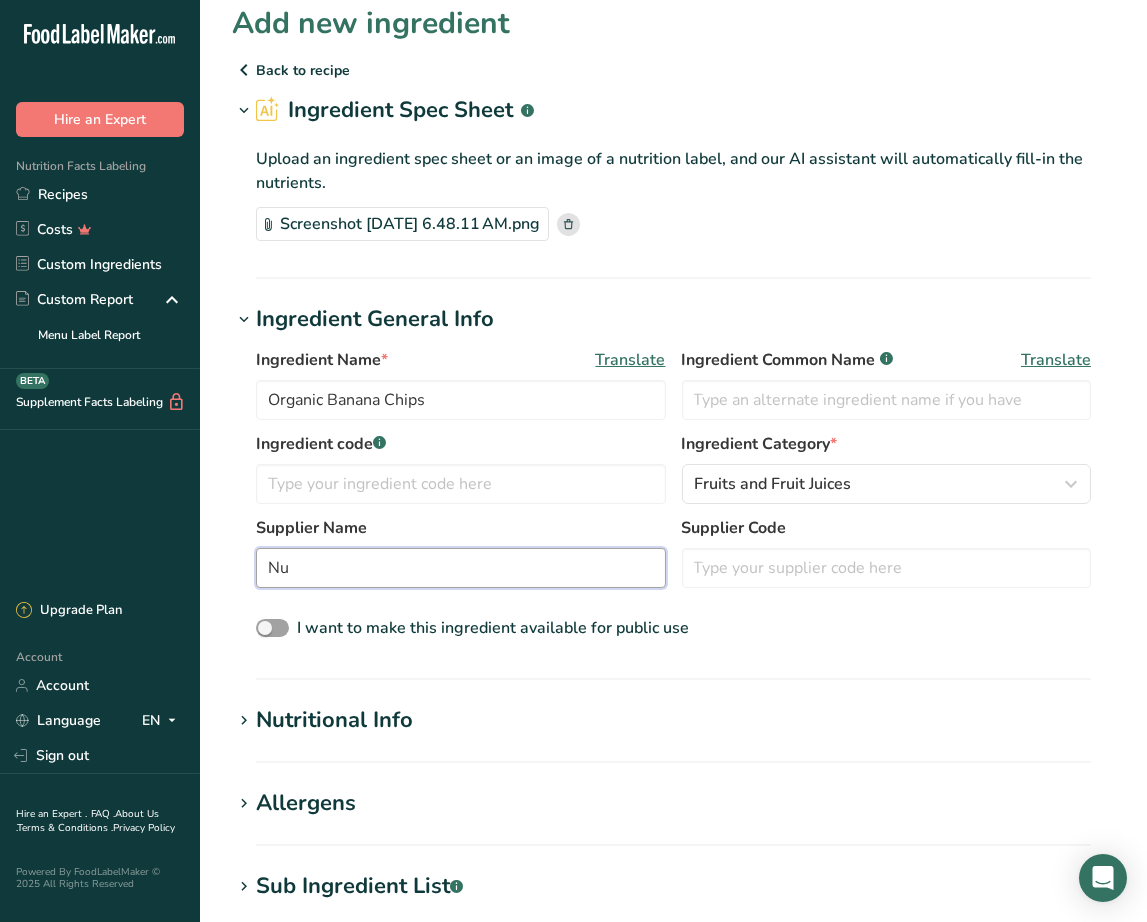 type on "N" 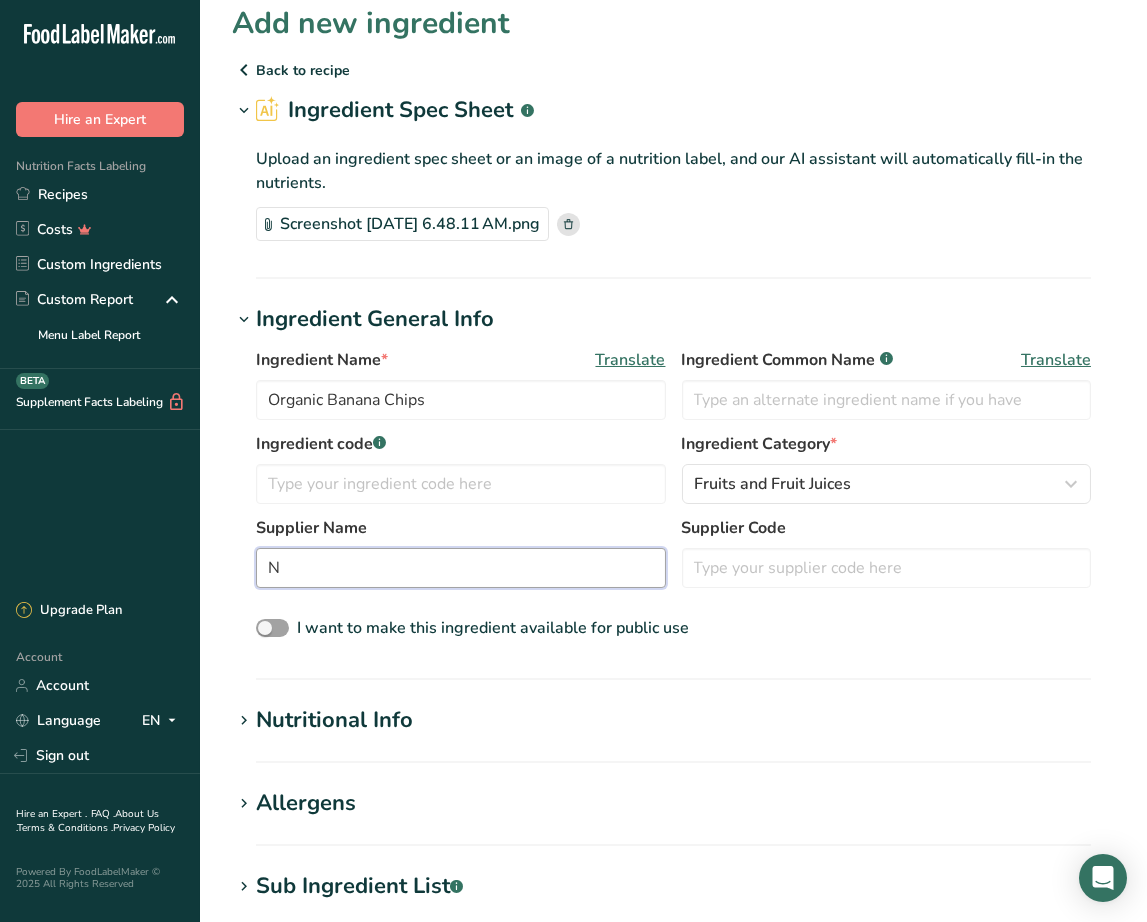type 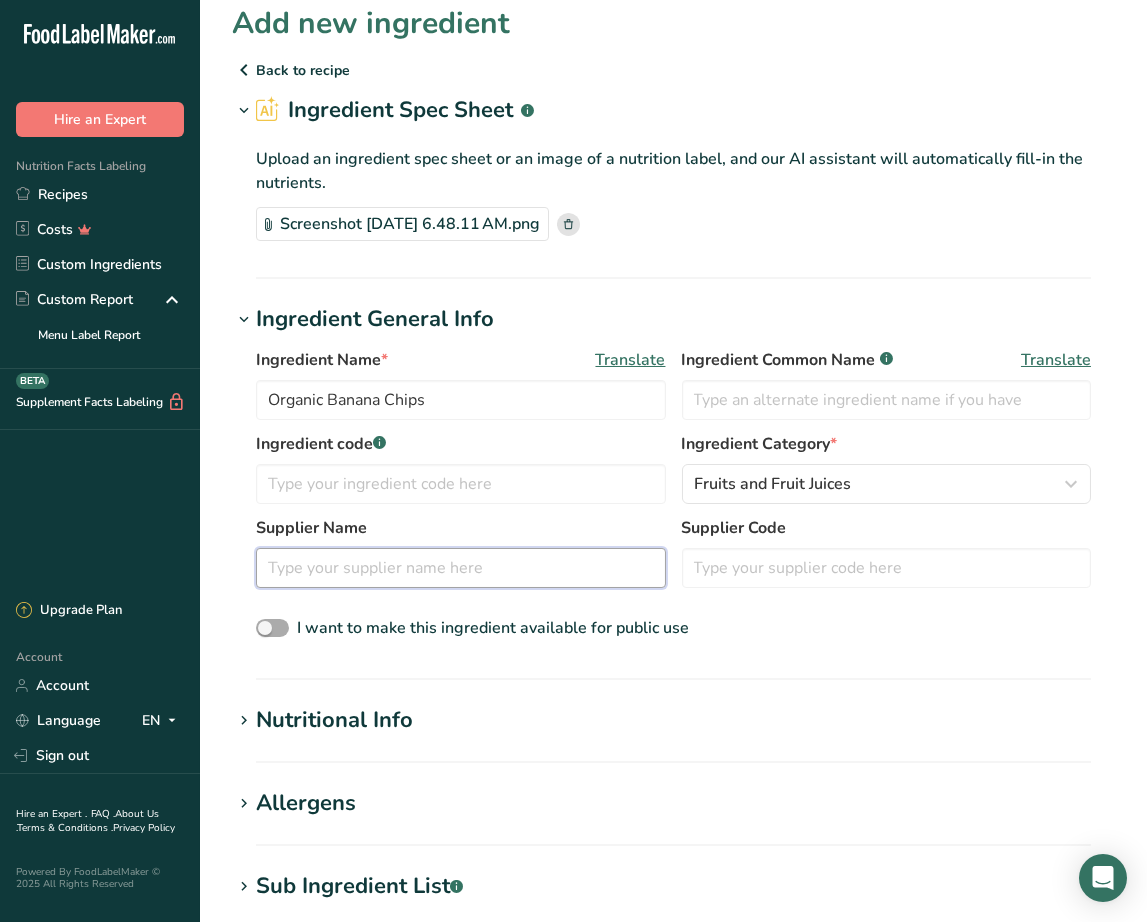 scroll, scrollTop: 85, scrollLeft: 0, axis: vertical 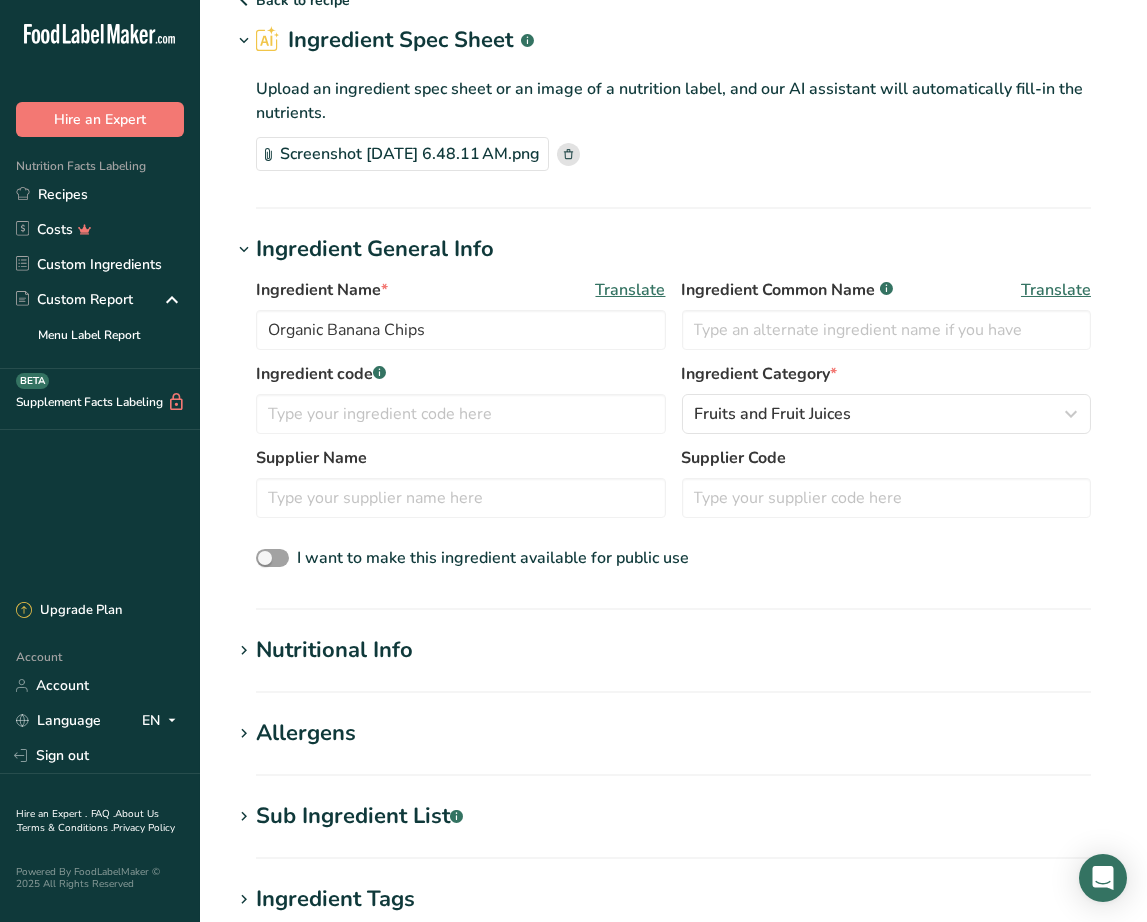 click at bounding box center [244, 651] 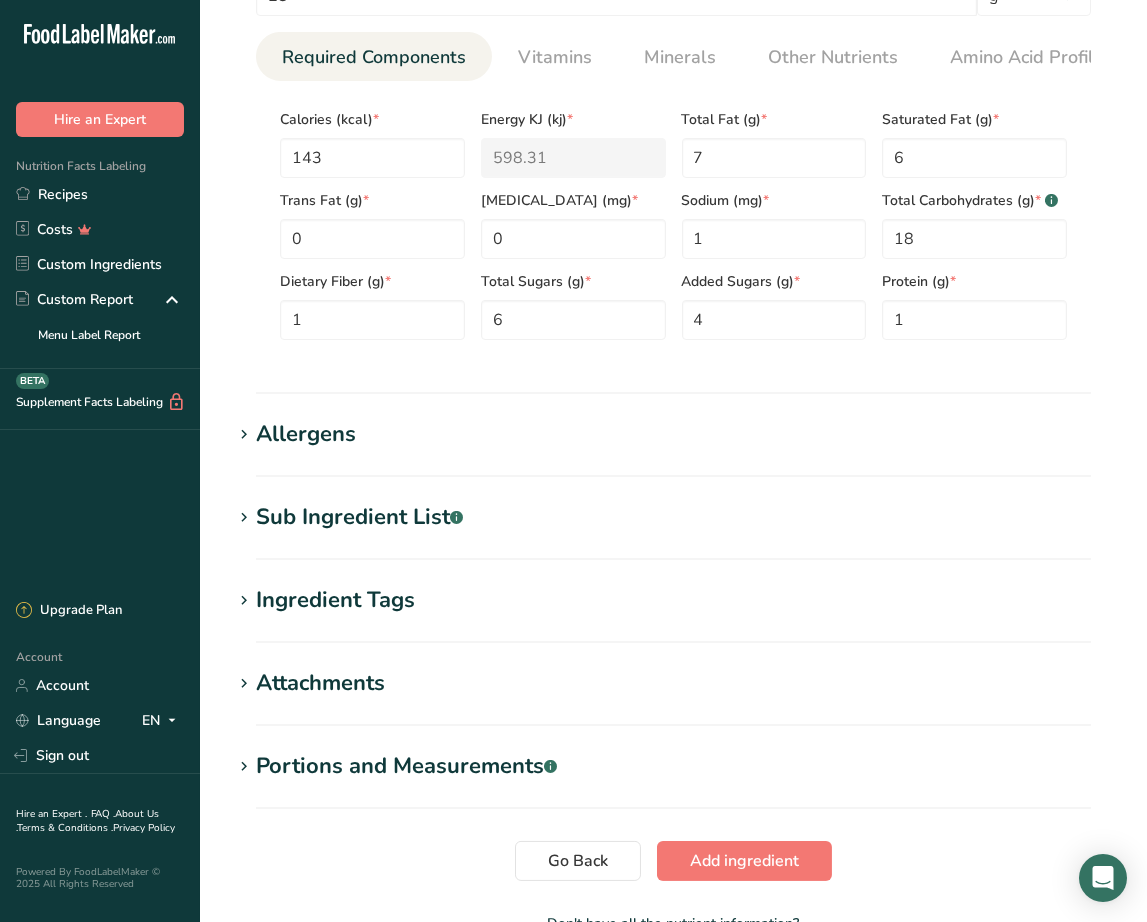scroll, scrollTop: 852, scrollLeft: 0, axis: vertical 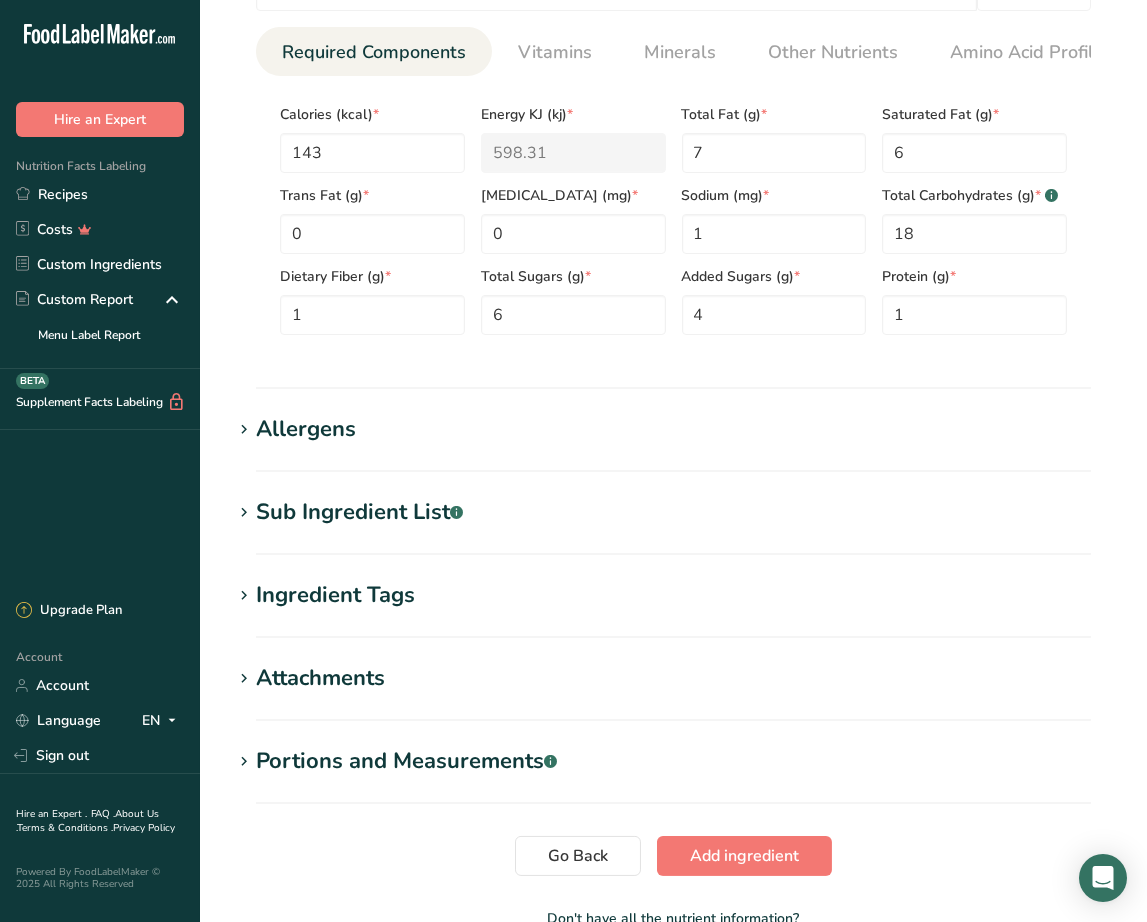 click on "Ingredient Tags" at bounding box center [335, 595] 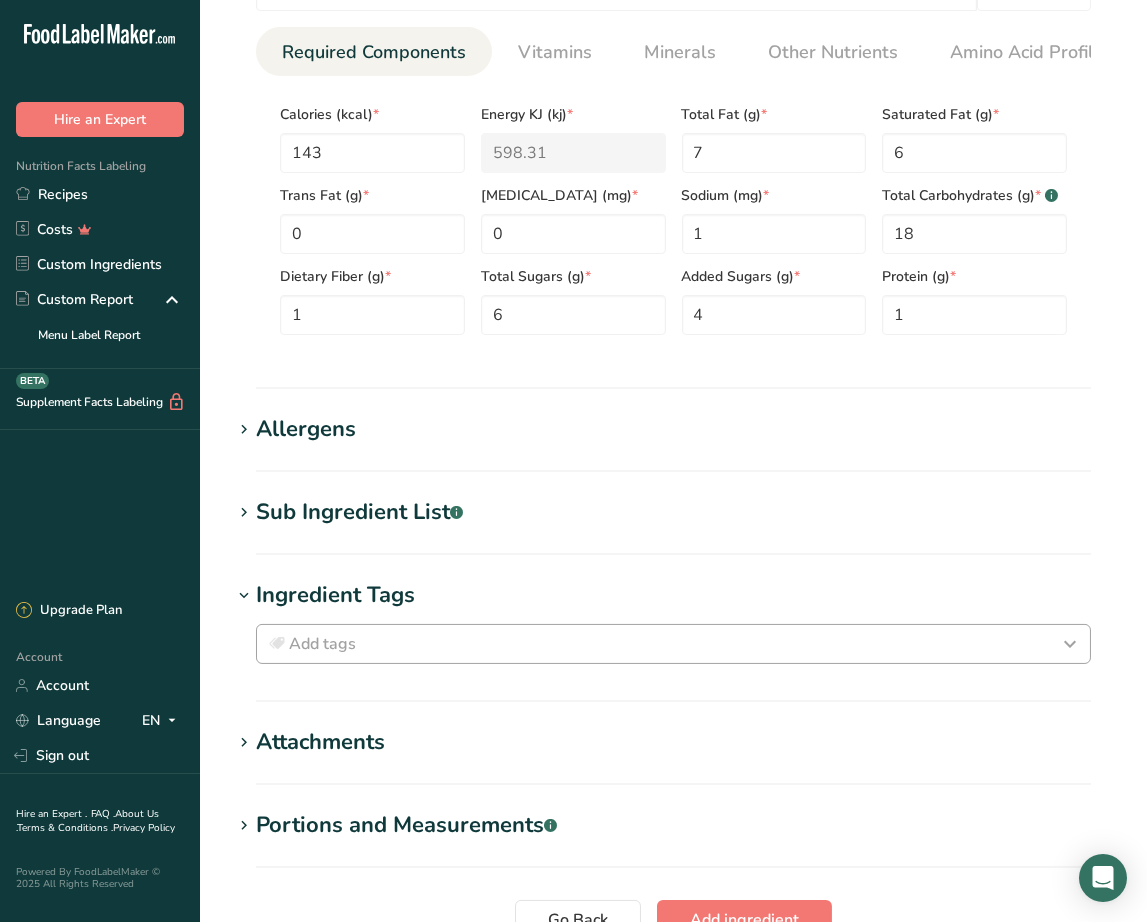 click on "Add tags" at bounding box center [673, 644] 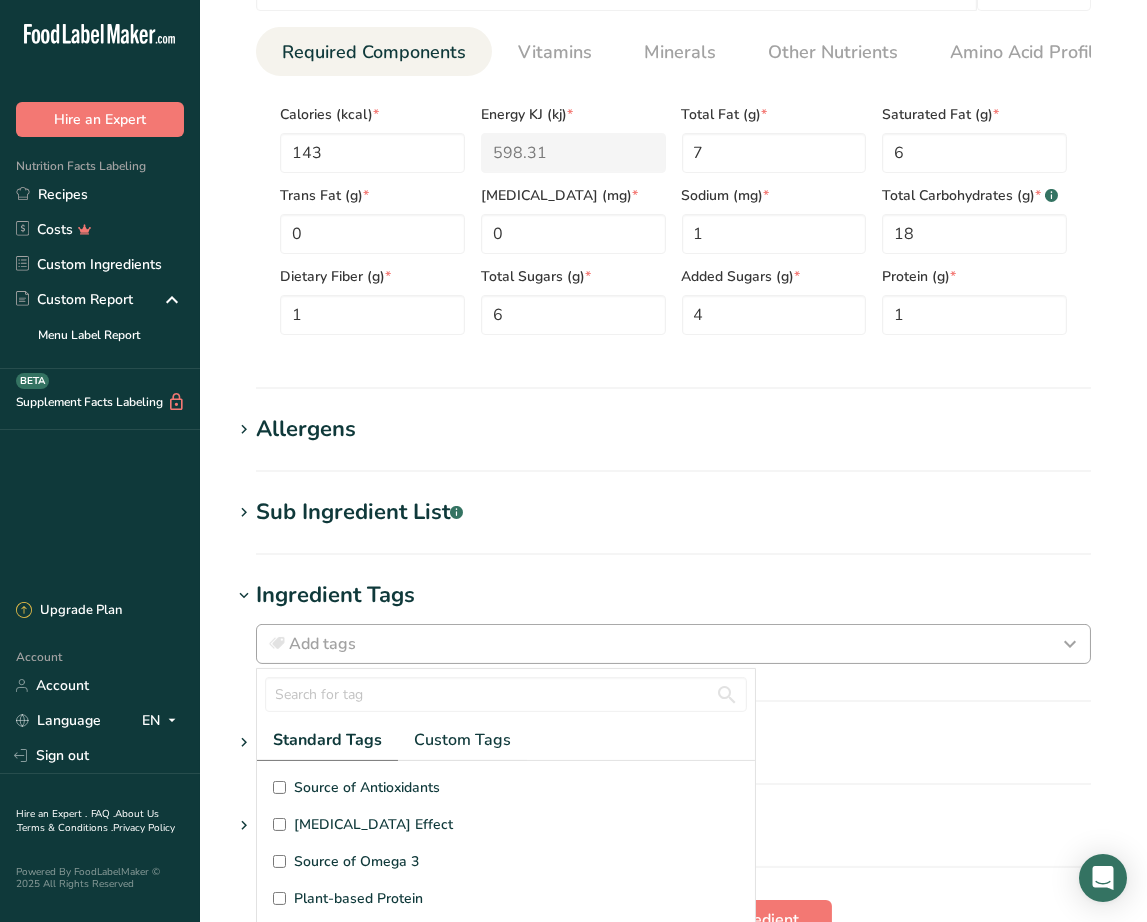 scroll, scrollTop: 14, scrollLeft: 0, axis: vertical 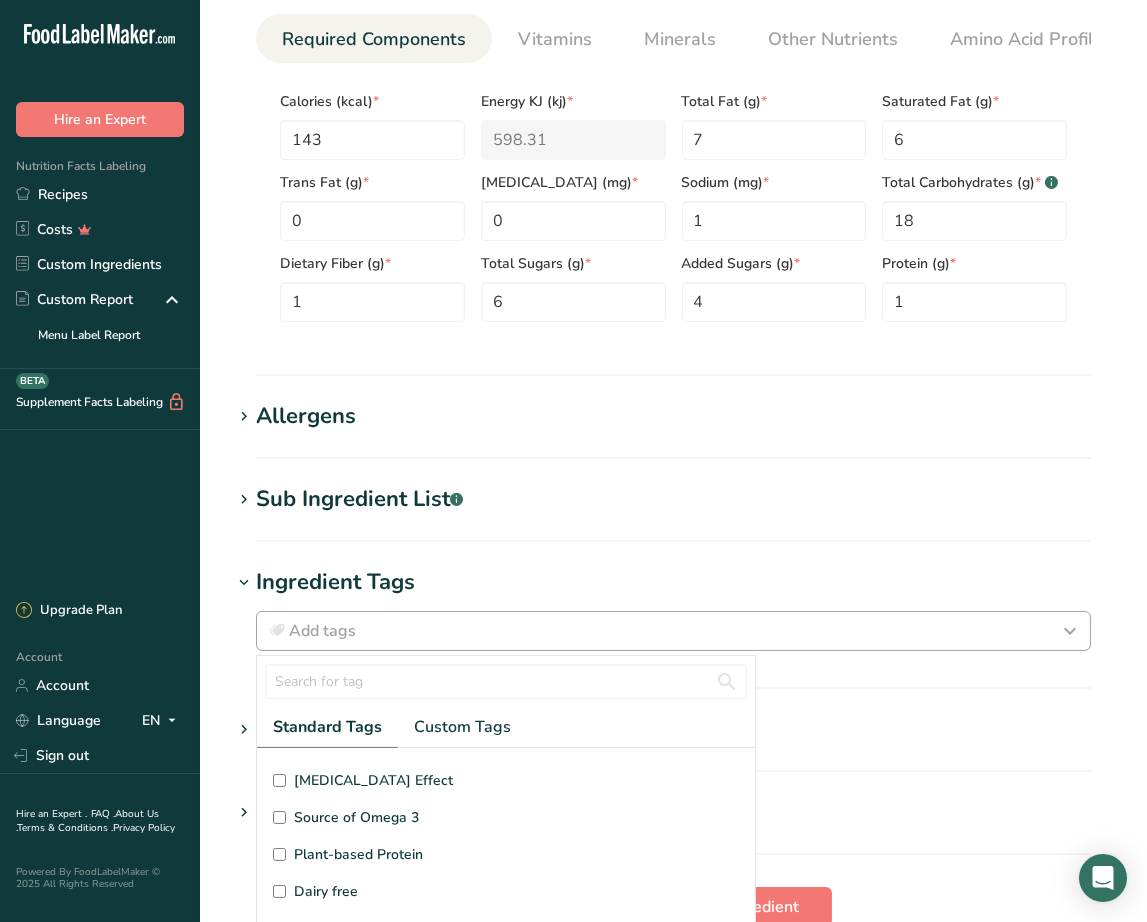 click on "Add tags" at bounding box center (673, 631) 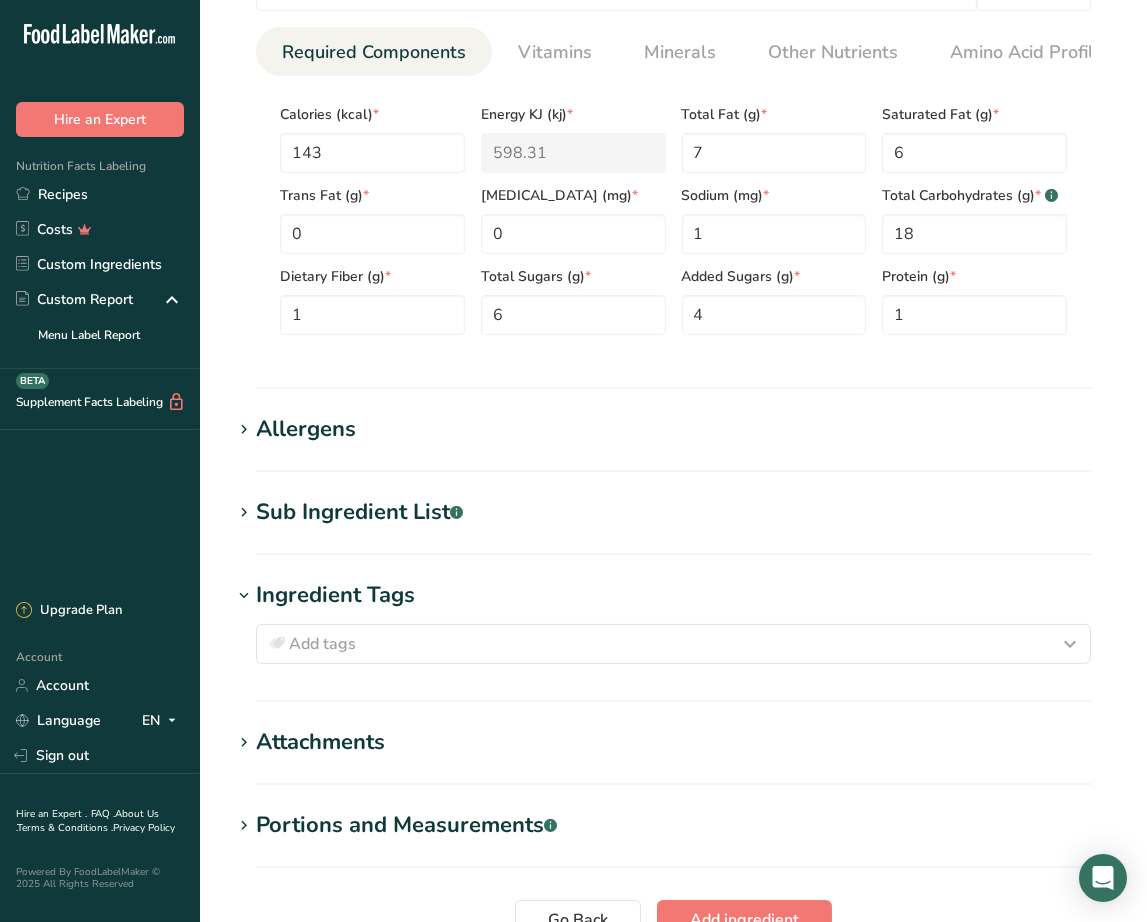 scroll, scrollTop: 0, scrollLeft: 0, axis: both 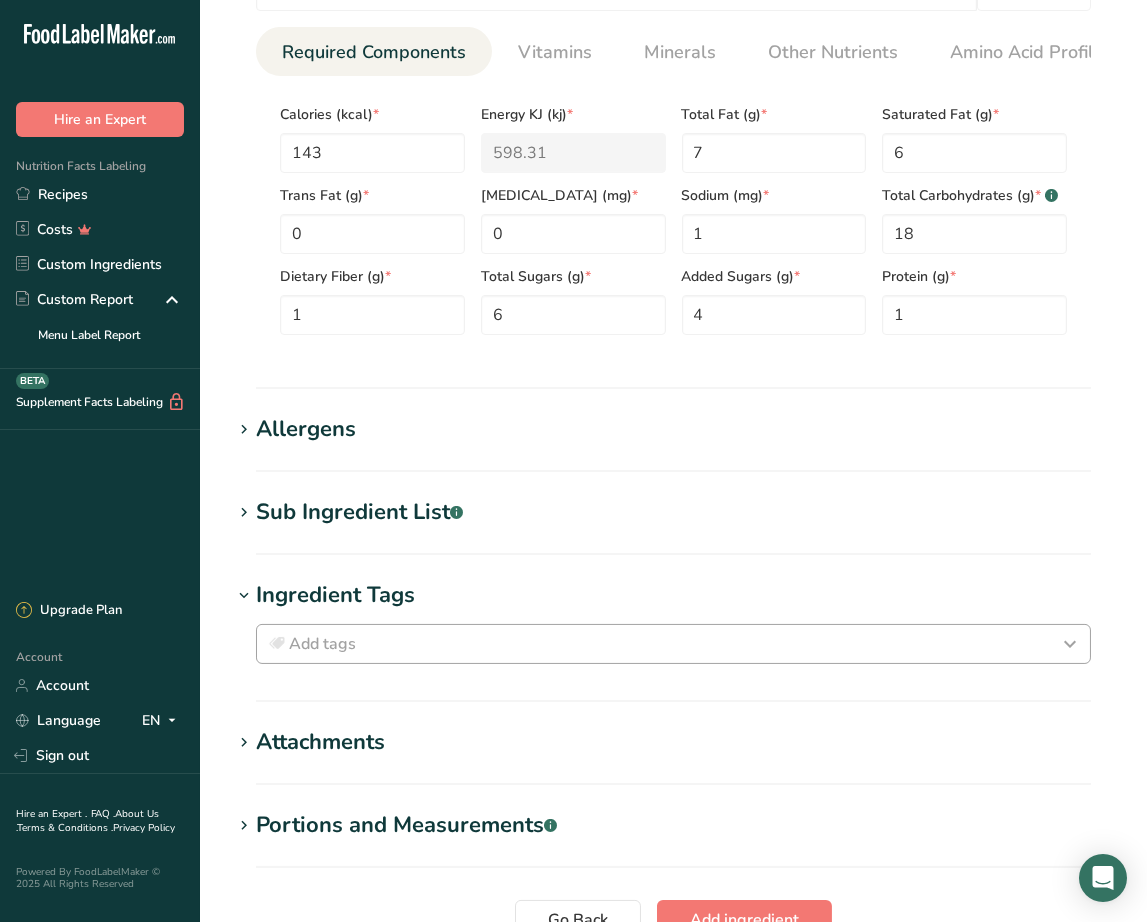 click on "Add tags" at bounding box center [673, 644] 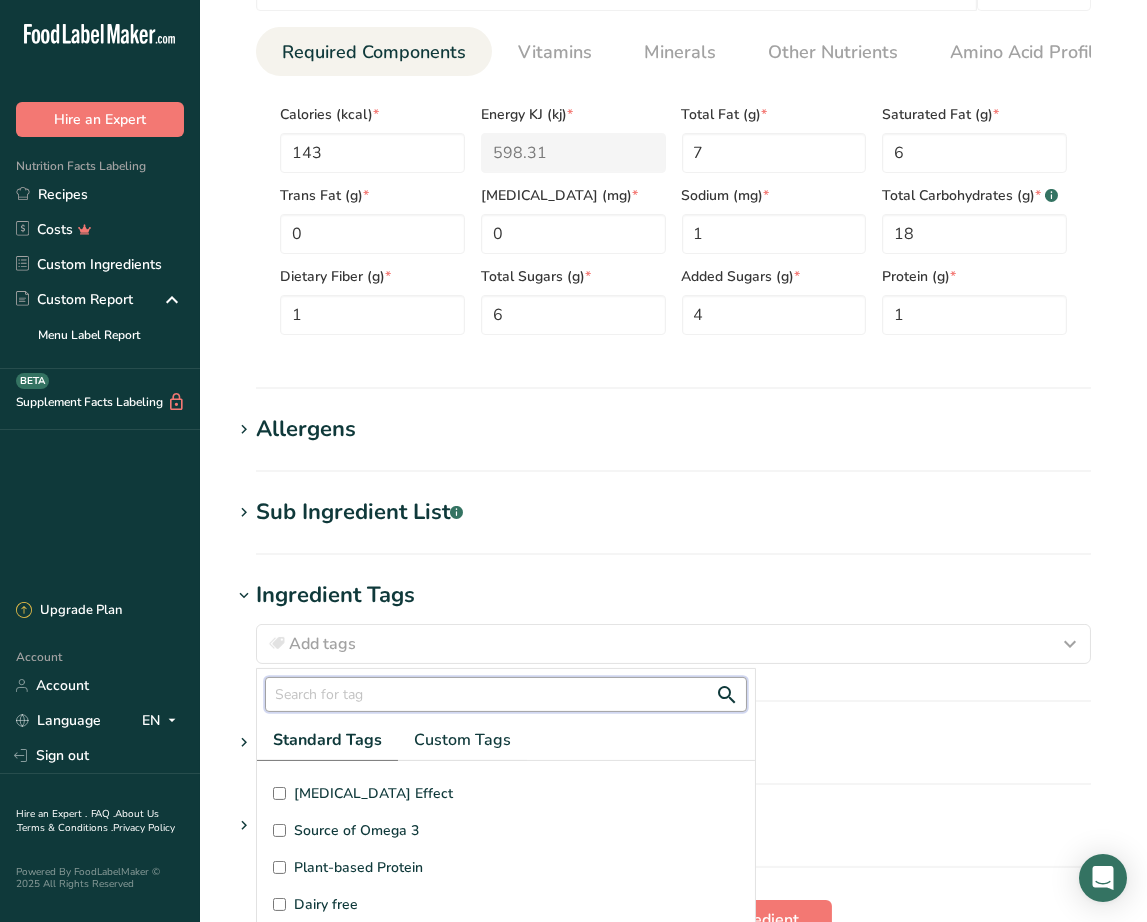 click at bounding box center [506, 694] 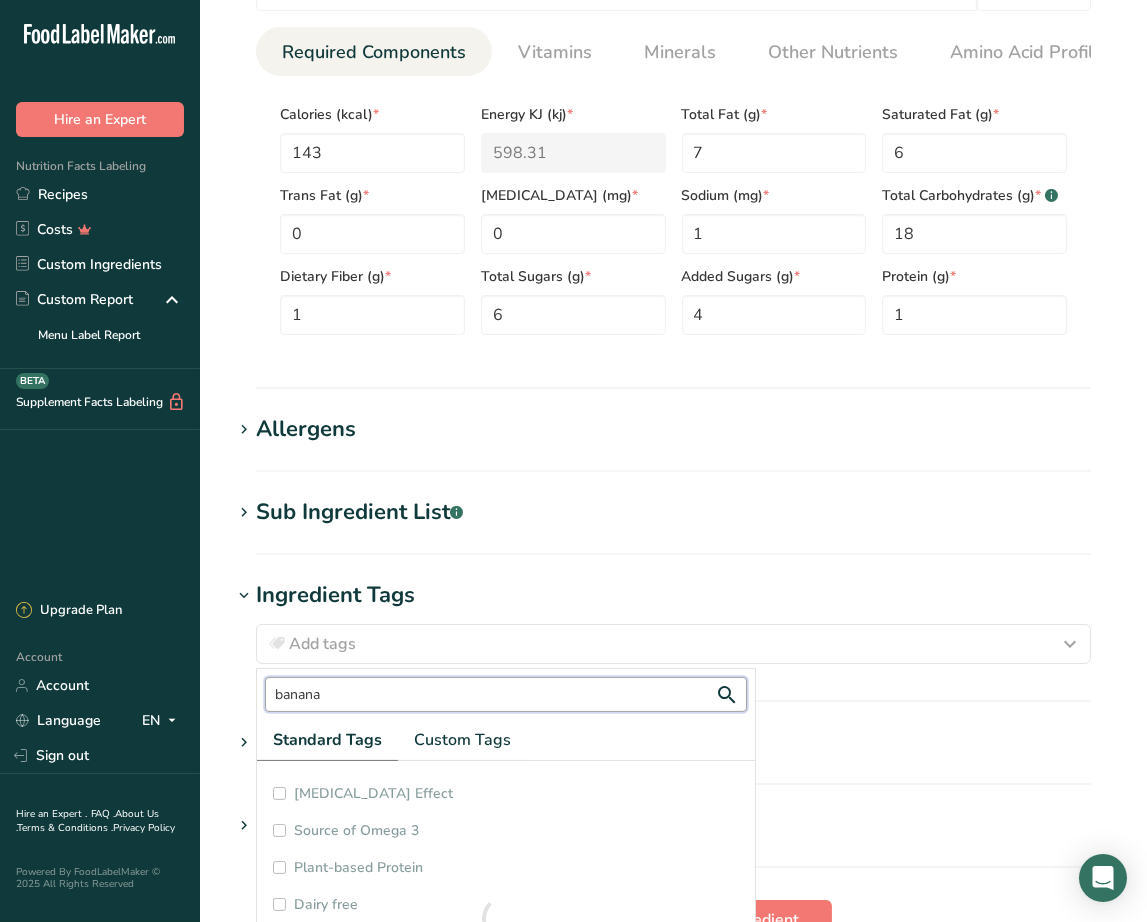 scroll, scrollTop: 0, scrollLeft: 0, axis: both 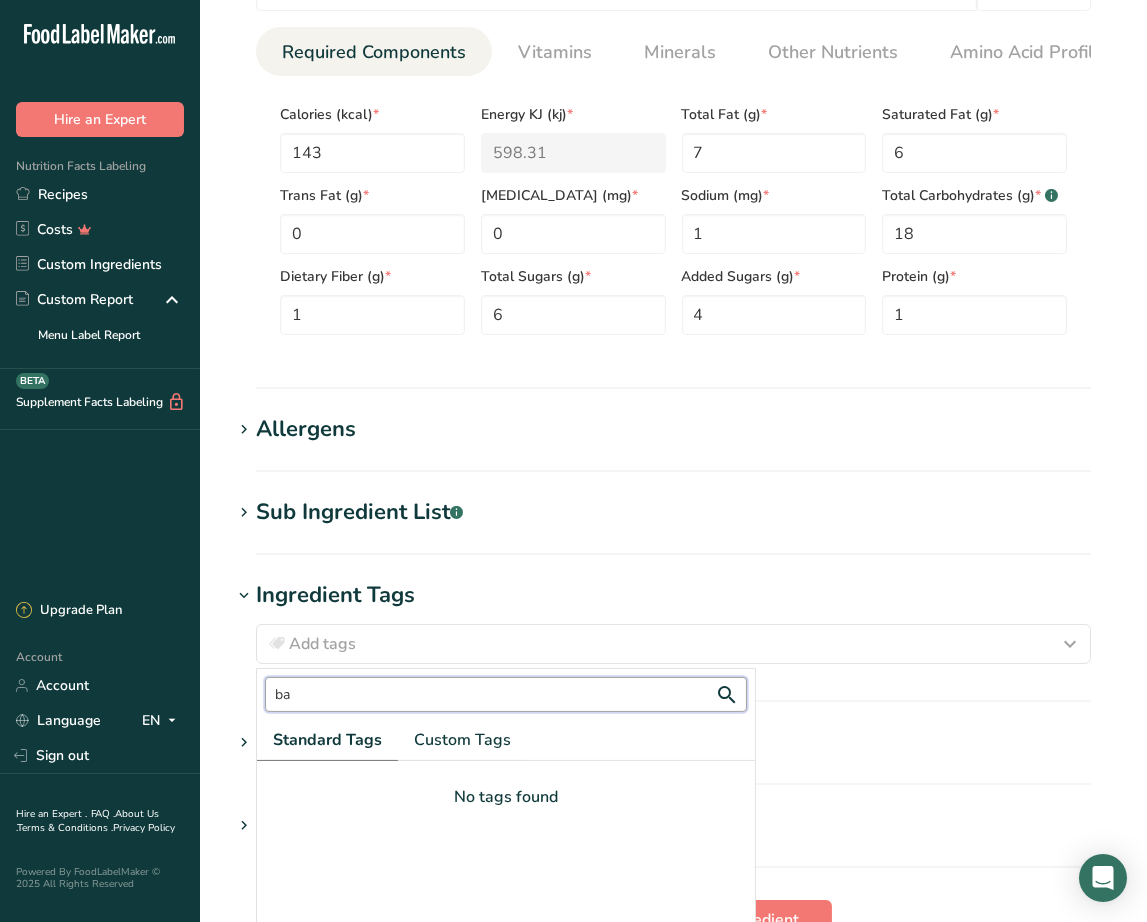 type on "b" 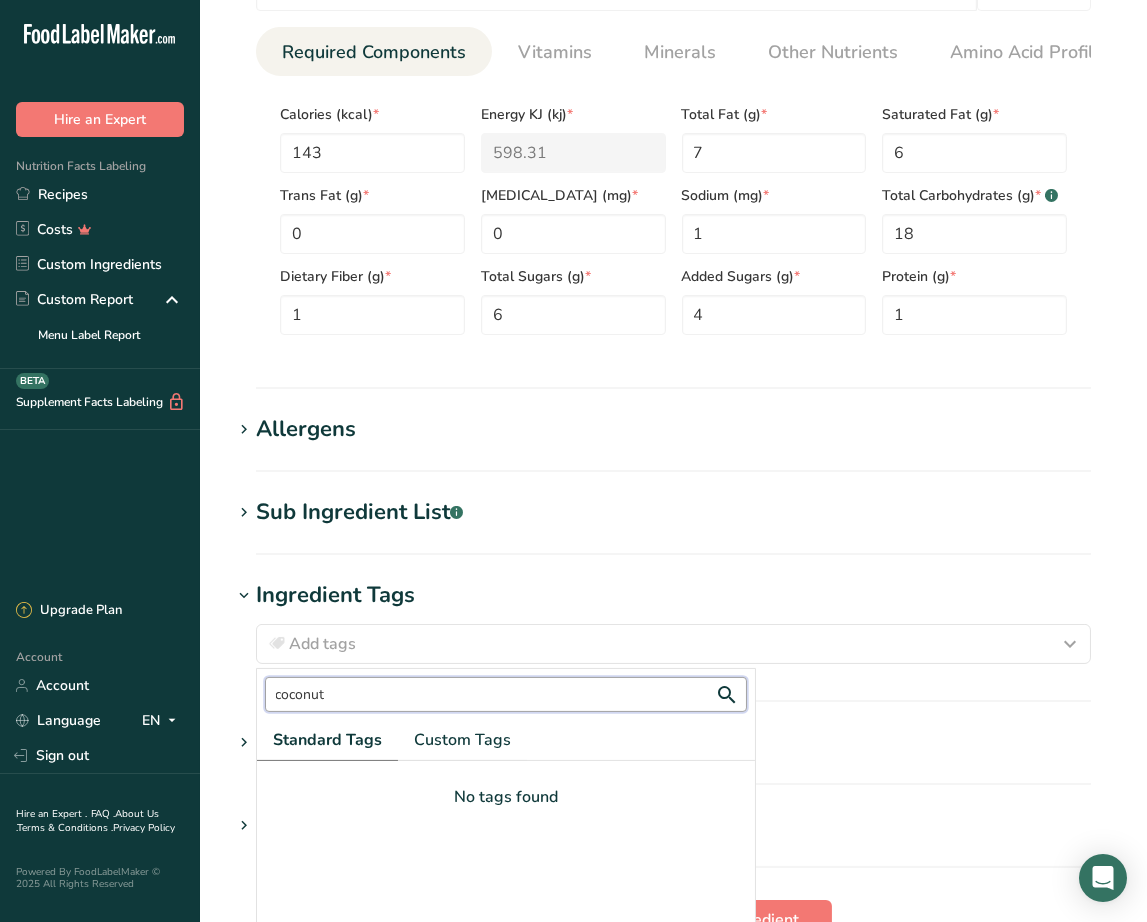 type on "coconut" 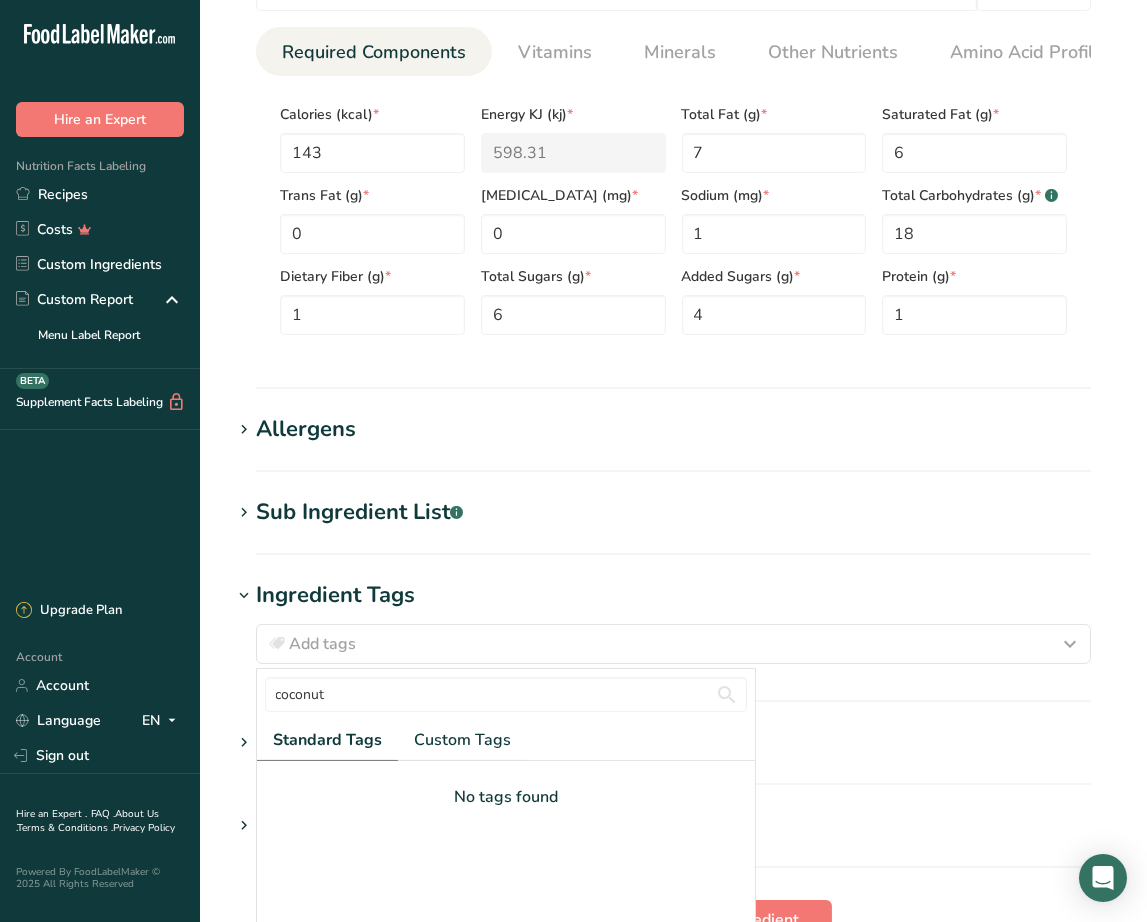 click on "Allergens
Add any known allergens associated with your ingredient
Soy
Tree Nuts
Wheat
Milk
Eggs
Fish
Peanuts
Sesame
Crustaceans
Sulphites
Celery
Mustard
Lupins
[GEOGRAPHIC_DATA]
[GEOGRAPHIC_DATA]
[GEOGRAPHIC_DATA]
Beech nut
Brazil nut
Butternut
Cashew
Chestnut
[GEOGRAPHIC_DATA]
[GEOGRAPHIC_DATA]
Hazelnut
Gingko nut" at bounding box center (673, 442) 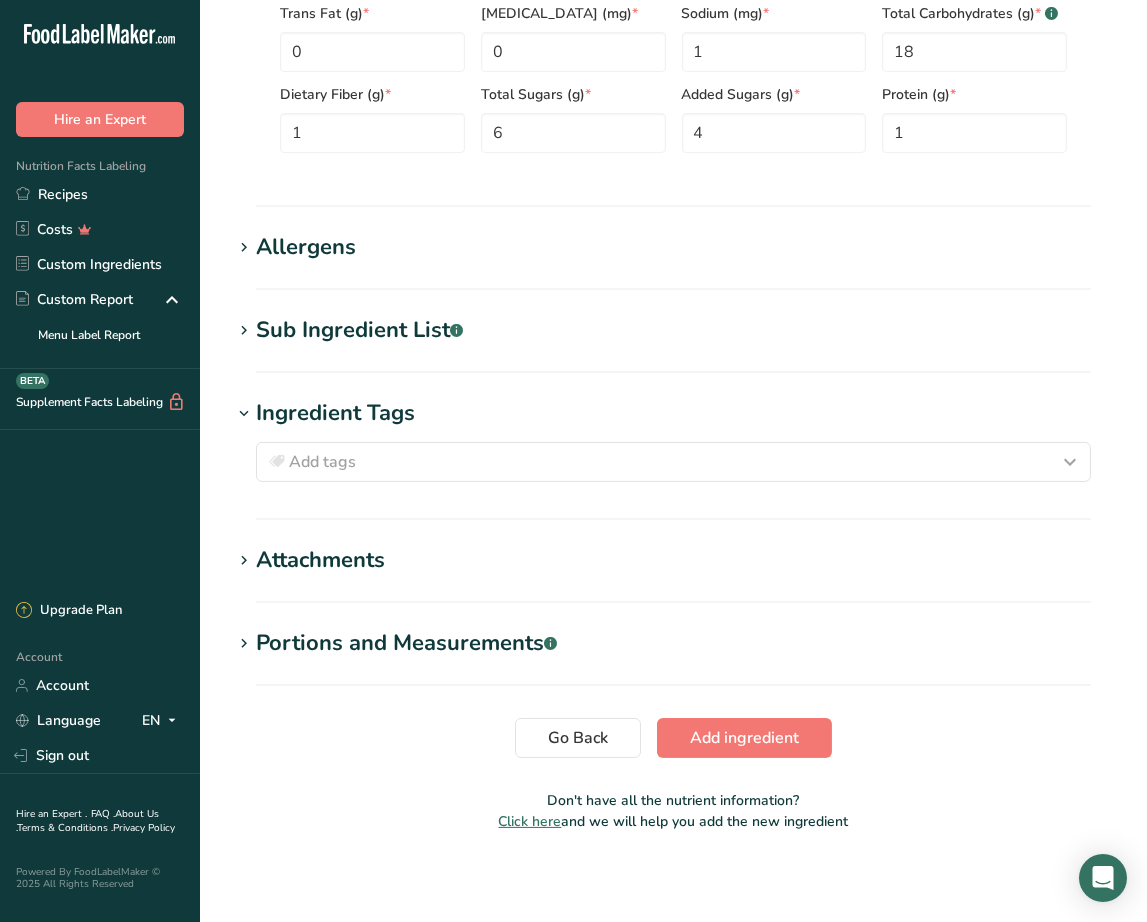 scroll, scrollTop: 1031, scrollLeft: 0, axis: vertical 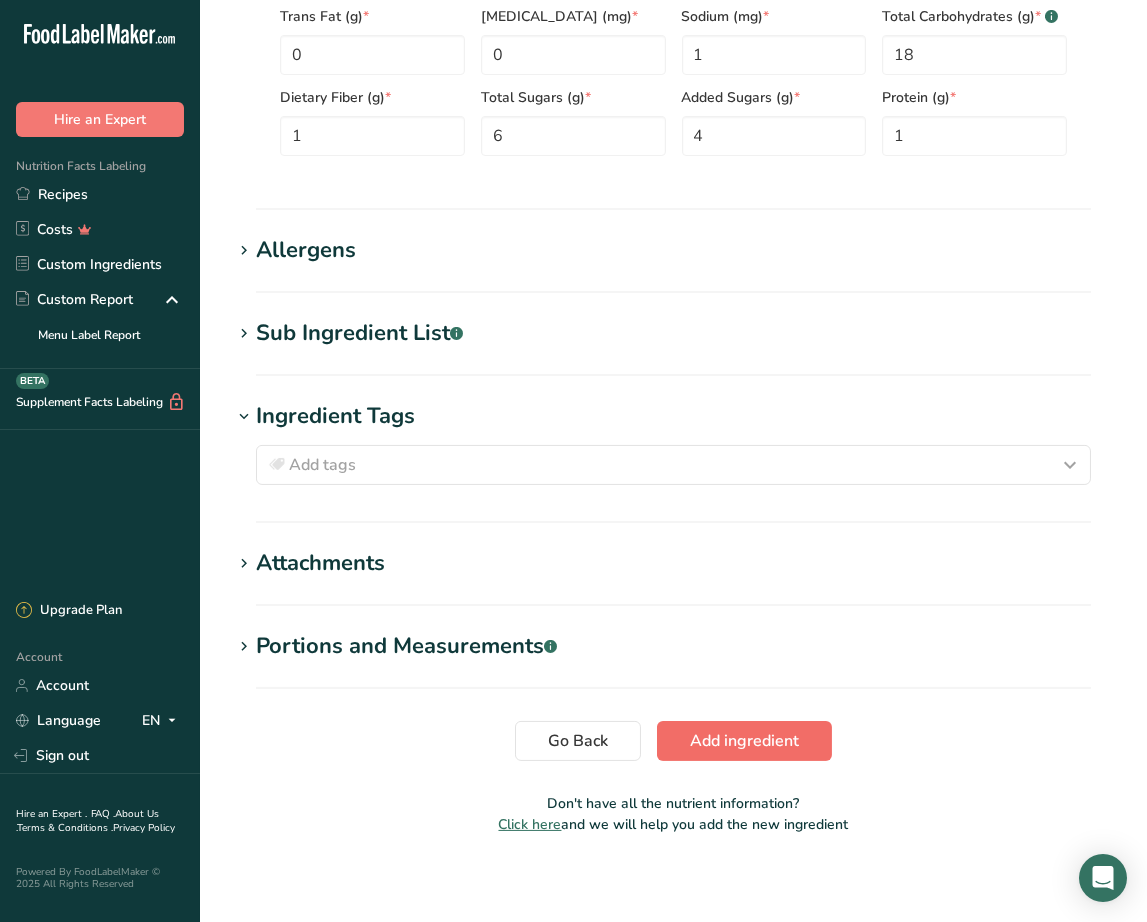 click on "Add ingredient" at bounding box center [744, 741] 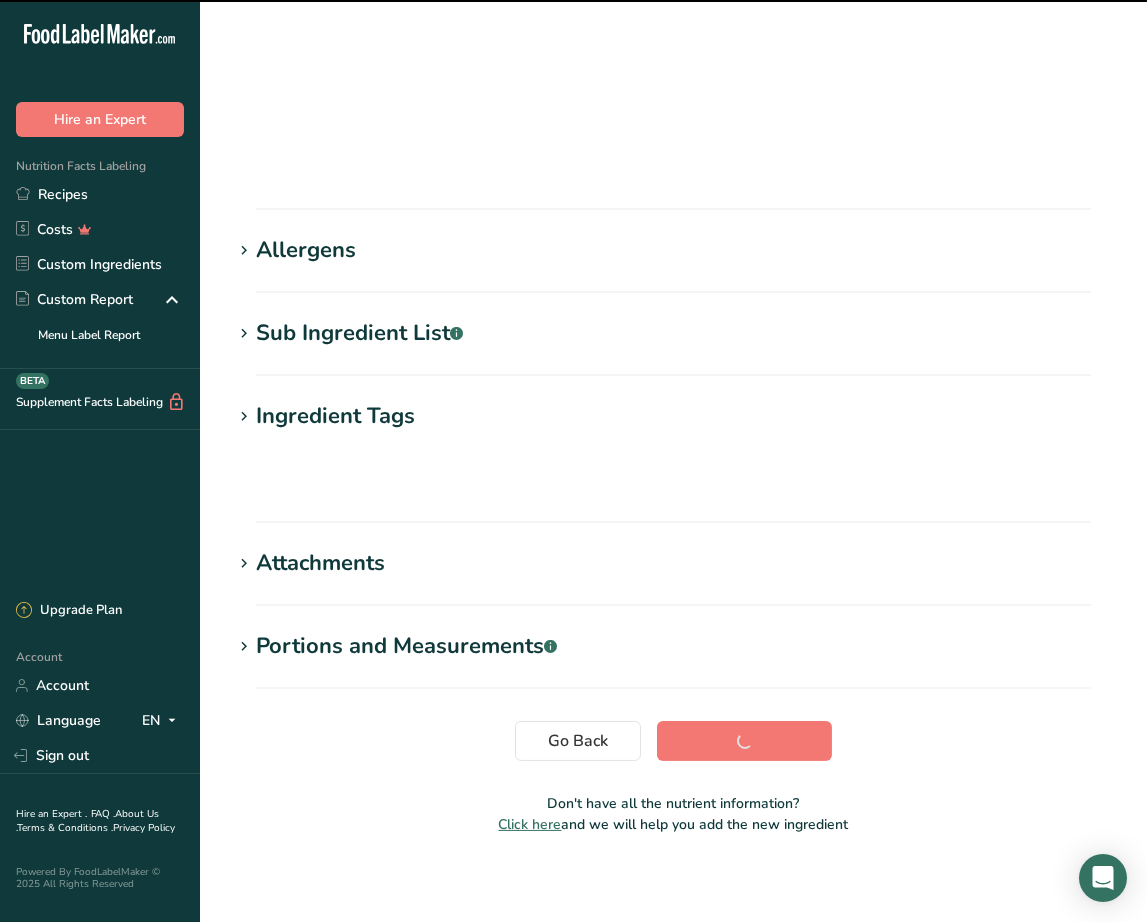 scroll, scrollTop: 65, scrollLeft: 0, axis: vertical 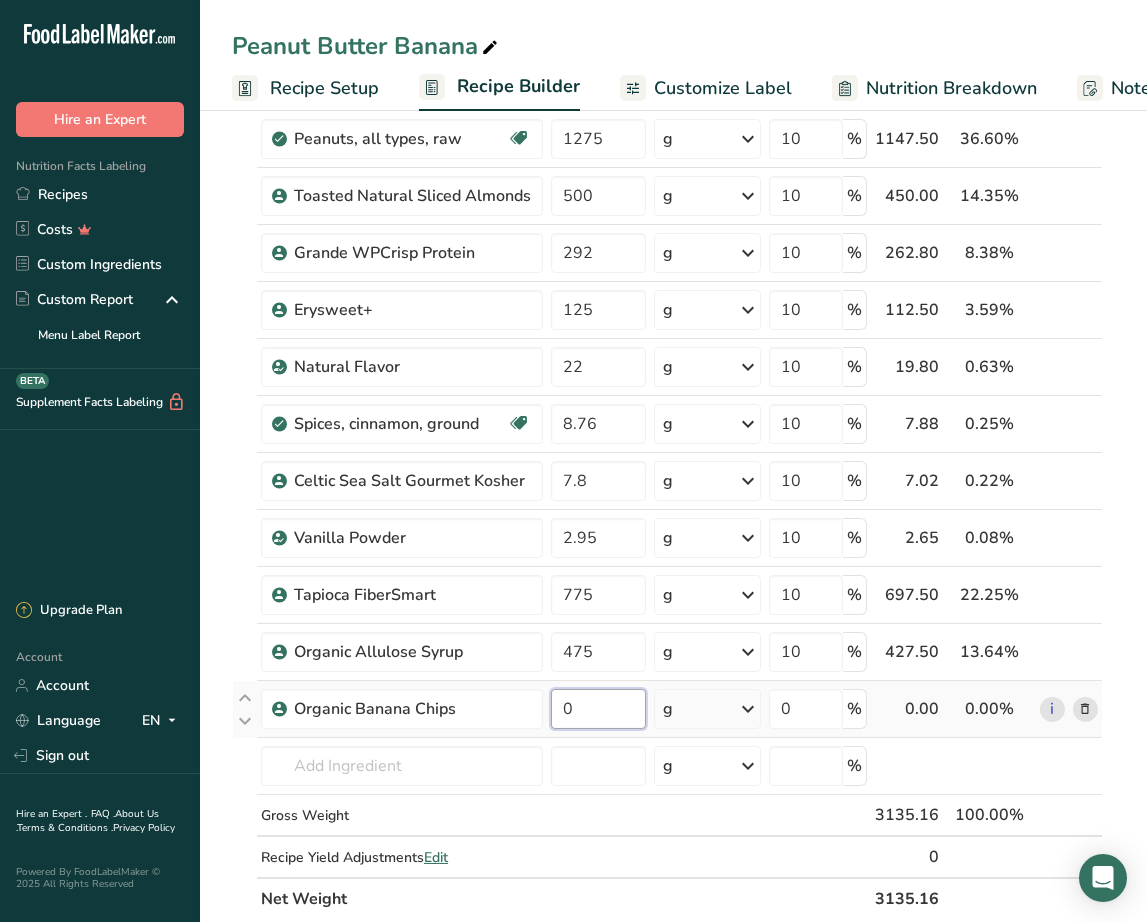 click on "0" at bounding box center (598, 709) 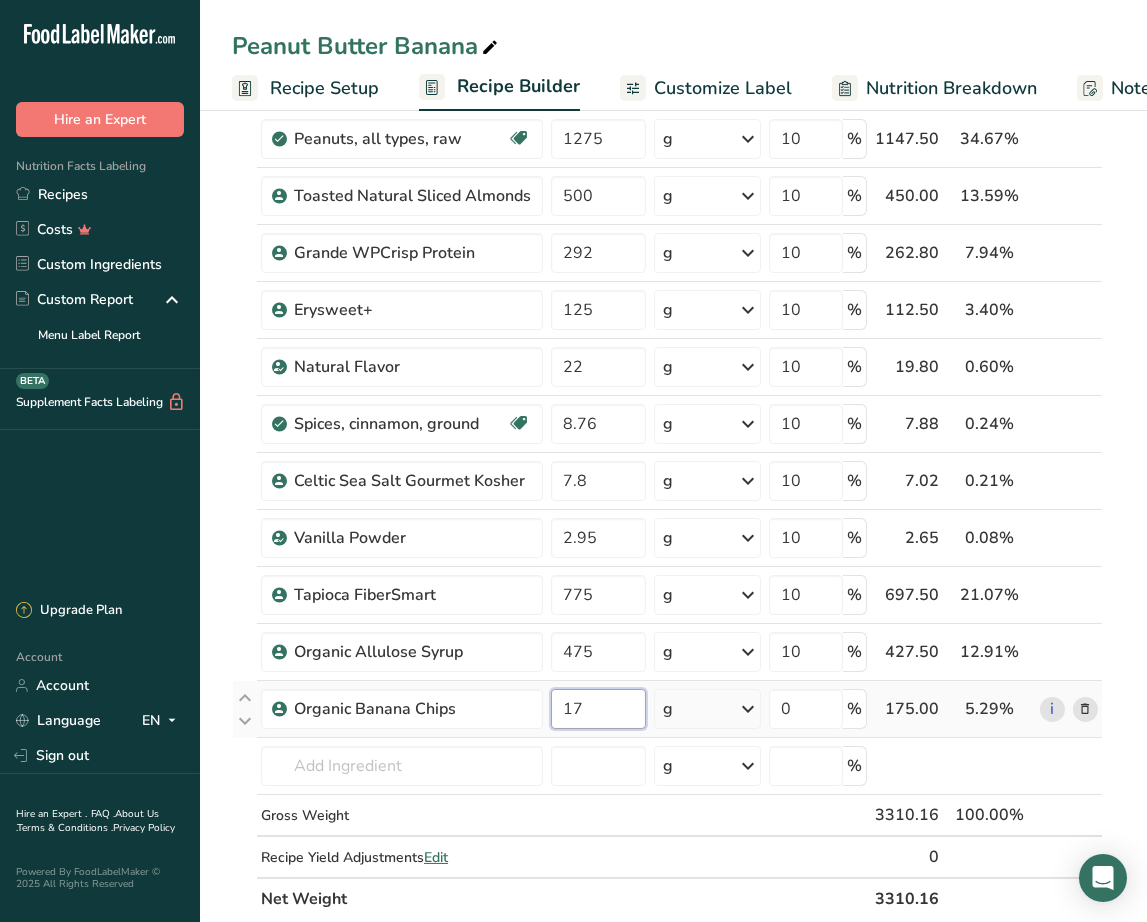 type on "1" 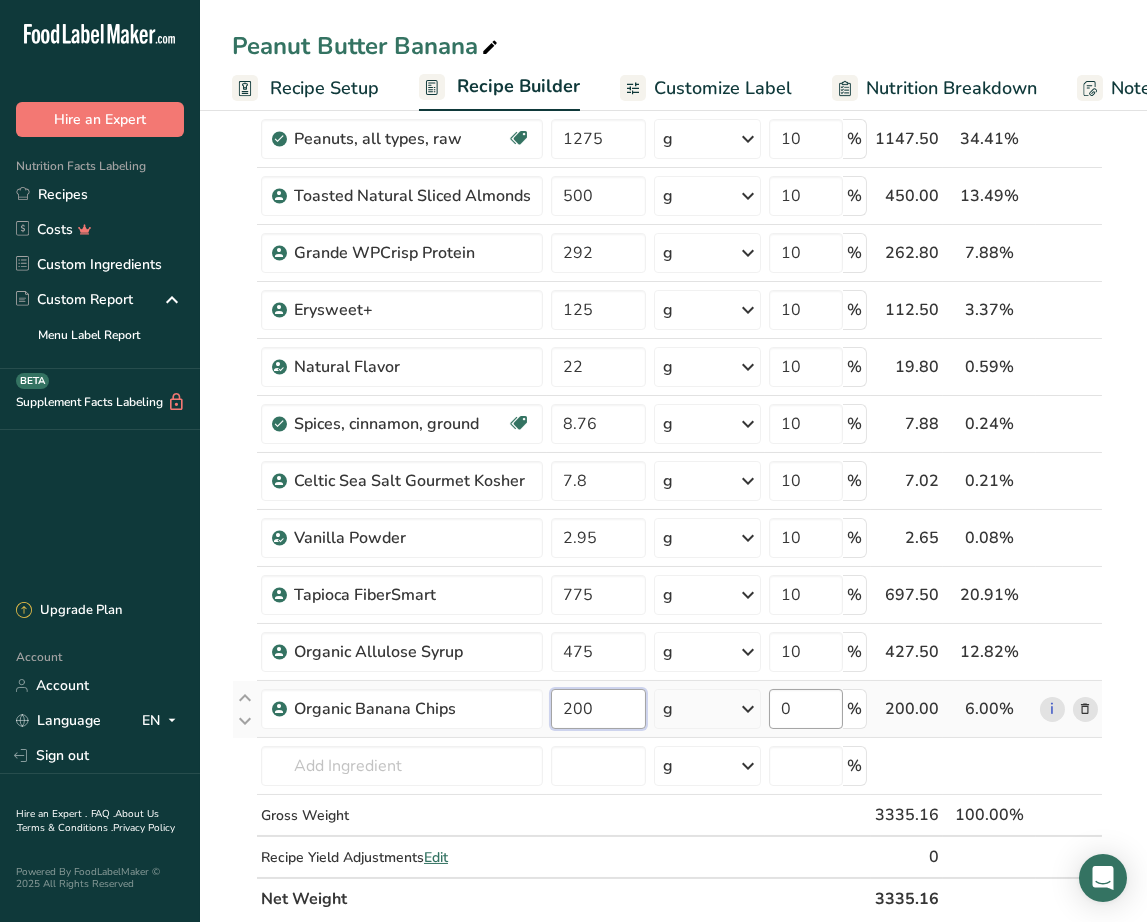 type on "200" 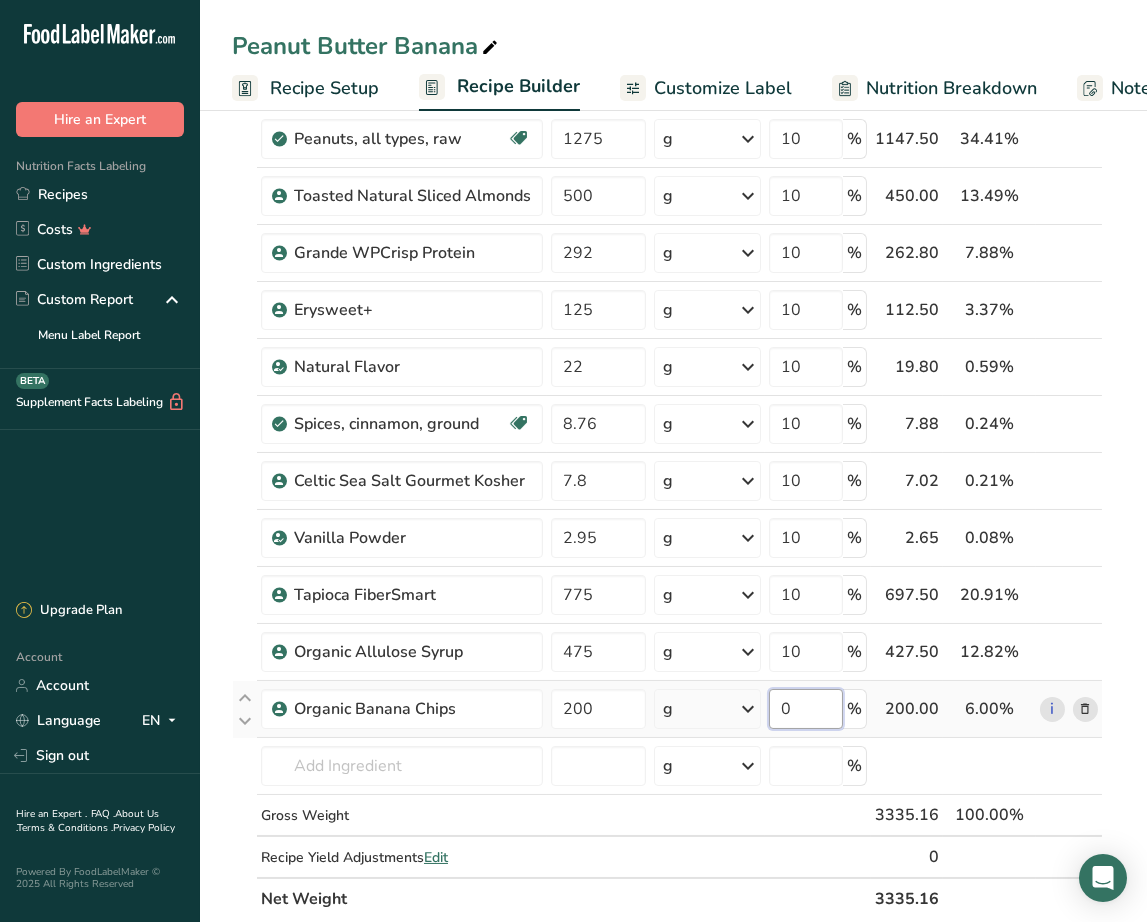 click on "Ingredient *
Amount *
Unit *
Waste *   .a-a{fill:#347362;}.b-a{fill:#fff;}          Grams
Percentage
Peanuts, all types, raw
Source of Antioxidants
Plant-based Protein
Dairy free
Gluten free
Vegan
Vegetarian
Soy free
1275
g
Portions
1 oz
1 cup
Weight Units
g
kg
mg
See more
Volume Units
l
Volume units require a density conversion. If you know your ingredient's density enter it below. Otherwise, click on "RIA" our AI Regulatory bot - she will be able to help you
lb/ft3
g/cm3
Confirm" at bounding box center [667, 494] 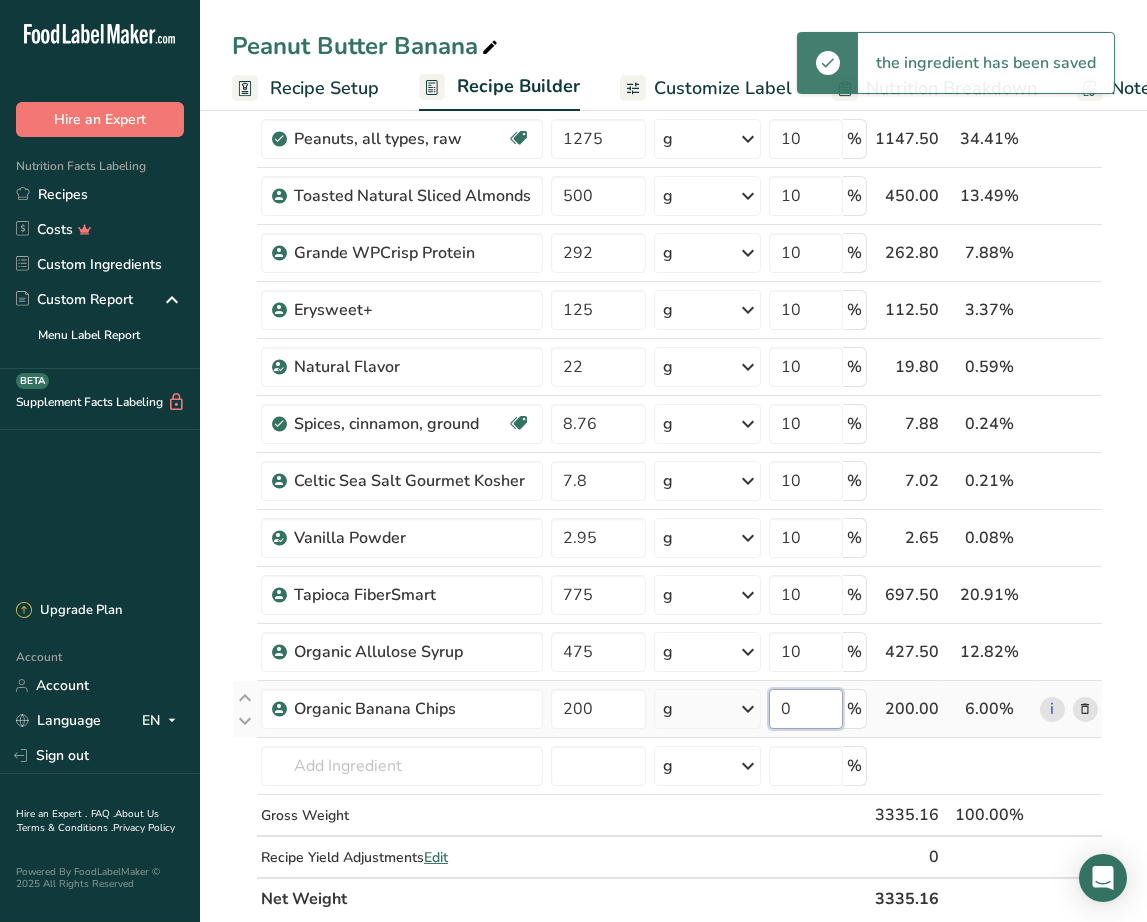 click on "0" at bounding box center [806, 709] 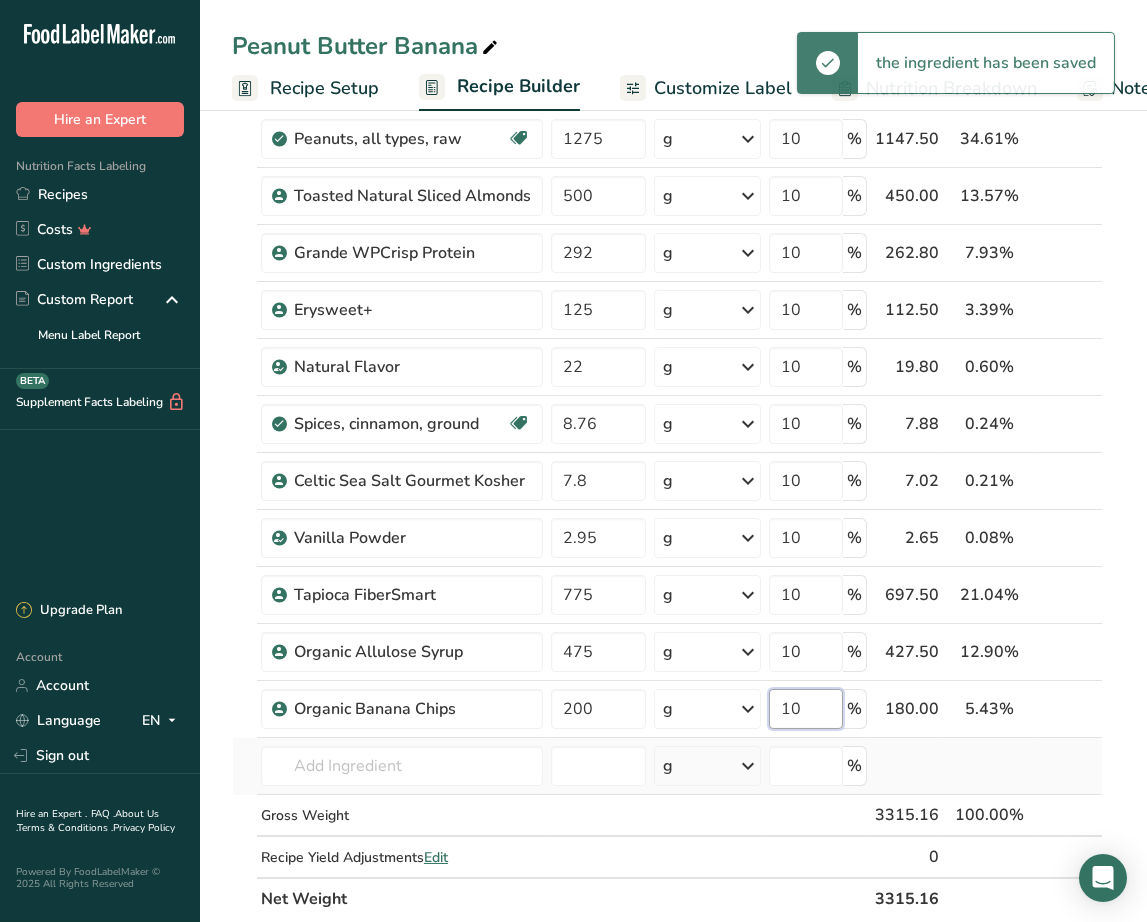 type on "10" 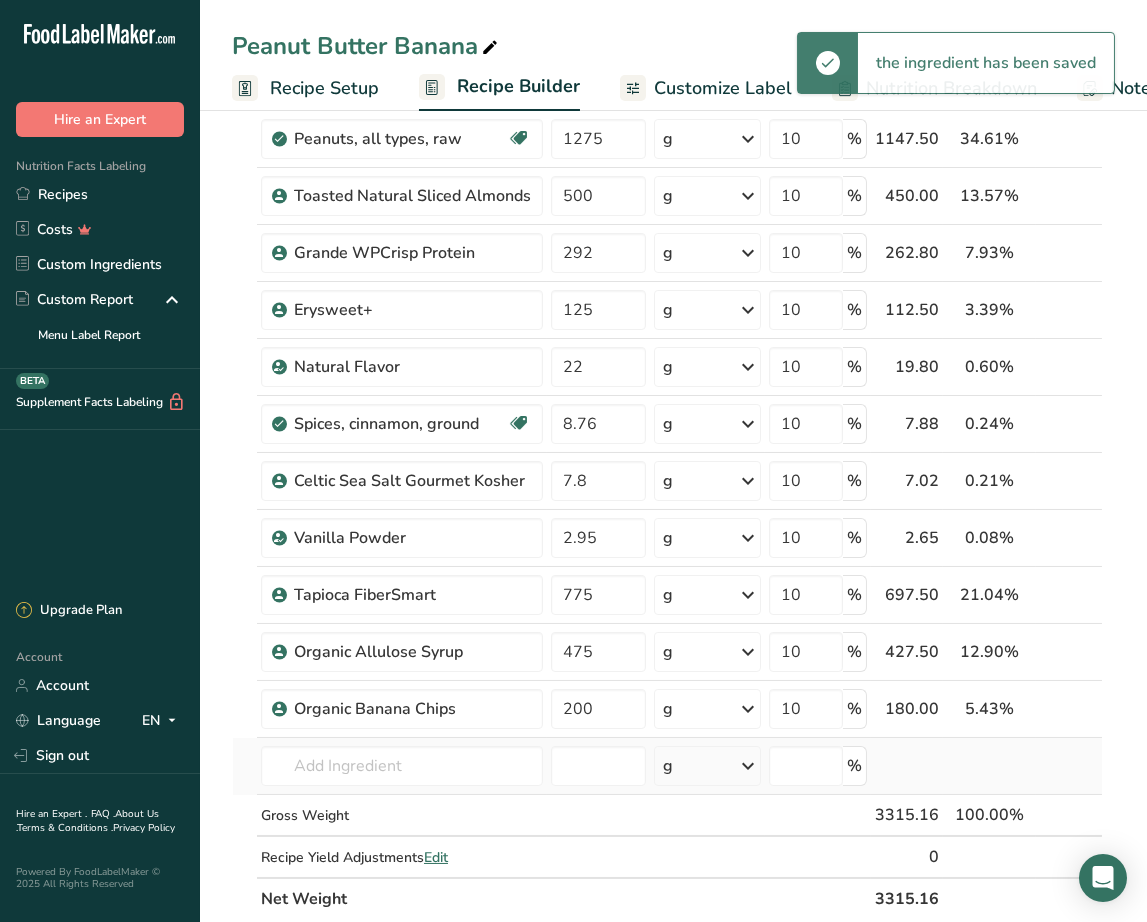 click on "Ingredient *
Amount *
Unit *
Waste *   .a-a{fill:#347362;}.b-a{fill:#fff;}          Grams
Percentage
Peanuts, all types, raw
Source of Antioxidants
Plant-based Protein
Dairy free
Gluten free
Vegan
Vegetarian
Soy free
1275
g
Portions
1 oz
1 cup
Weight Units
g
kg
mg
See more
Volume Units
l
Volume units require a density conversion. If you know your ingredient's density enter it below. Otherwise, click on "RIA" our AI Regulatory bot - she will be able to help you
lb/ft3
g/cm3
Confirm" at bounding box center (667, 494) 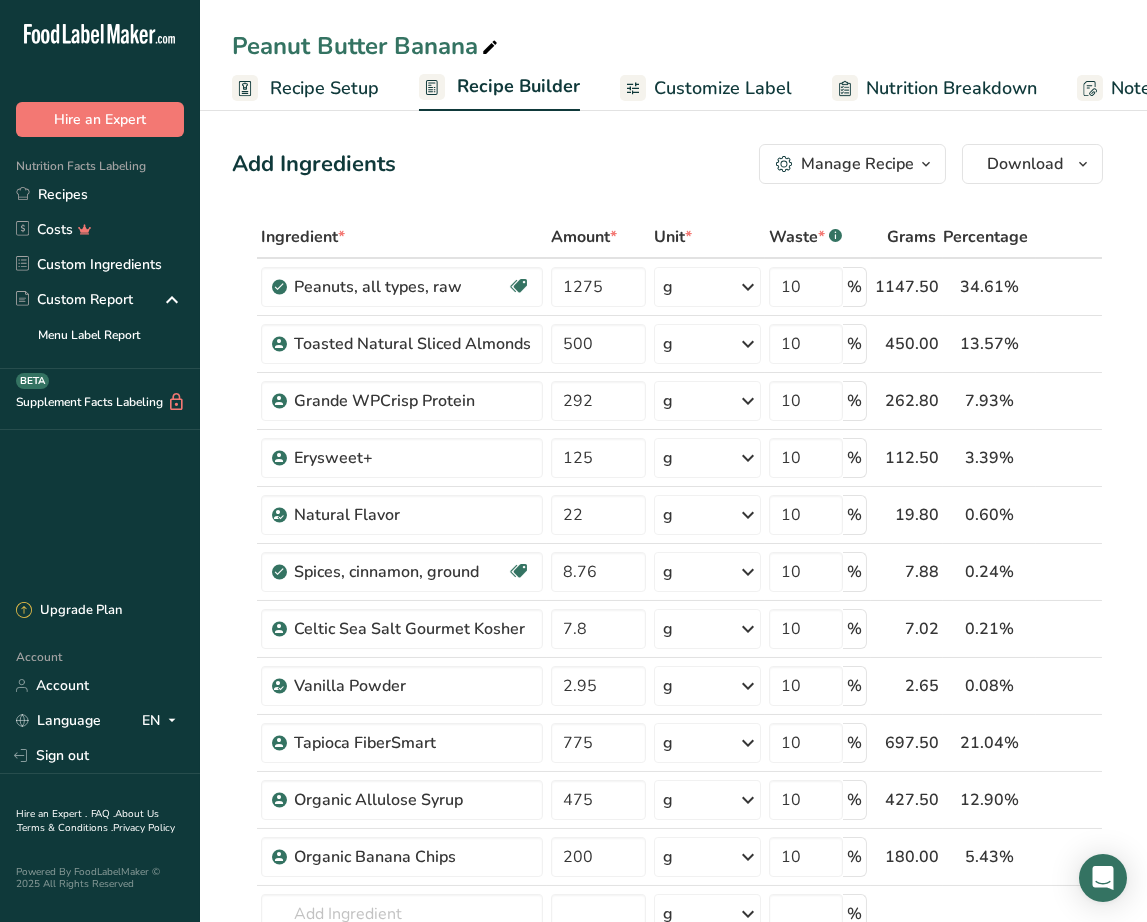 scroll, scrollTop: 0, scrollLeft: 0, axis: both 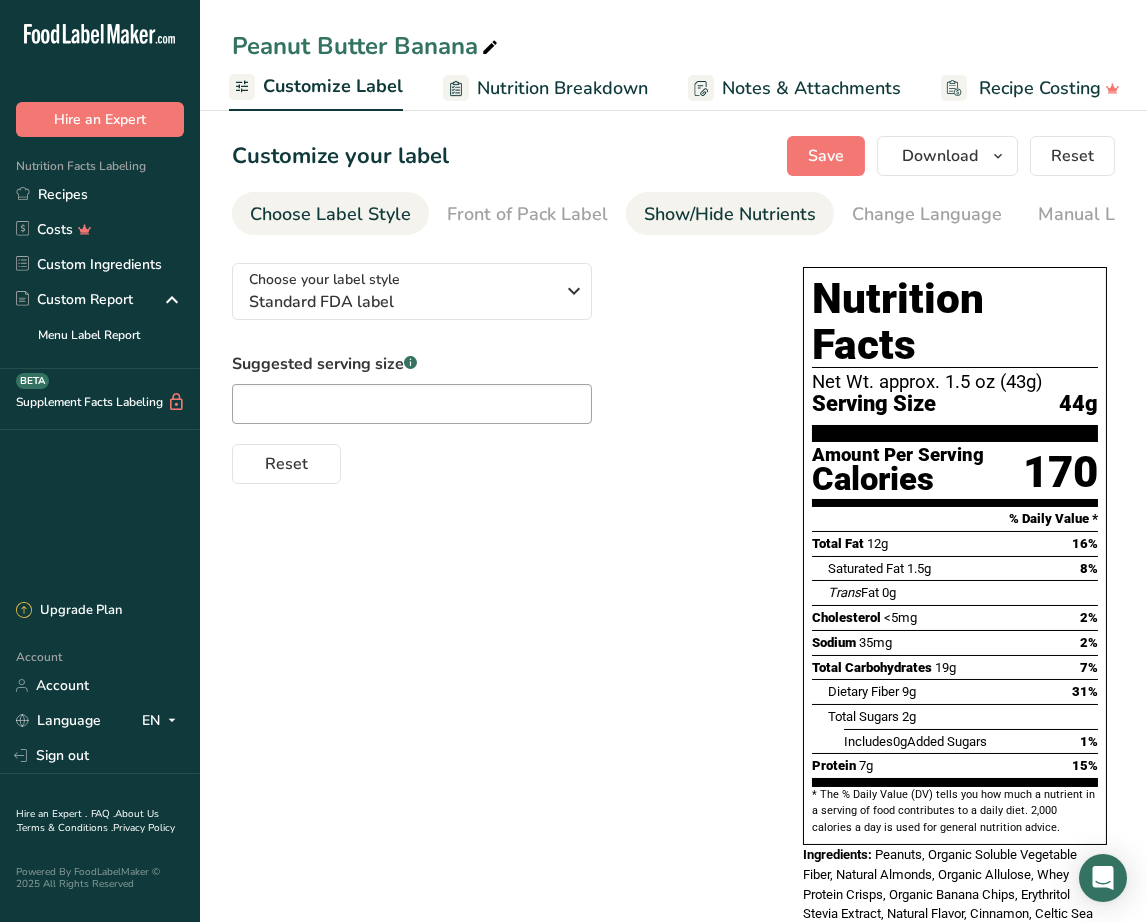 click on "Show/Hide Nutrients" at bounding box center [730, 214] 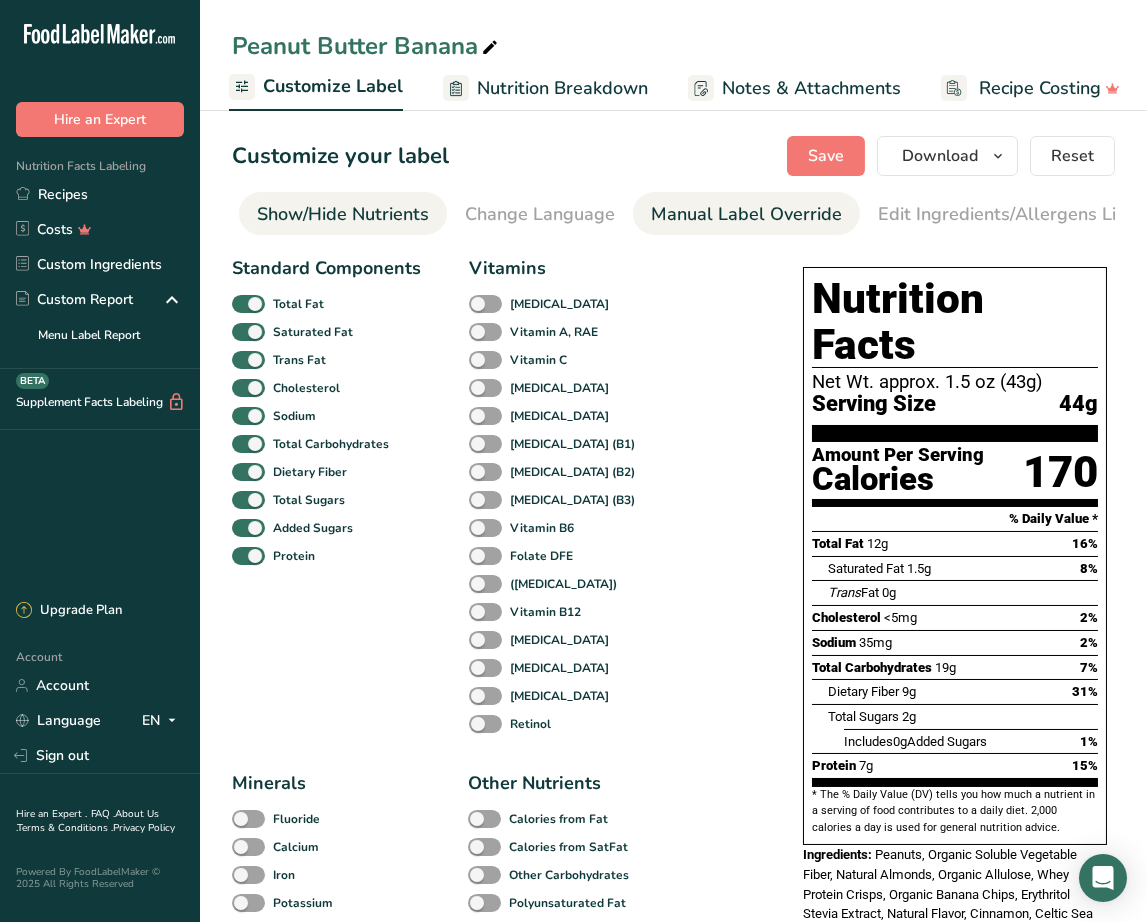 click on "Manual Label Override" at bounding box center (746, 214) 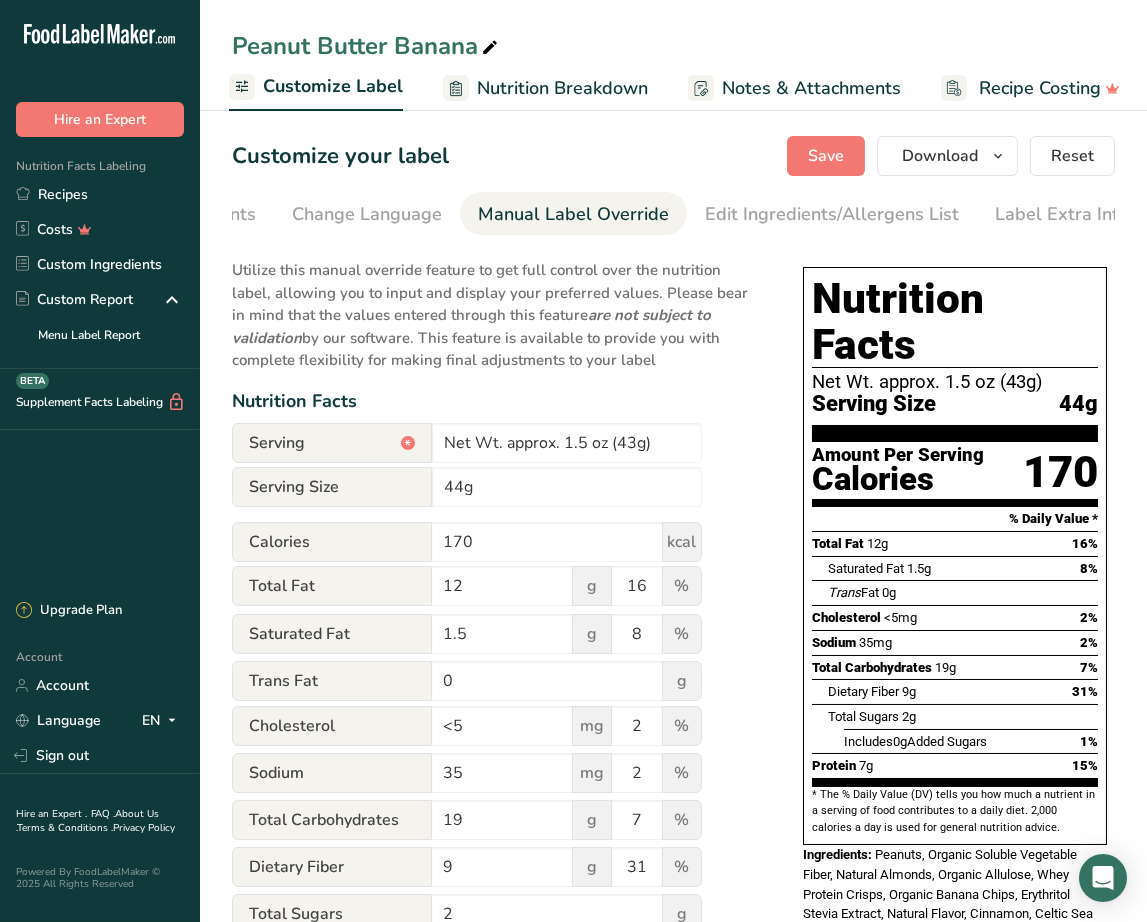 scroll, scrollTop: 0, scrollLeft: 569, axis: horizontal 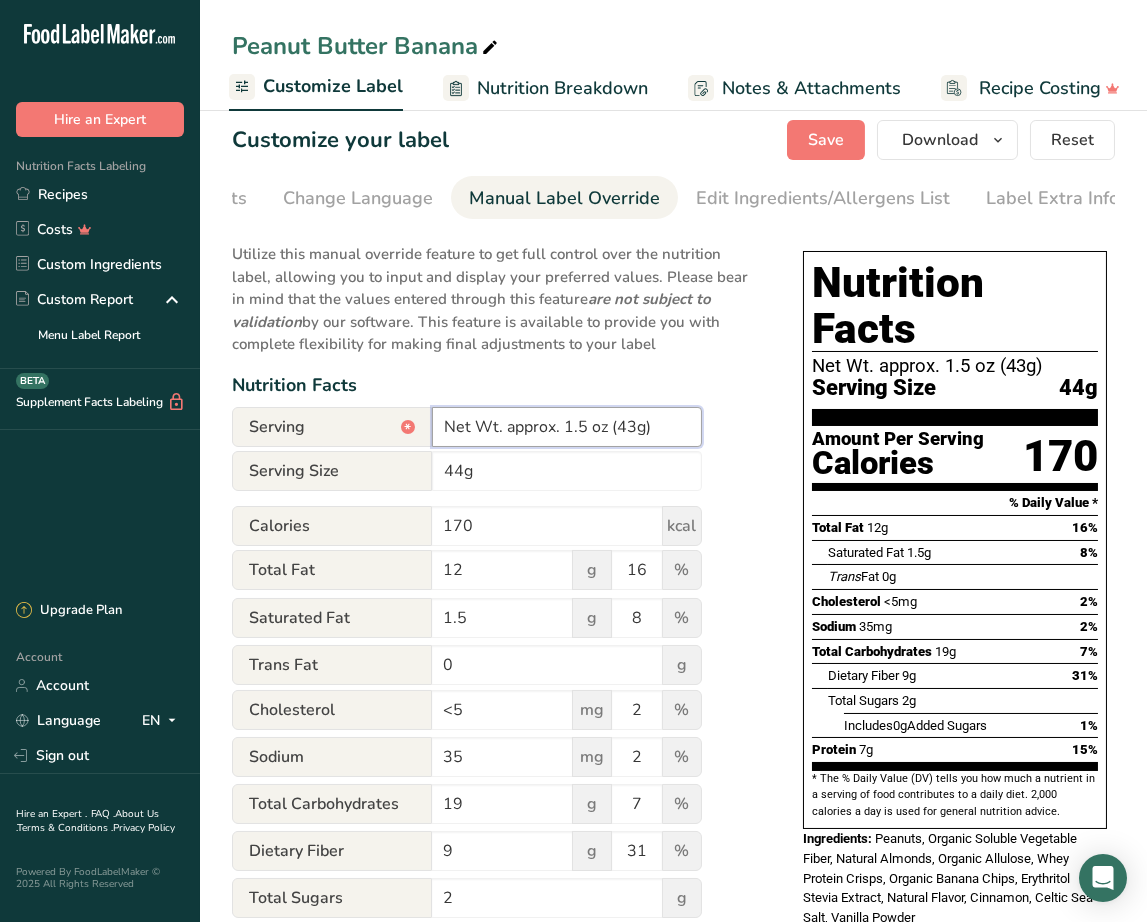 click on "Net Wt. approx. 1.5 oz (43g)" at bounding box center [567, 427] 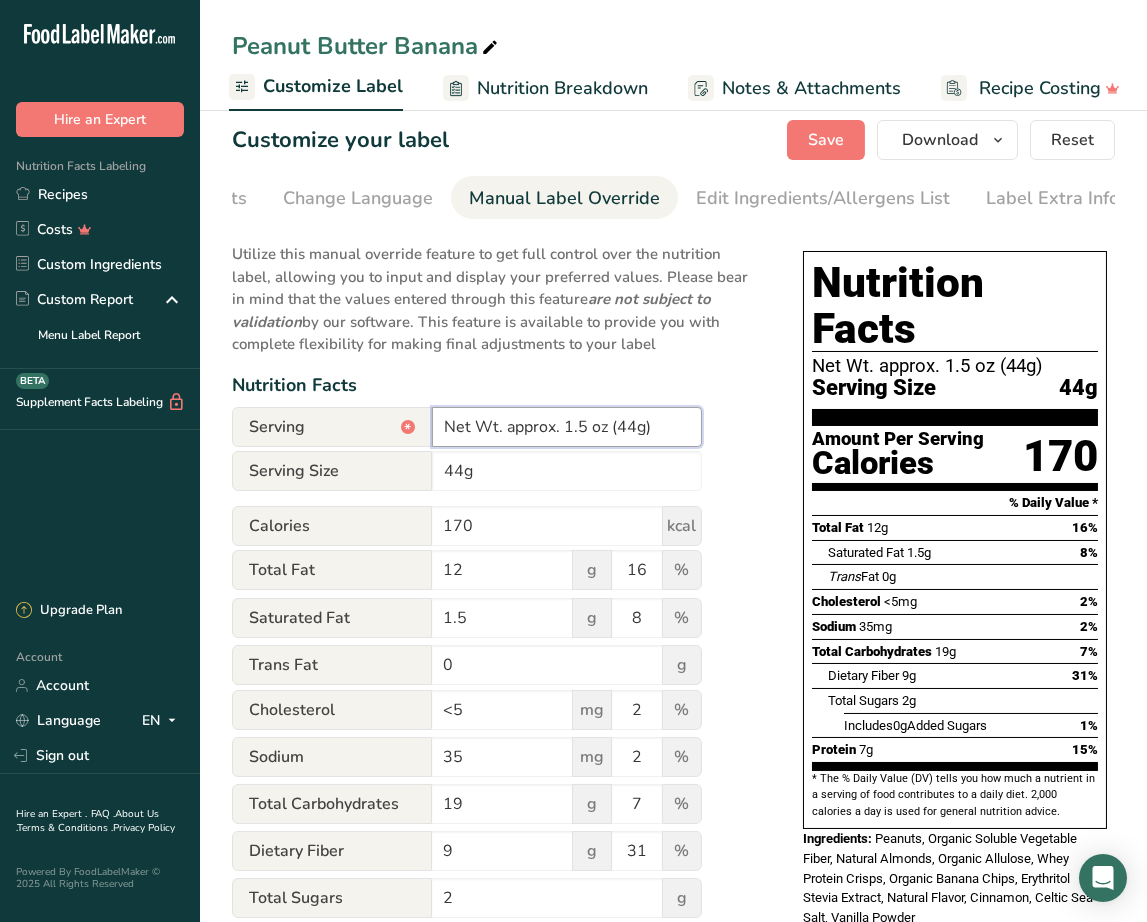 click on "Net Wt. approx. 1.5 oz (44g)" at bounding box center (567, 427) 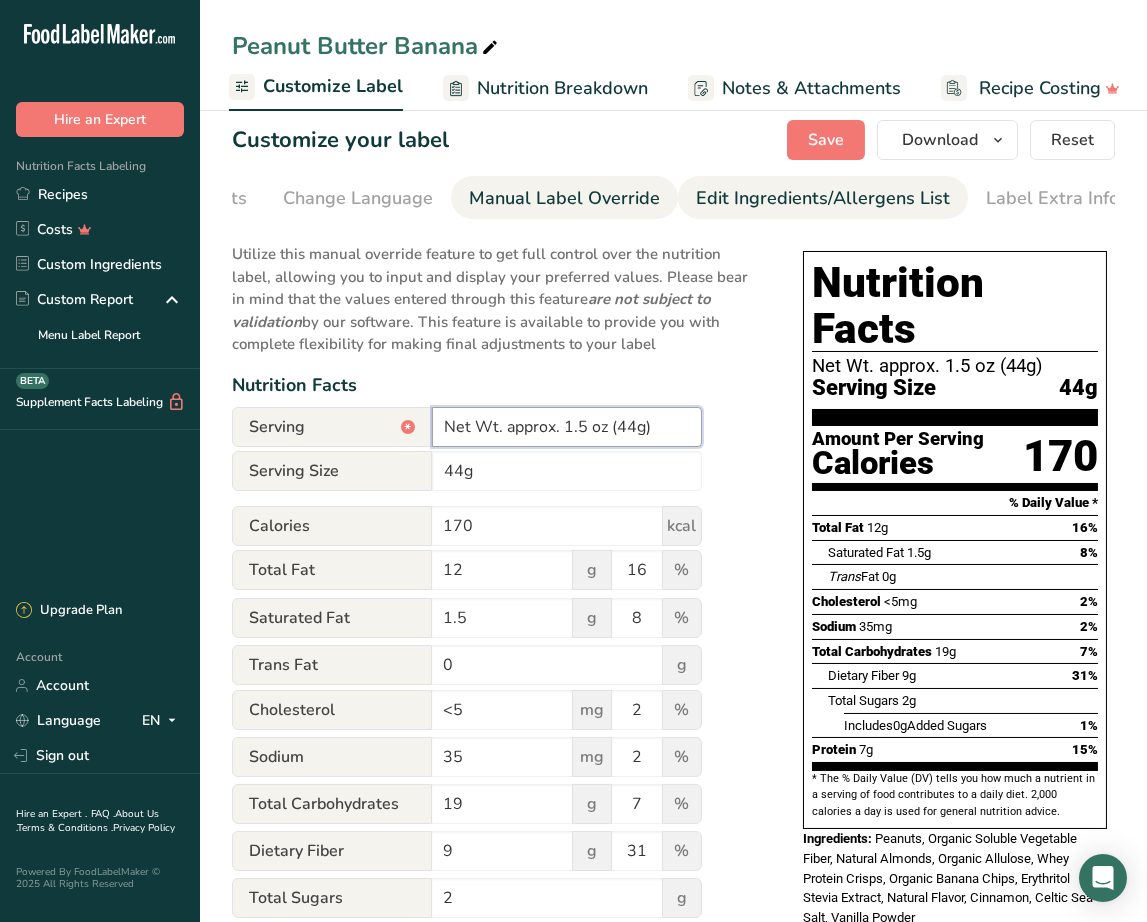 type on "Net Wt. approx. 1.5 oz (44g)" 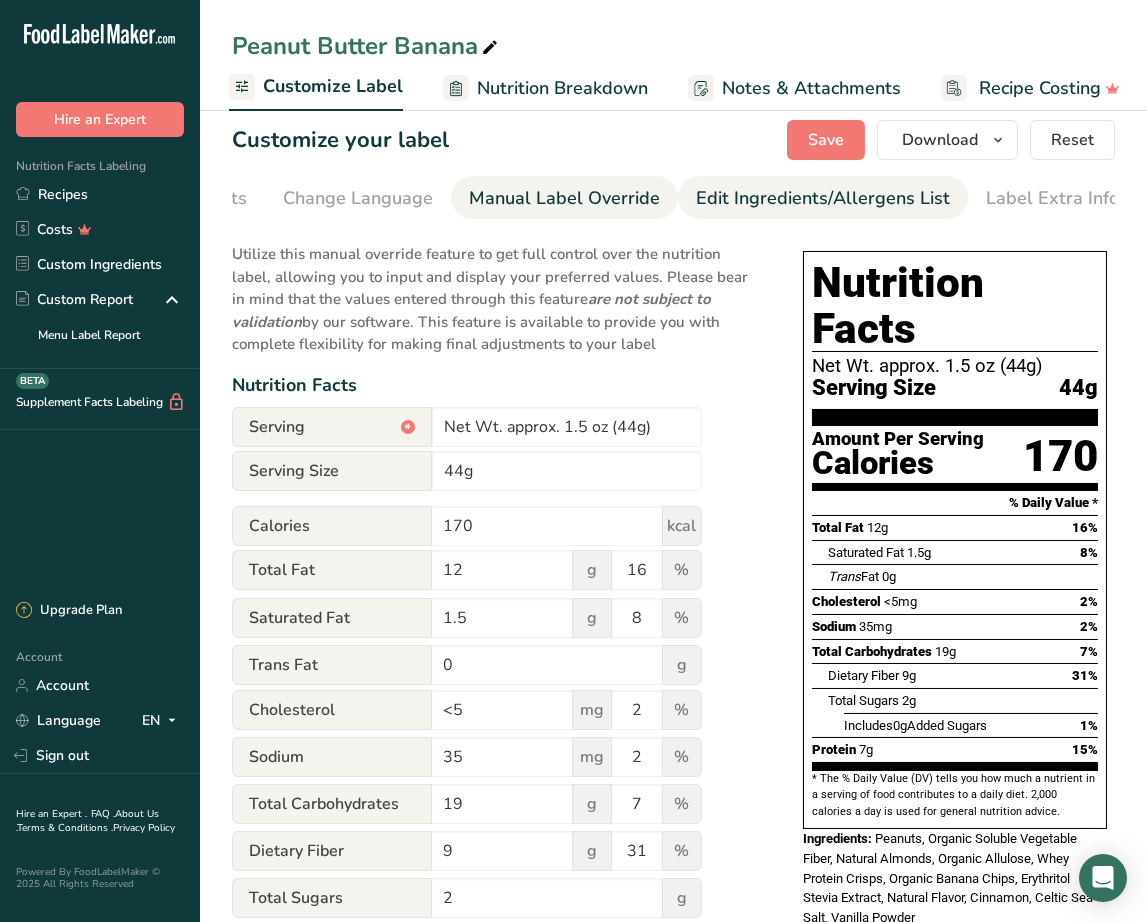 click on "Edit Ingredients/Allergens List" at bounding box center [823, 198] 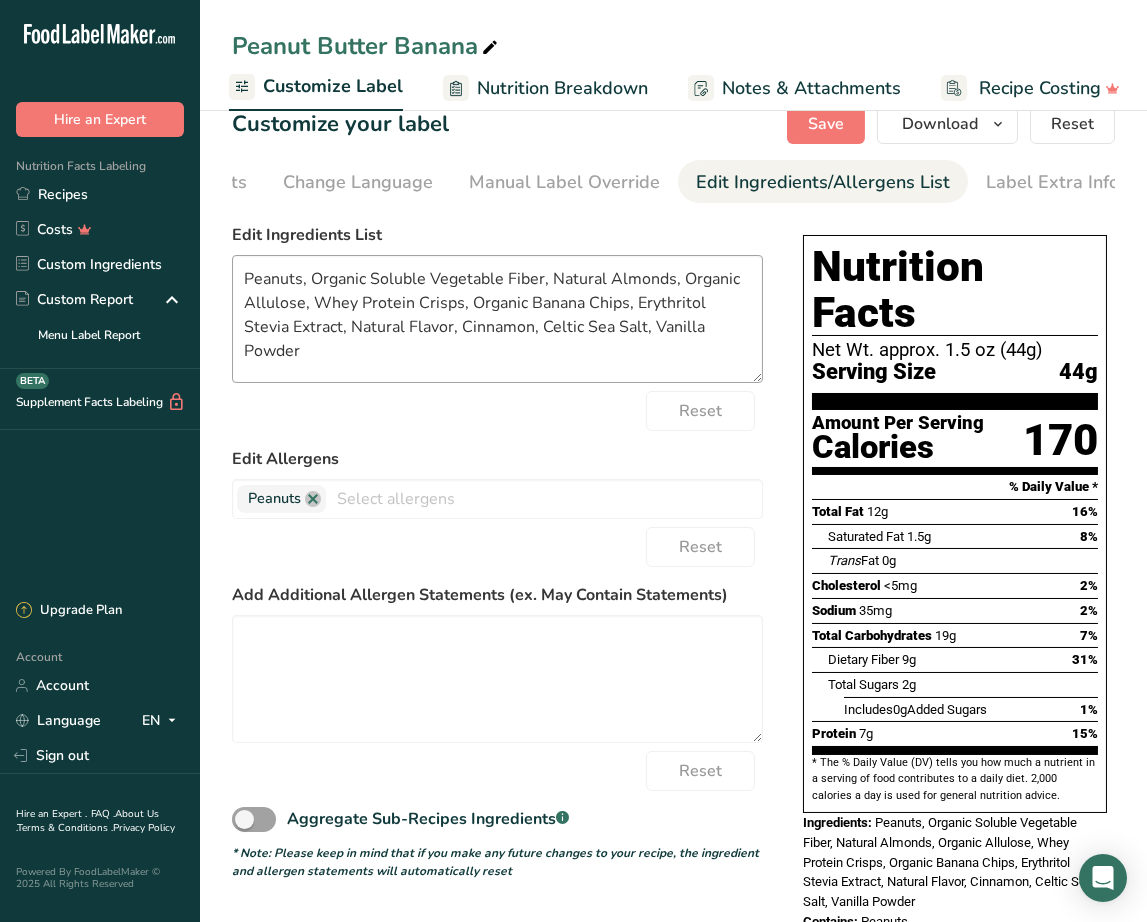 scroll, scrollTop: 31, scrollLeft: 0, axis: vertical 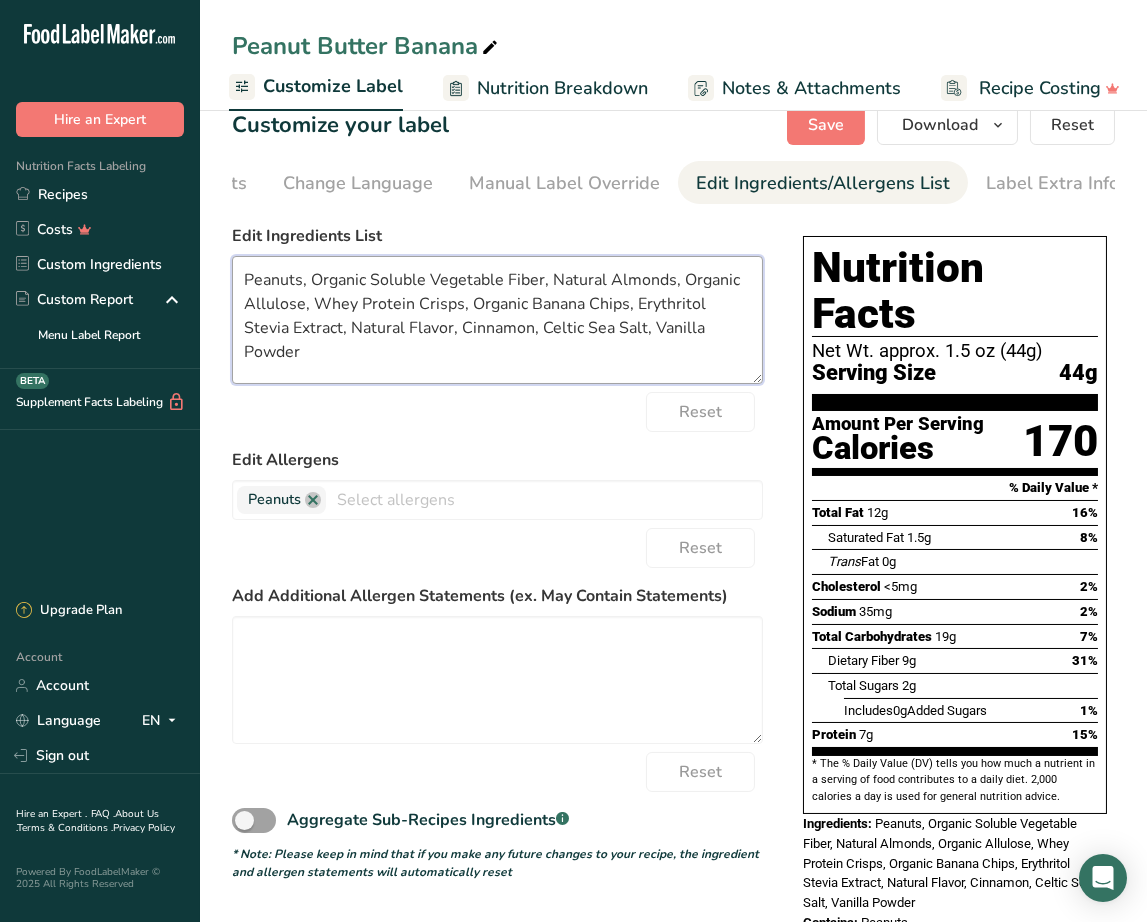 drag, startPoint x: 528, startPoint y: 305, endPoint x: 469, endPoint y: 311, distance: 59.3043 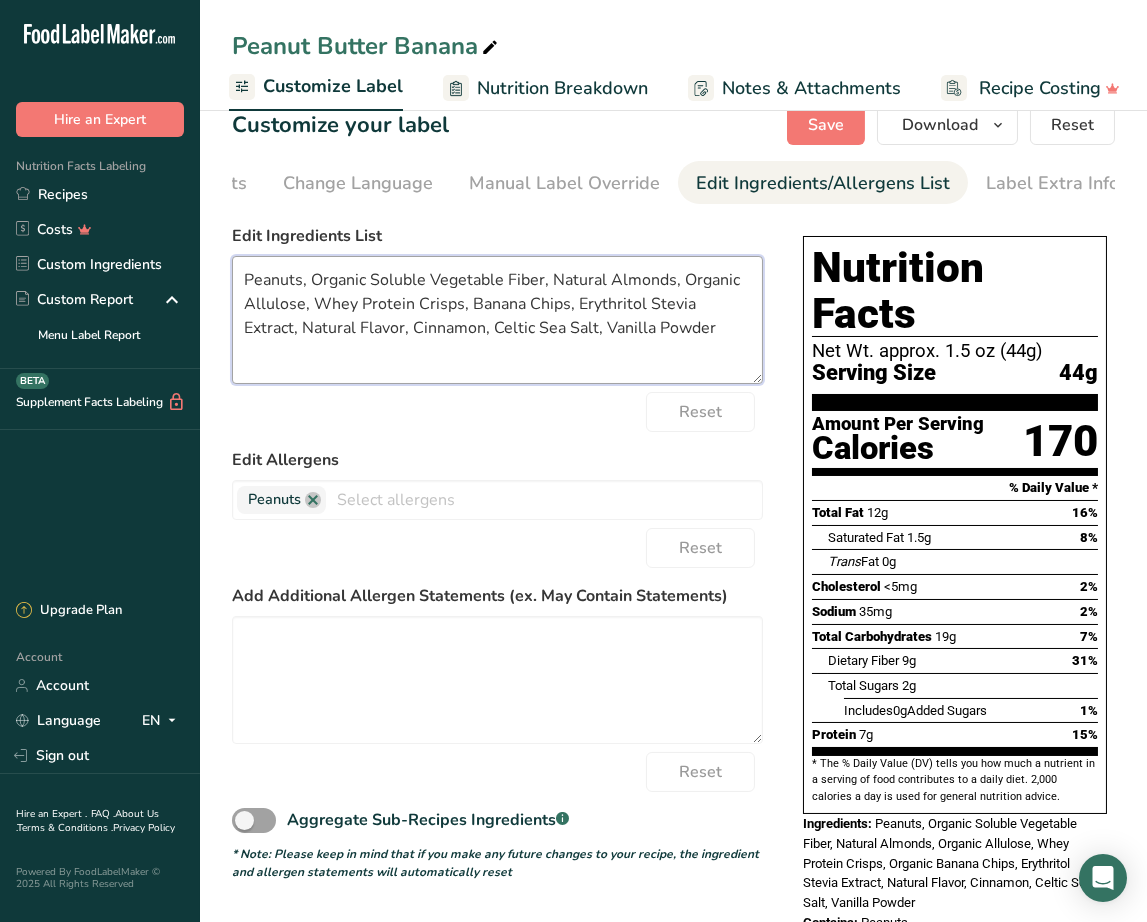 click on "Peanuts, Organic Soluble Vegetable Fiber, Natural Almonds, Organic Allulose, Whey Protein Crisps, Banana Chips, Erythritol Stevia Extract, Natural Flavor, Cinnamon, Celtic Sea Salt, Vanilla Powder" at bounding box center (497, 320) 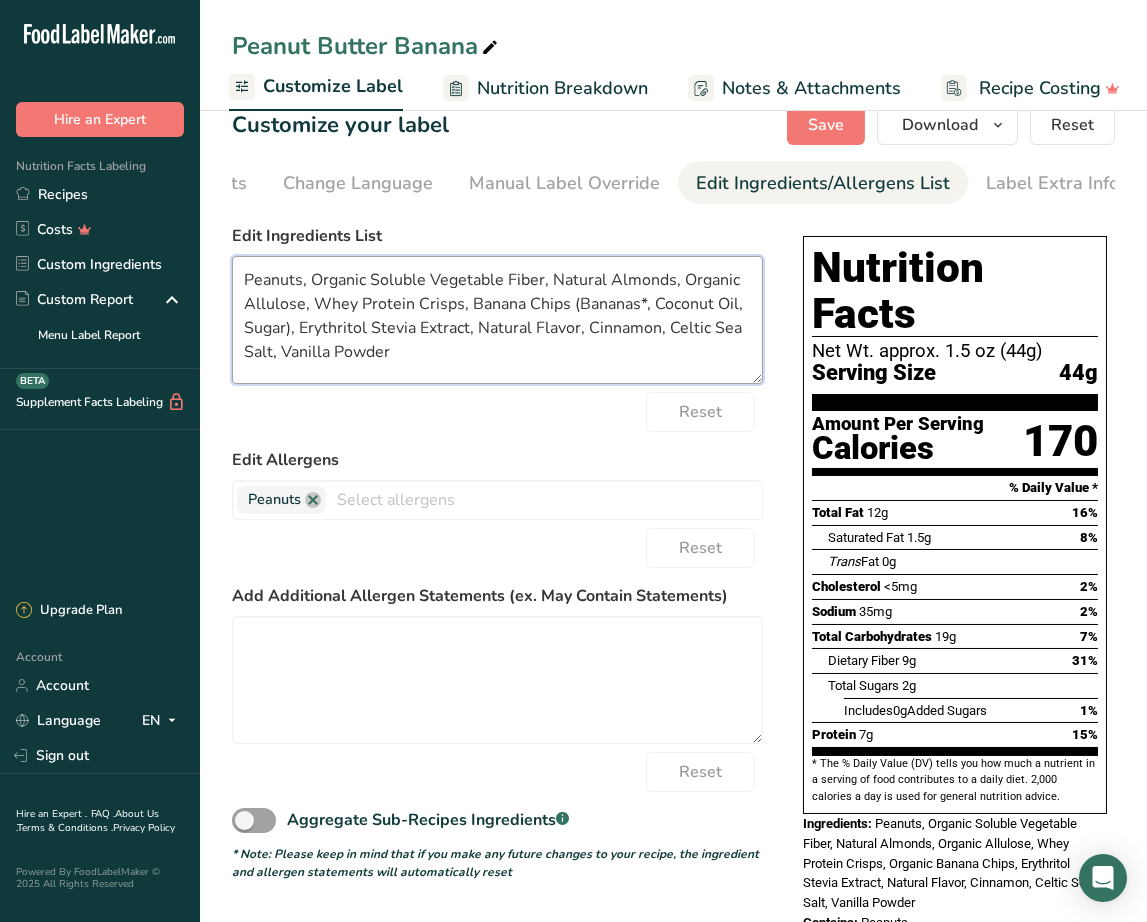 click on "Peanuts, Organic Soluble Vegetable Fiber, Natural Almonds, Organic Allulose, Whey Protein Crisps, Banana Chips (Bananas*, Coconut Oil, Sugar), Erythritol Stevia Extract, Natural Flavor, Cinnamon, Celtic Sea Salt, Vanilla Powder" at bounding box center (497, 320) 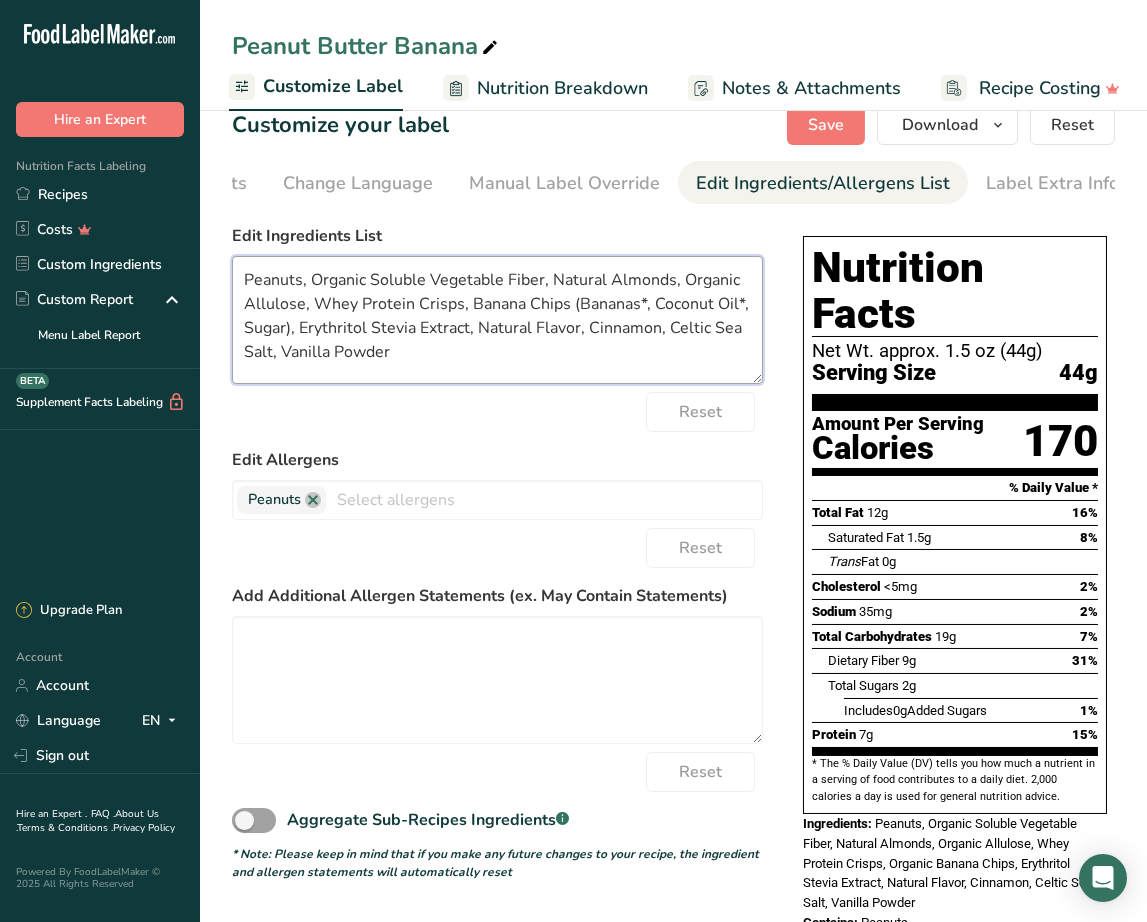 click on "Peanuts, Organic Soluble Vegetable Fiber, Natural Almonds, Organic Allulose, Whey Protein Crisps, Banana Chips (Bananas*, Coconut Oil*, Sugar), Erythritol Stevia Extract, Natural Flavor, Cinnamon, Celtic Sea Salt, Vanilla Powder" at bounding box center (497, 320) 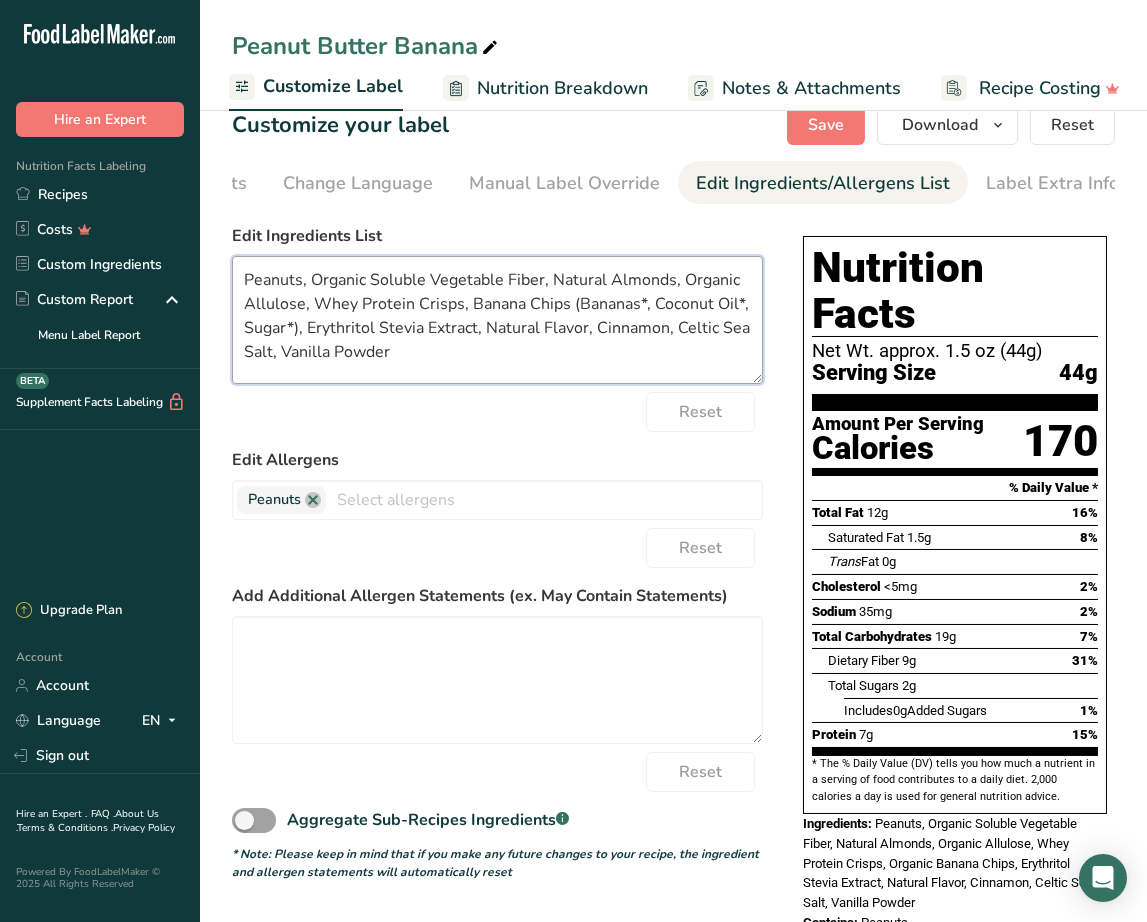 click on "Peanuts, Organic Soluble Vegetable Fiber, Natural Almonds, Organic Allulose, Whey Protein Crisps, Banana Chips (Bananas*, Coconut Oil*, Sugar*), Erythritol Stevia Extract, Natural Flavor, Cinnamon, Celtic Sea Salt, Vanilla Powder" at bounding box center (497, 320) 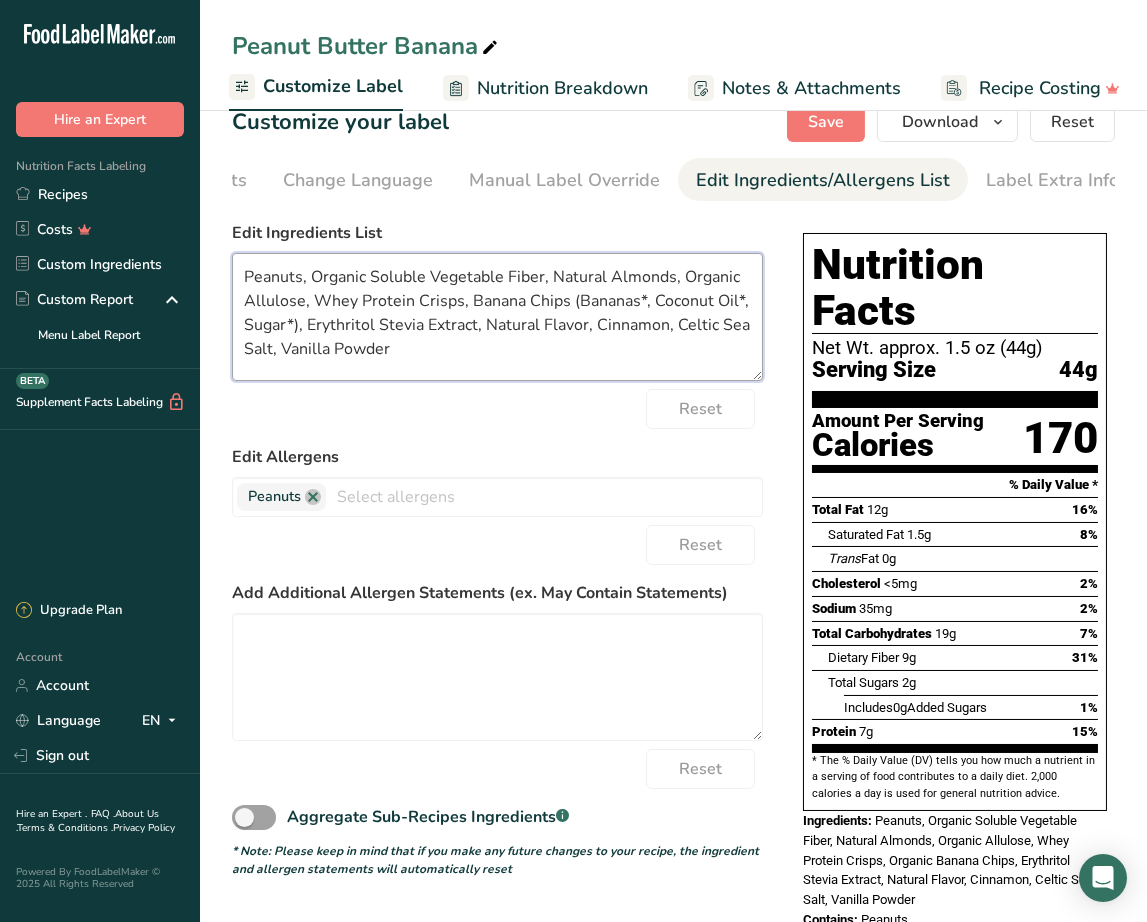 scroll, scrollTop: 31, scrollLeft: 0, axis: vertical 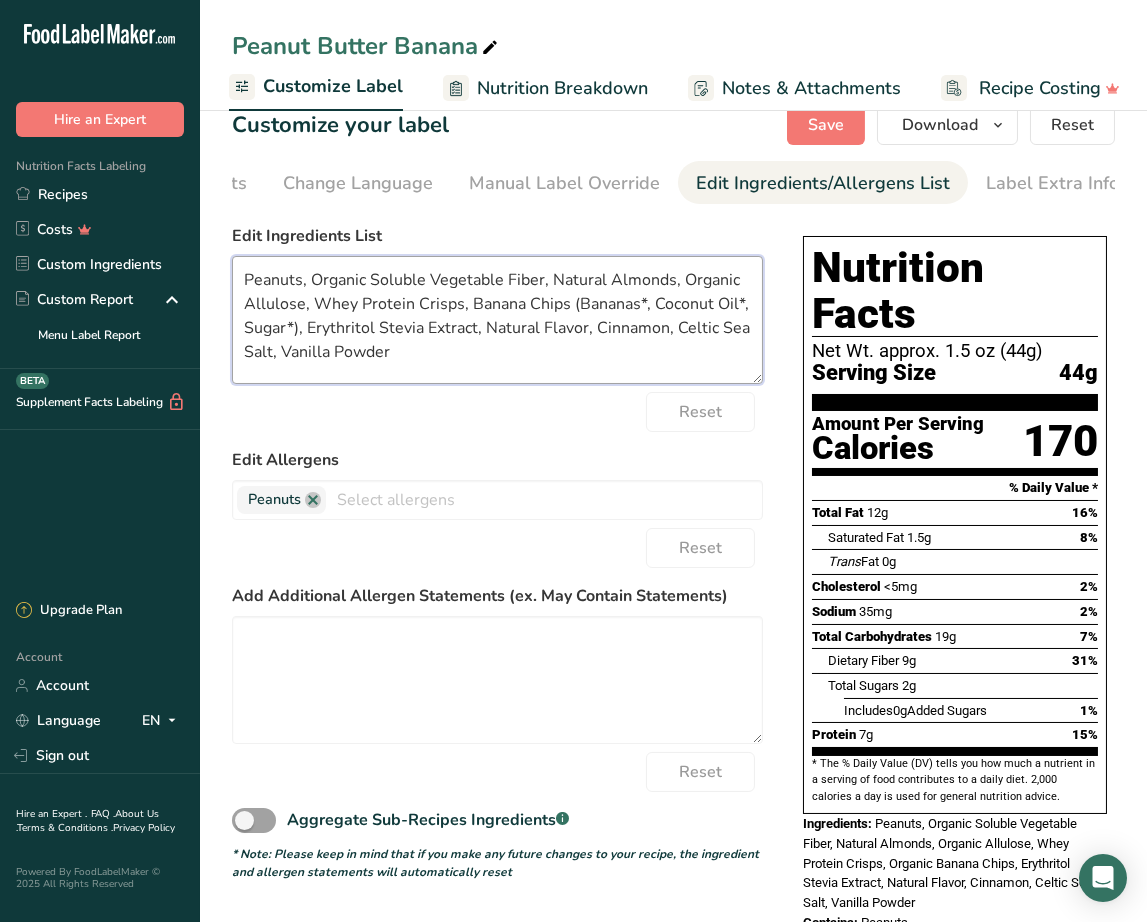 click on "Peanuts, Organic Soluble Vegetable Fiber, Natural Almonds, Organic Allulose, Whey Protein Crisps, Banana Chips (Bananas*, Coconut Oil*, Sugar*), Erythritol Stevia Extract, Natural Flavor, Cinnamon, Celtic Sea Salt, Vanilla Powder" at bounding box center [497, 320] 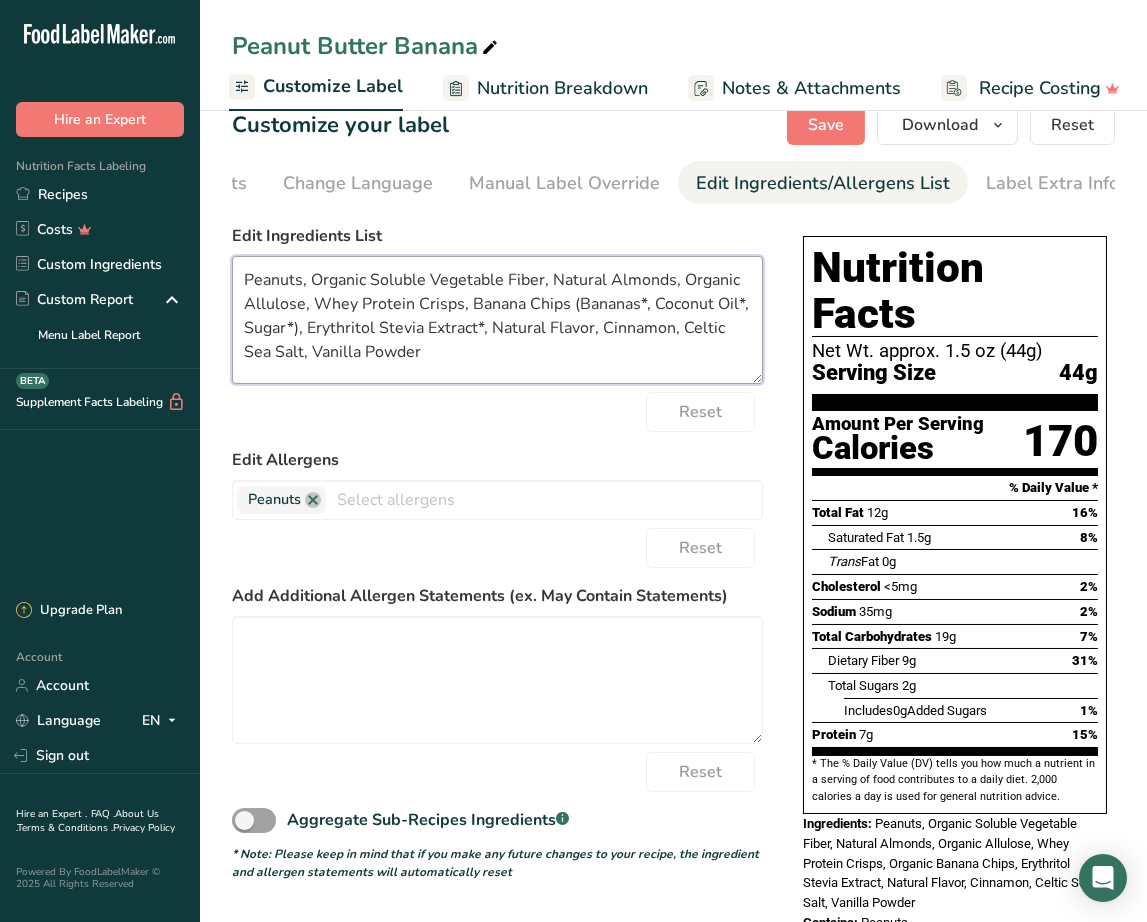 click on "Peanuts, Organic Soluble Vegetable Fiber, Natural Almonds, Organic Allulose, Whey Protein Crisps, Banana Chips (Bananas*, Coconut Oil*, Sugar*), Erythritol Stevia Extract*, Natural Flavor, Cinnamon, Celtic Sea Salt, Vanilla Powder" at bounding box center (497, 320) 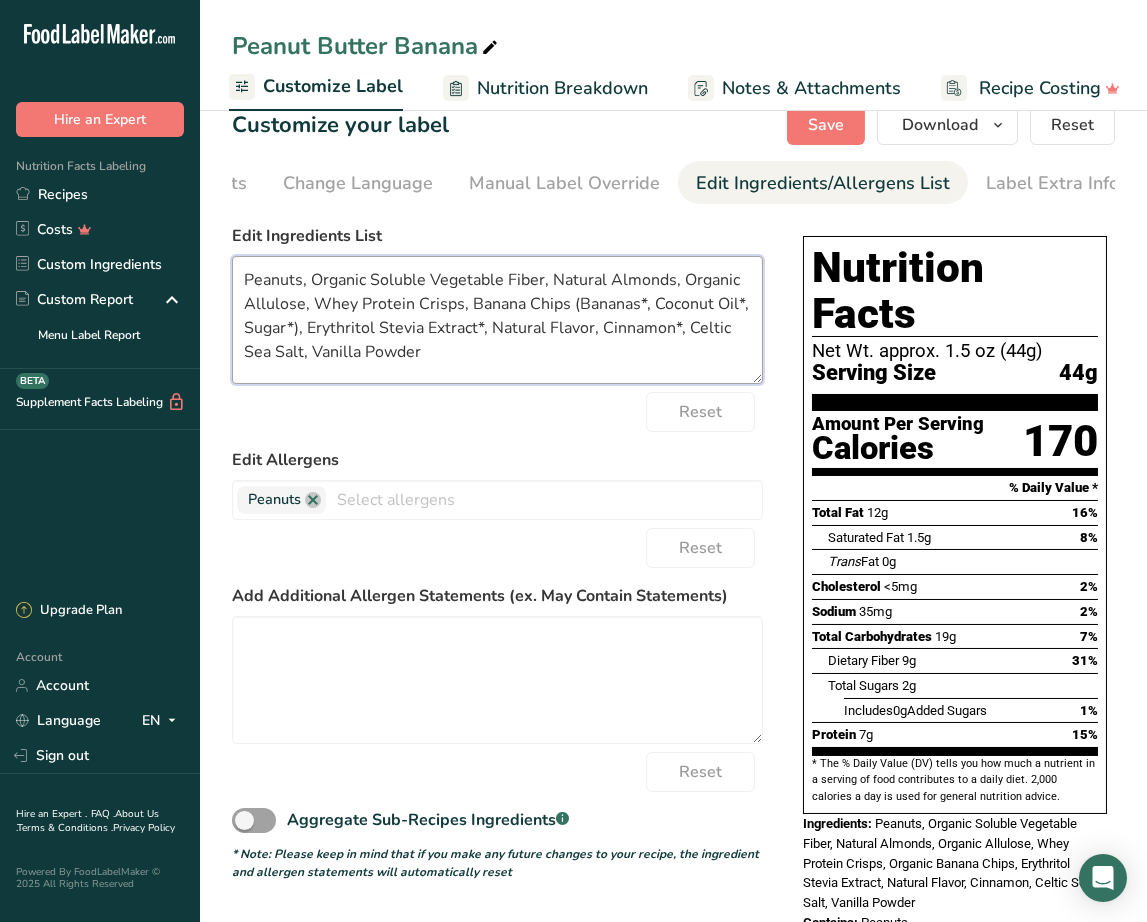 click on "Peanuts, Organic Soluble Vegetable Fiber, Natural Almonds, Organic Allulose, Whey Protein Crisps, Banana Chips (Bananas*, Coconut Oil*, Sugar*), Erythritol Stevia Extract*, Natural Flavor, Cinnamon*, Celtic Sea Salt, Vanilla Powder" at bounding box center [497, 320] 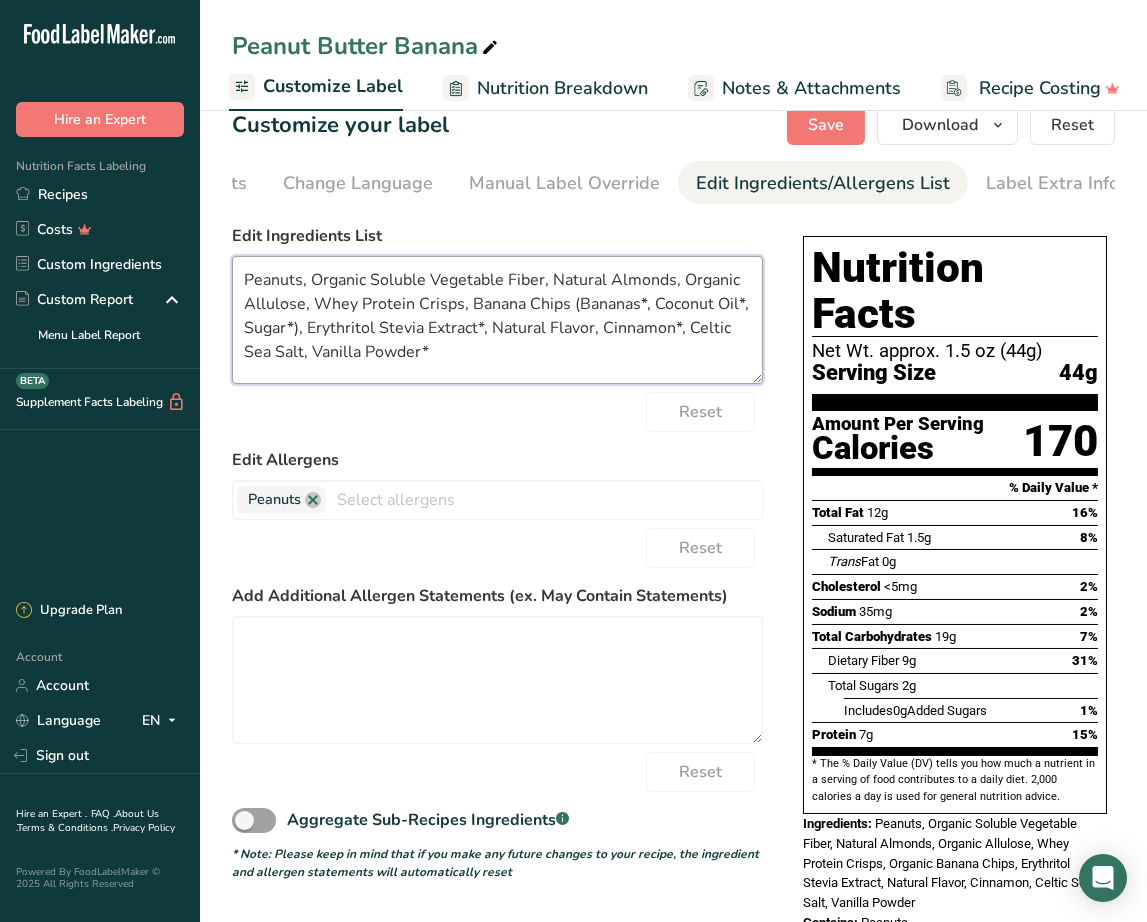 click on "Peanuts, Organic Soluble Vegetable Fiber, Natural Almonds, Organic Allulose, Whey Protein Crisps, Banana Chips (Bananas*, Coconut Oil*, Sugar*), Erythritol Stevia Extract*, Natural Flavor, Cinnamon*, Celtic Sea Salt, Vanilla Powder*" at bounding box center [497, 320] 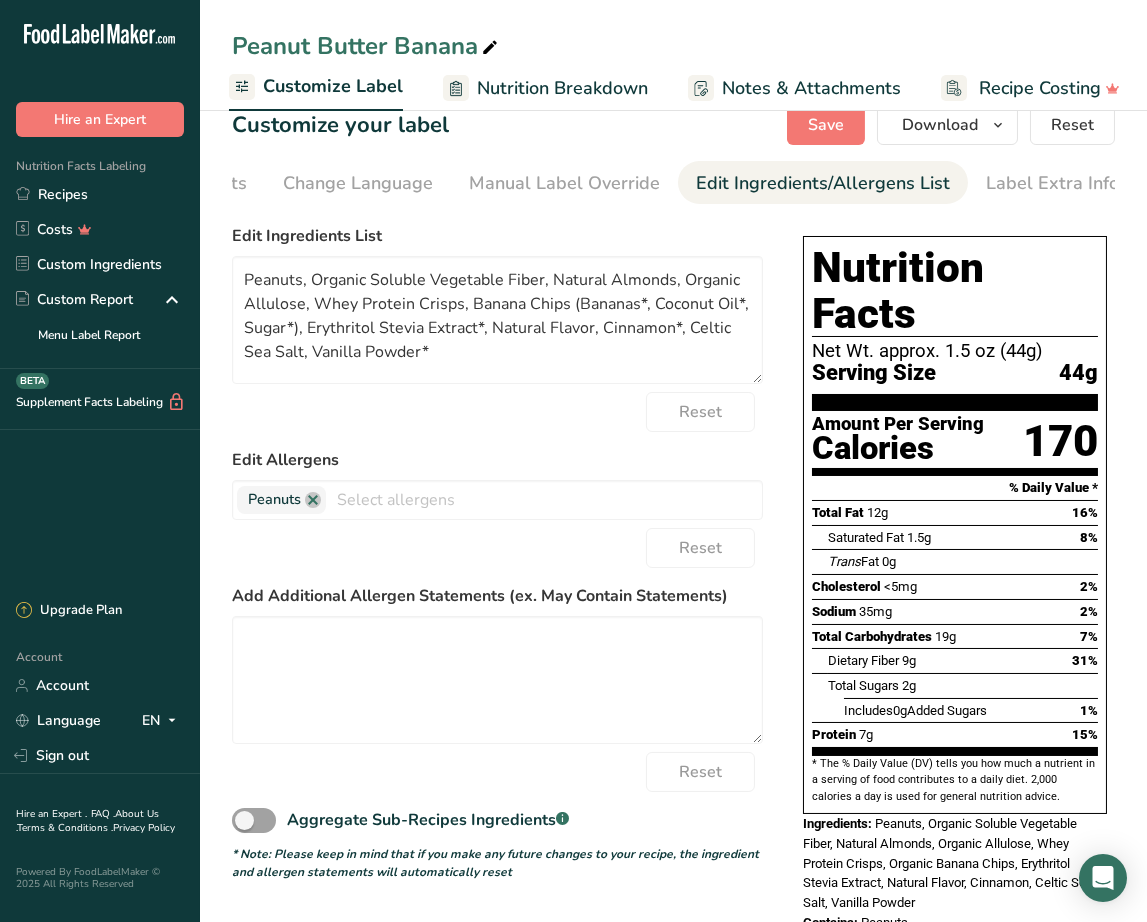 click on "Edit Allergens" at bounding box center (497, 460) 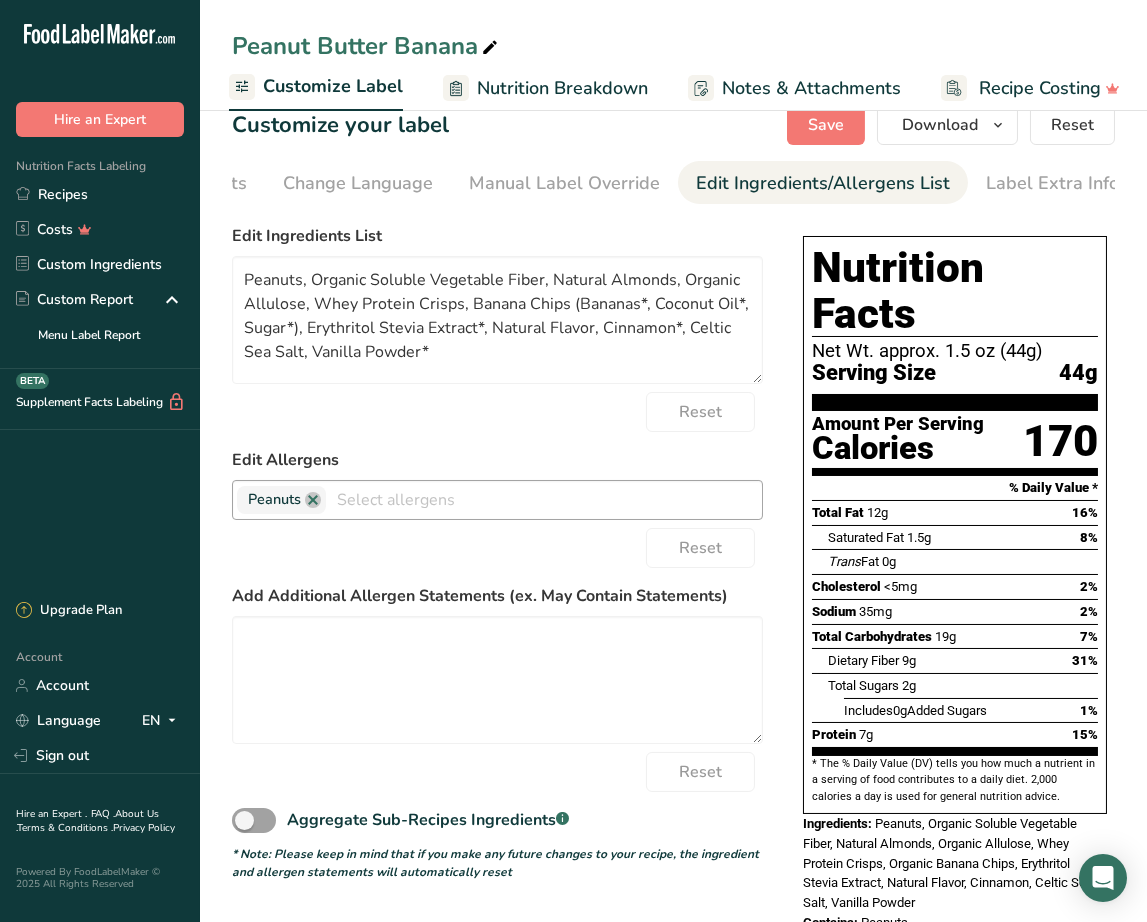 click at bounding box center [544, 499] 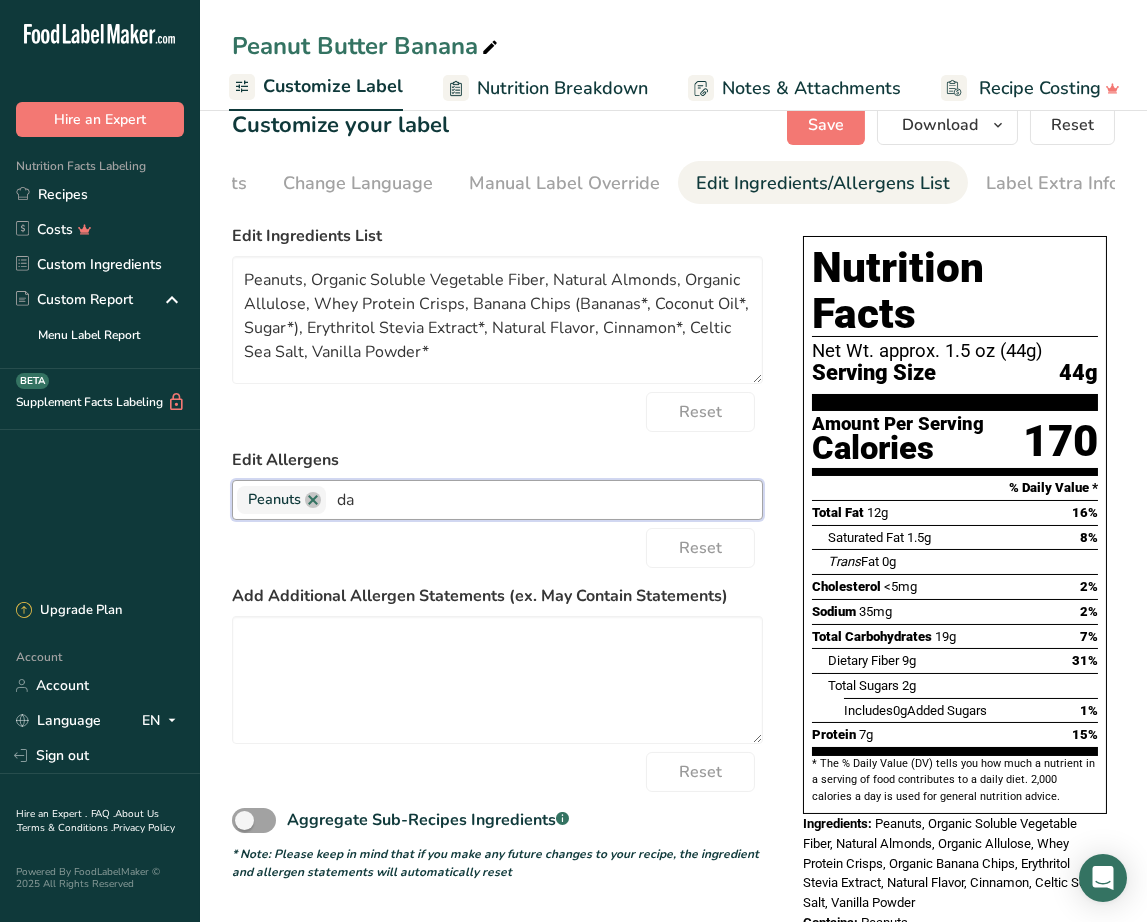 type on "d" 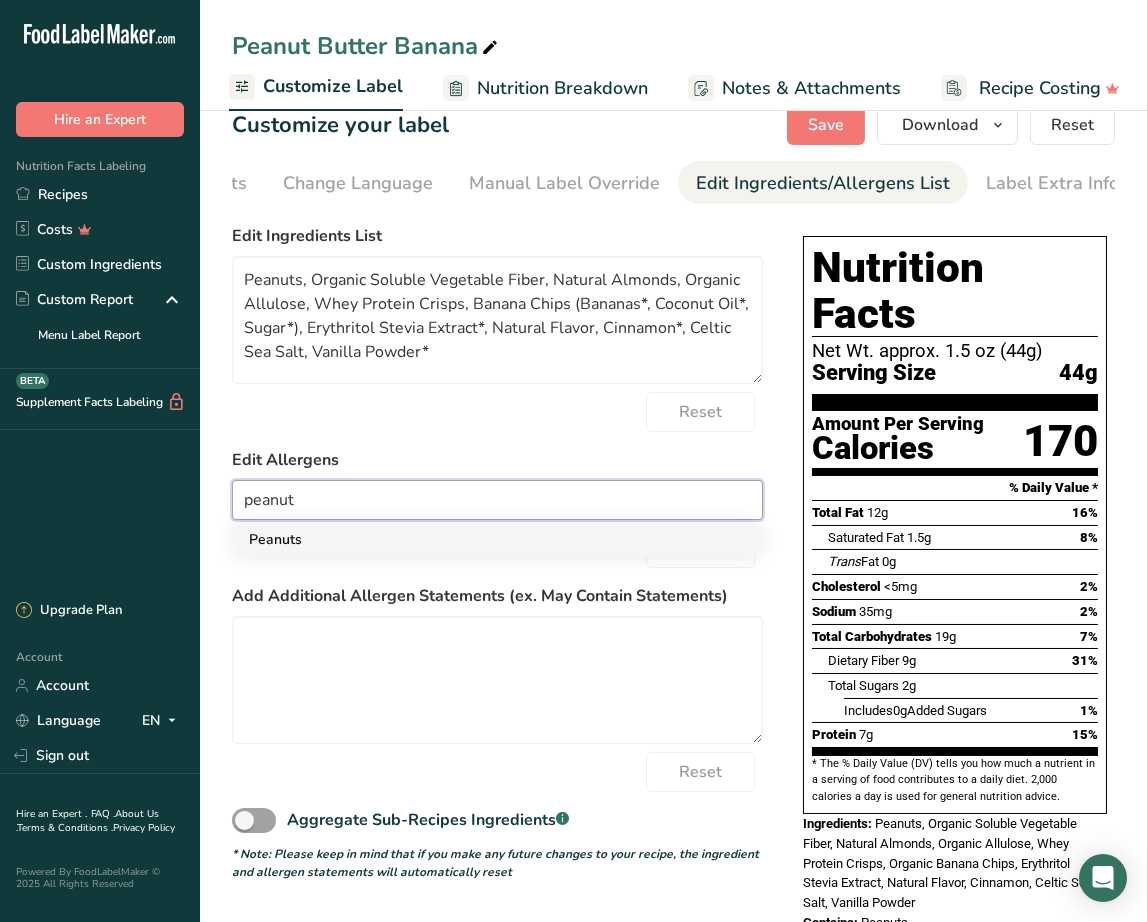 type on "peanut" 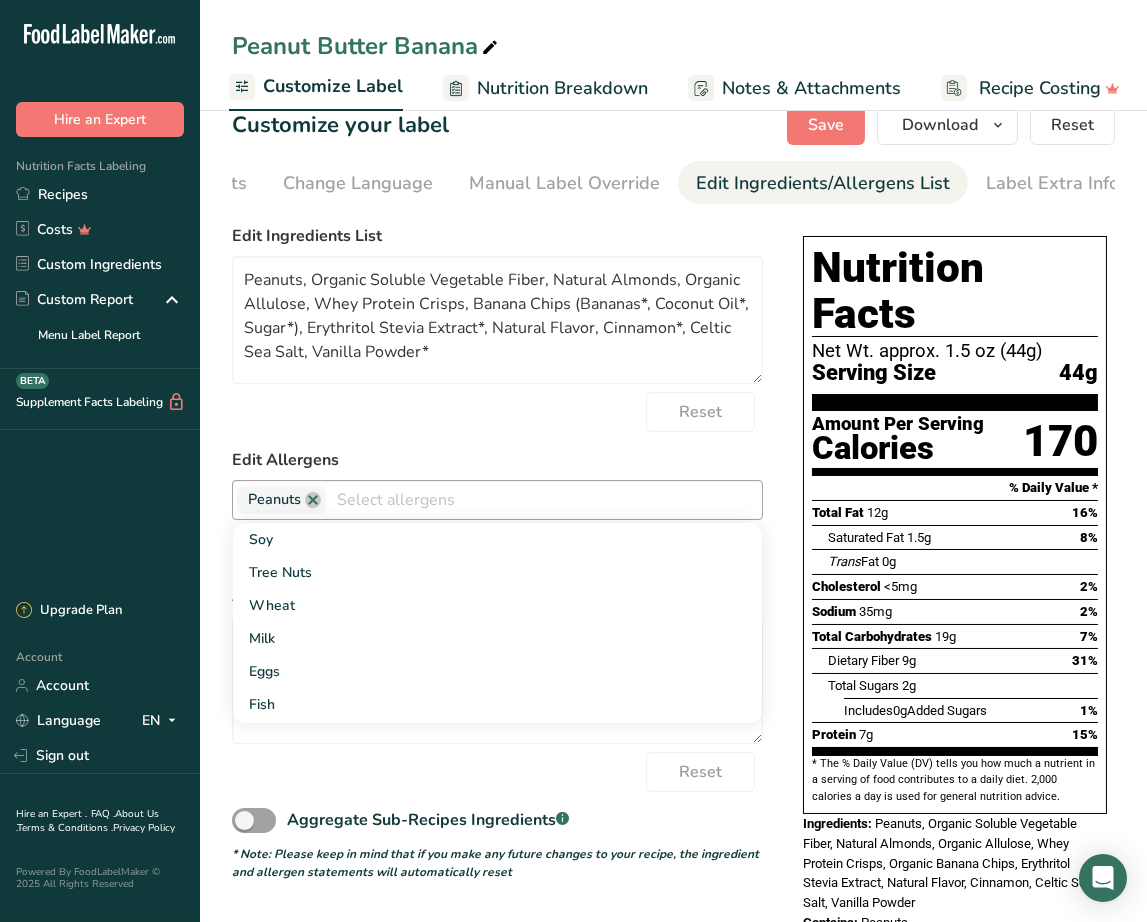 click on "Reset" at bounding box center [497, 412] 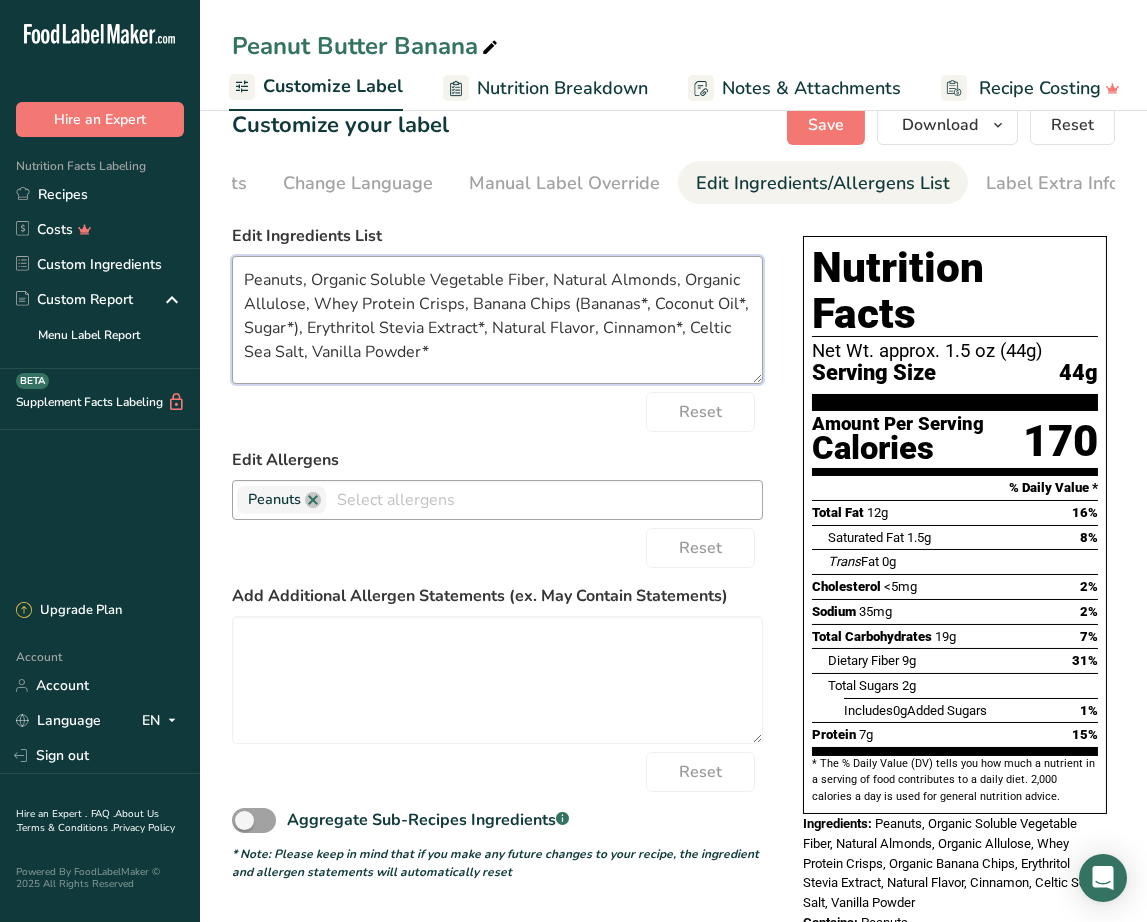 click on "Peanuts, Organic Soluble Vegetable Fiber, Natural Almonds, Organic Allulose, Whey Protein Crisps, Banana Chips (Bananas*, Coconut Oil*, Sugar*), Erythritol Stevia Extract*, Natural Flavor, Cinnamon*, Celtic Sea Salt, Vanilla Powder*" at bounding box center (497, 320) 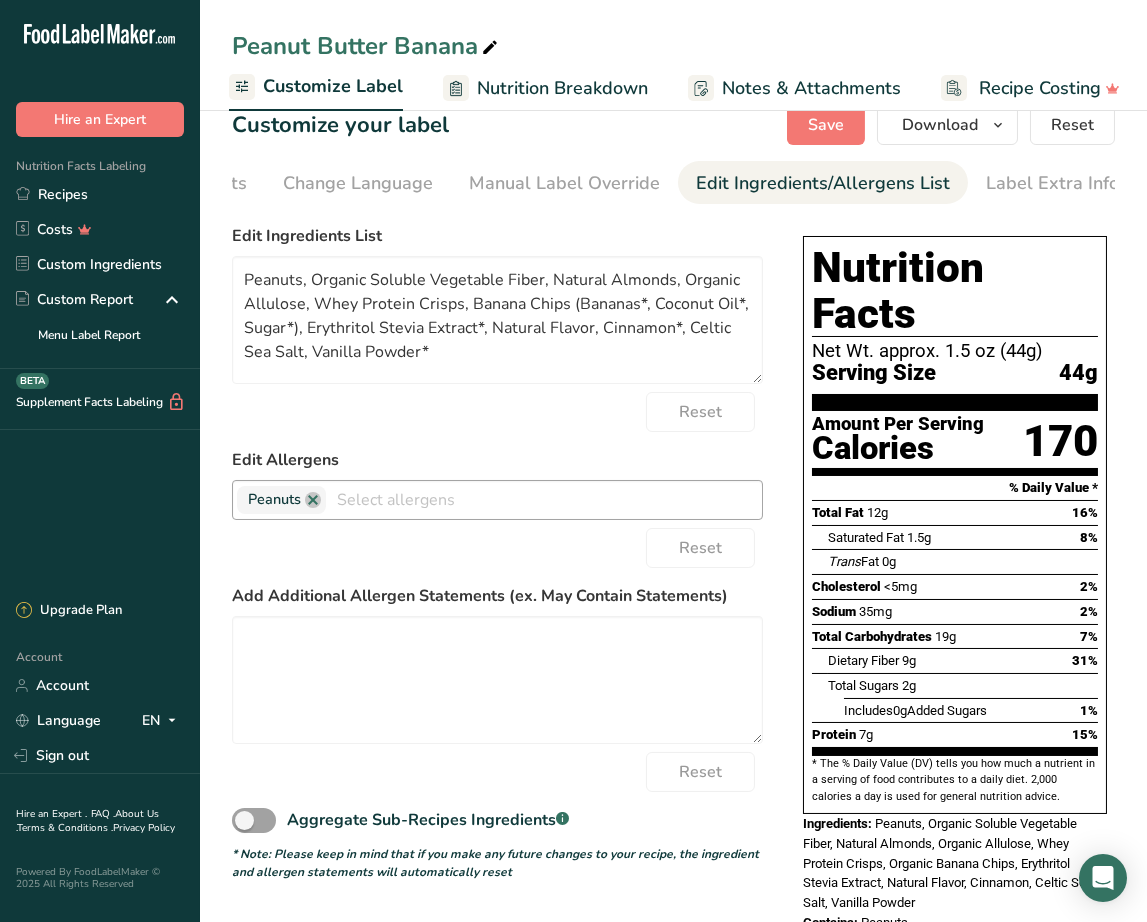 click at bounding box center (544, 499) 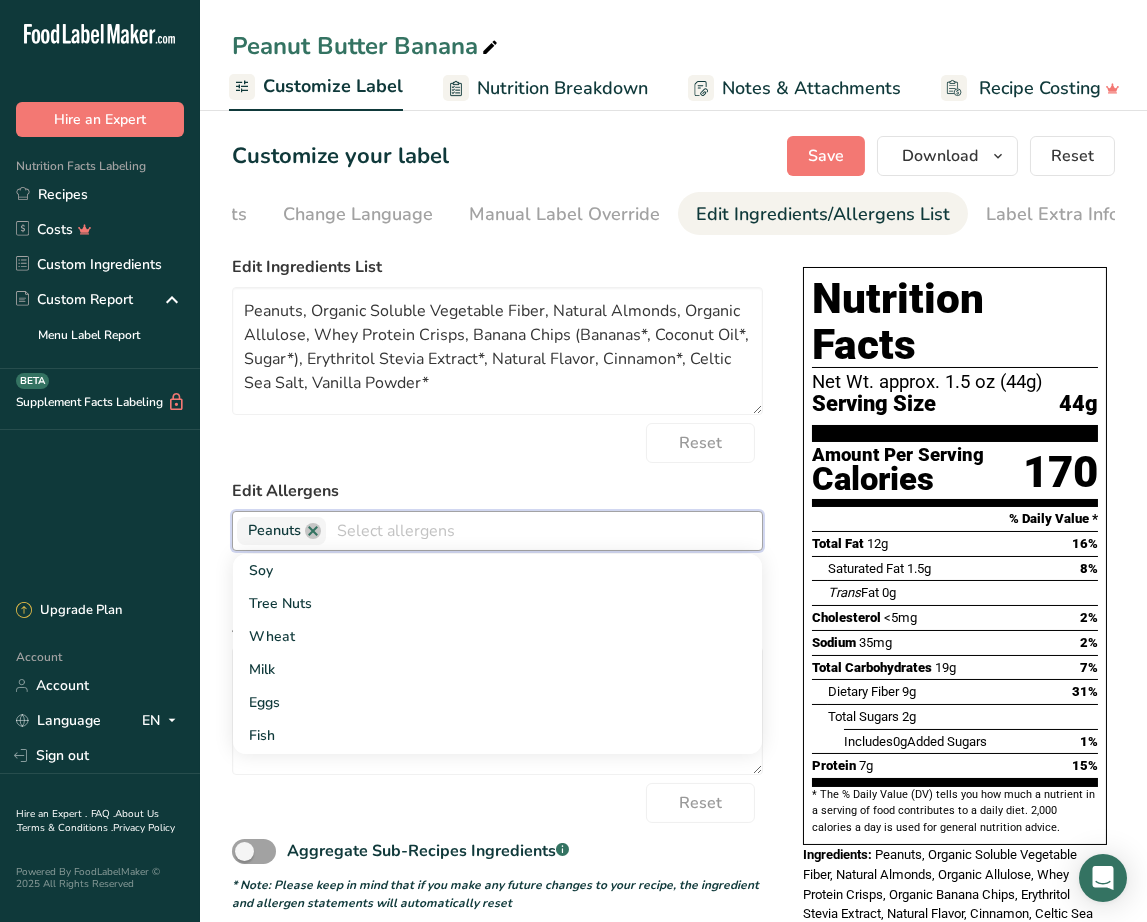scroll, scrollTop: 0, scrollLeft: 0, axis: both 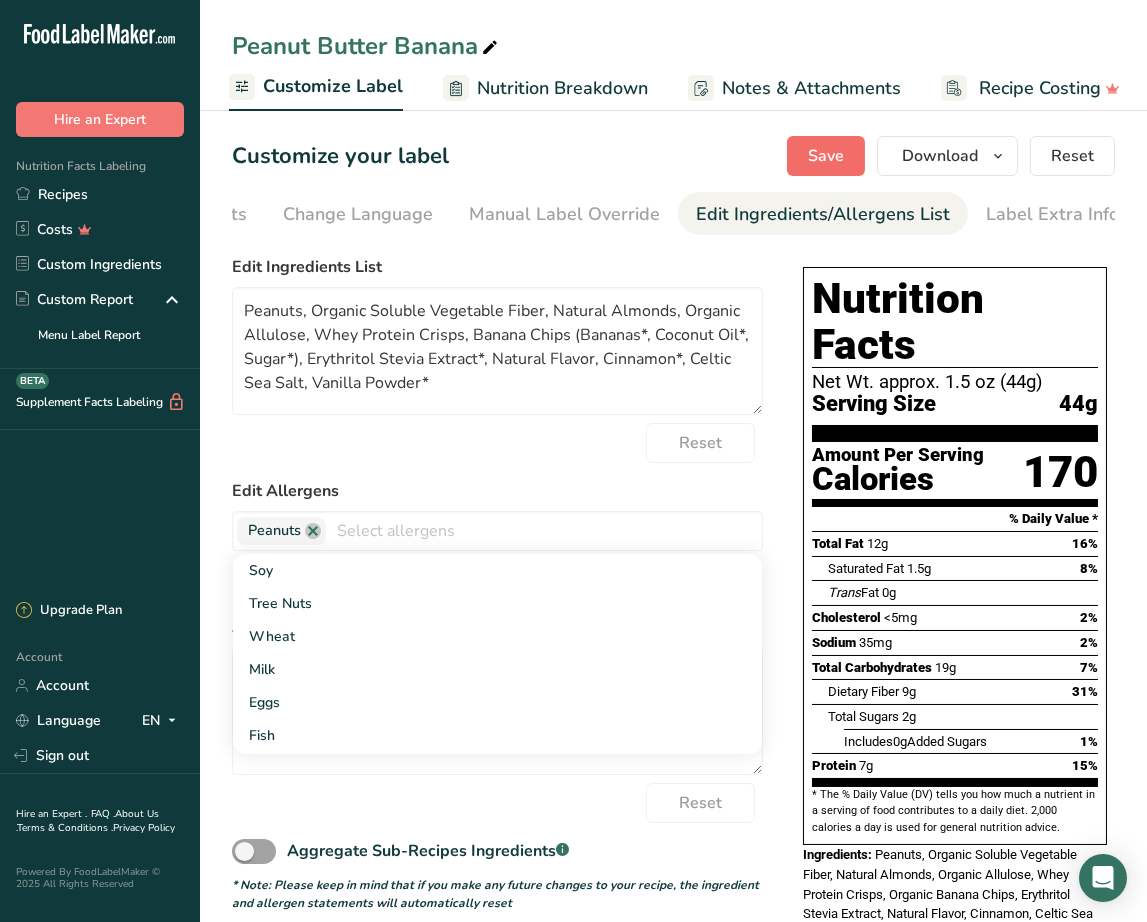 click on "Save" at bounding box center (826, 156) 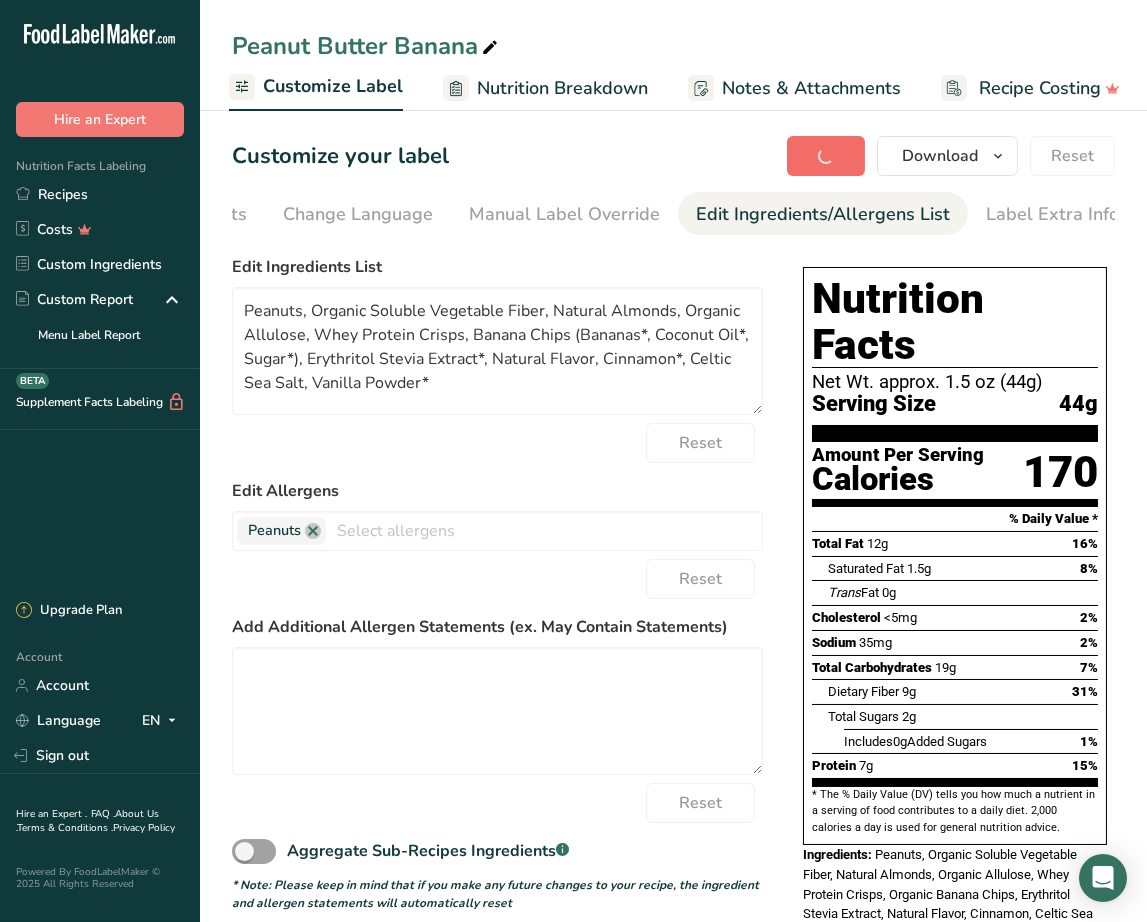 click on "Save
Download
Choose what to show on your downloaded label
Recipe Name to appear above label
Nutrition Facts Panel
Ingredient Statement List
Allergen Declaration/ Allergy Statement
Business Address
Label Notes
Recipe Tags
Recipe Card QR Code
Front of Pack Label
Download
PNG
PNG
BMP
SVG
PDF
TXT
Reset" at bounding box center [951, 156] 